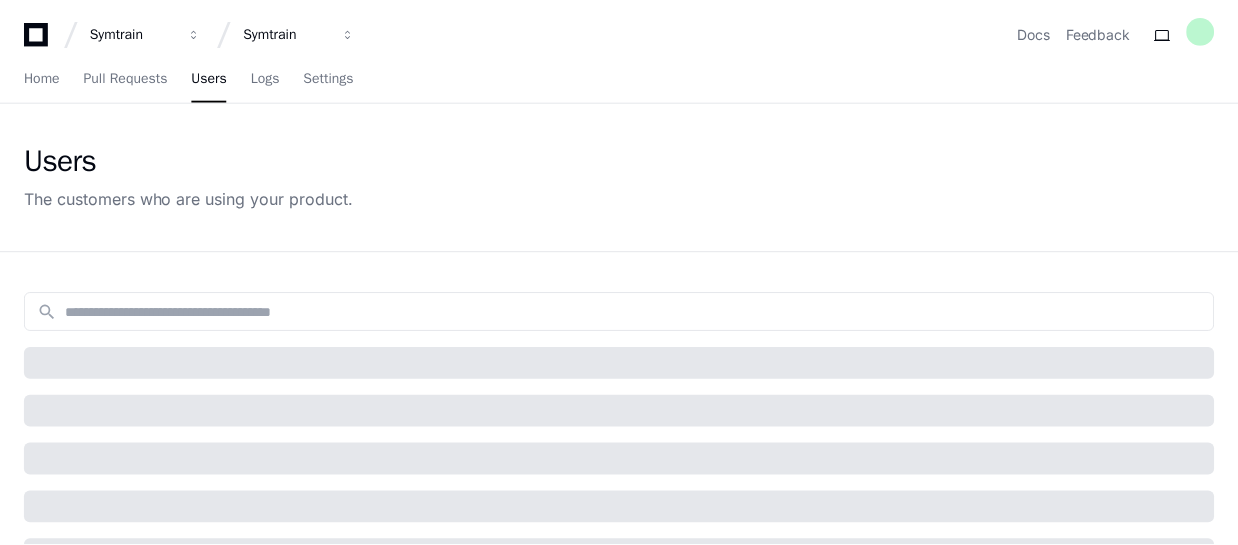 scroll, scrollTop: 0, scrollLeft: 0, axis: both 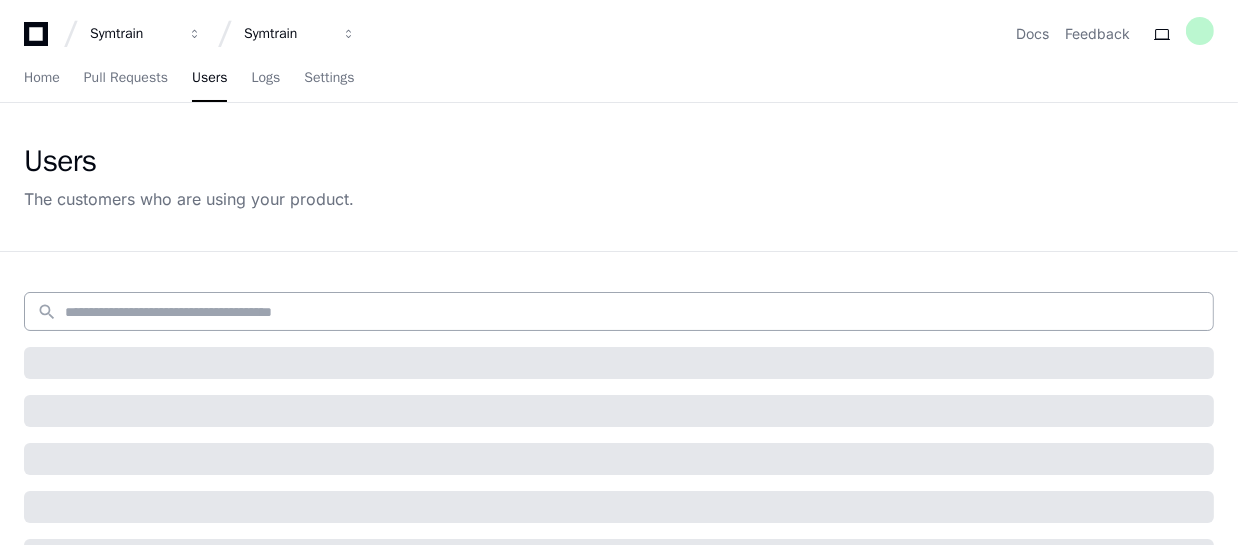 click at bounding box center [633, 312] 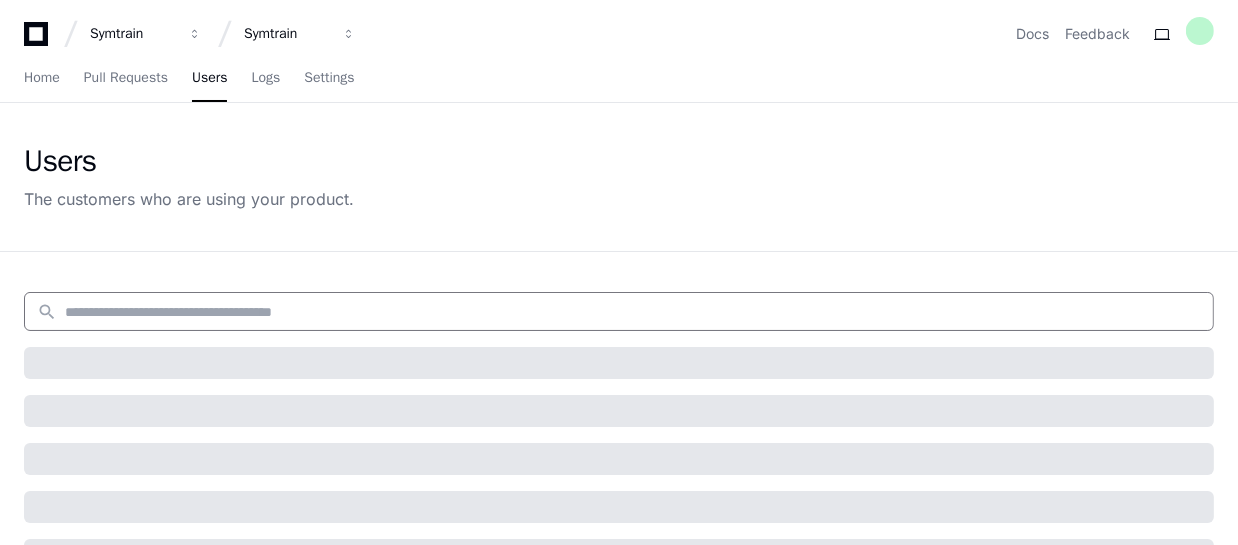 click at bounding box center [633, 312] 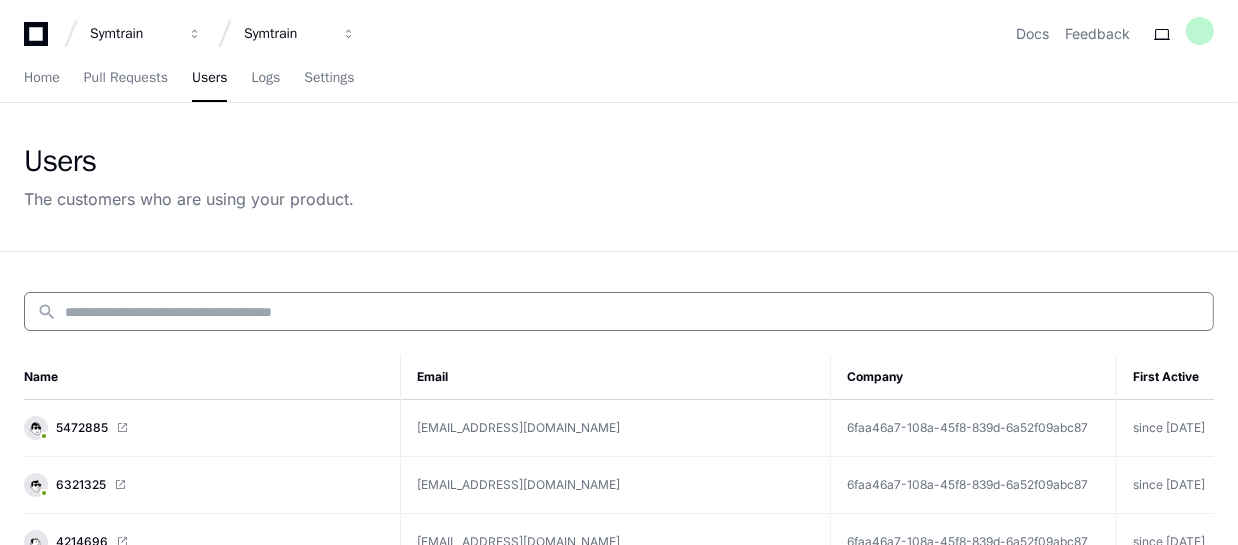 click at bounding box center [633, 312] 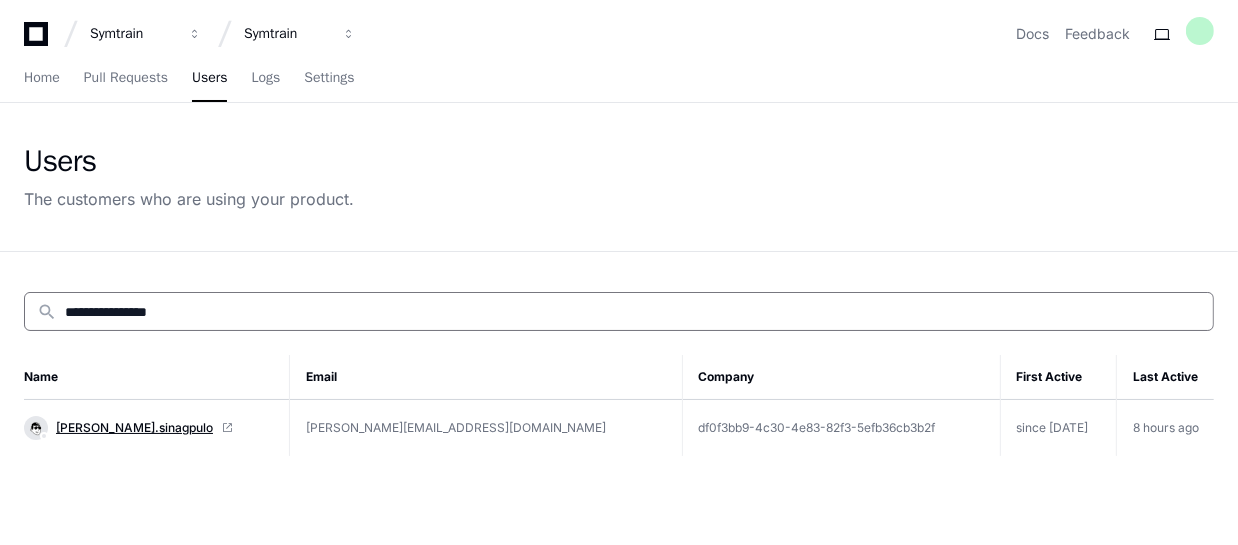 type on "**********" 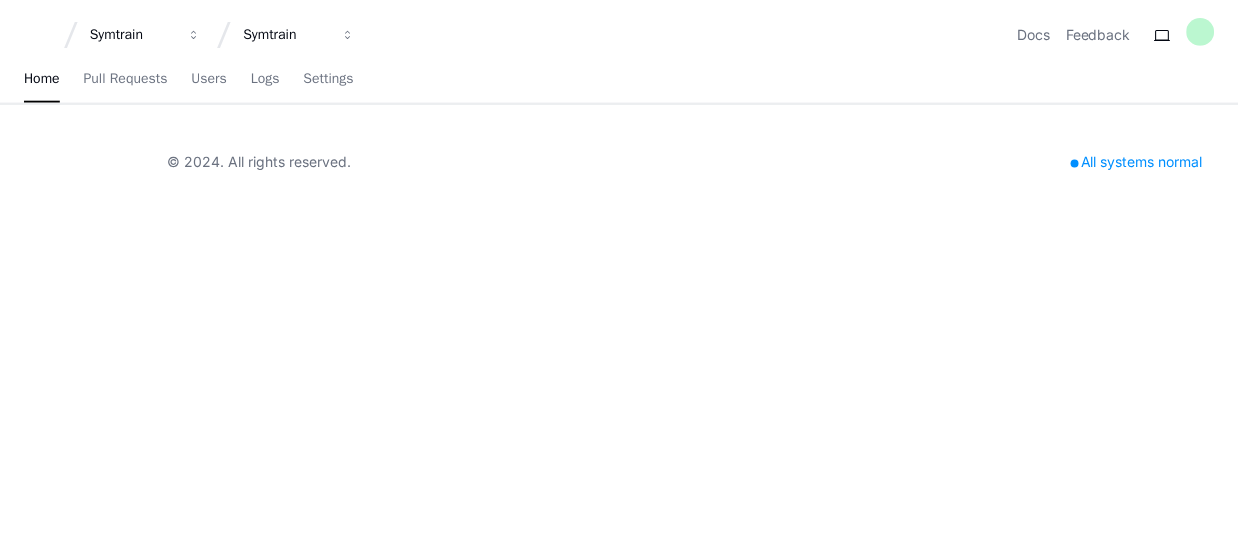 scroll, scrollTop: 0, scrollLeft: 0, axis: both 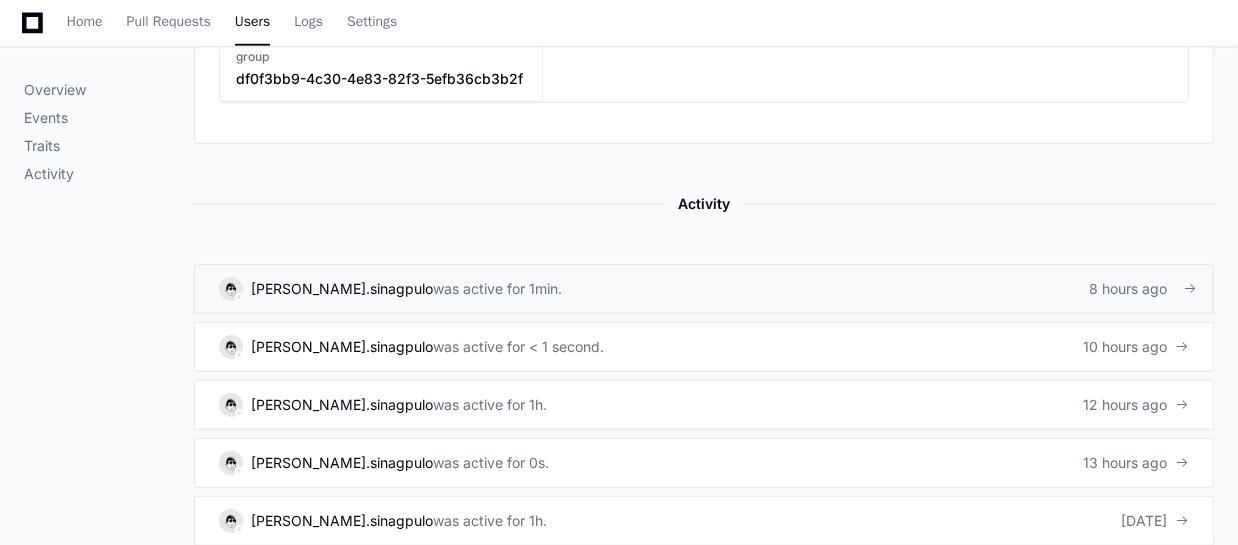 click on "danica.sinagpulo   was active for 1min.  8 hours ago" 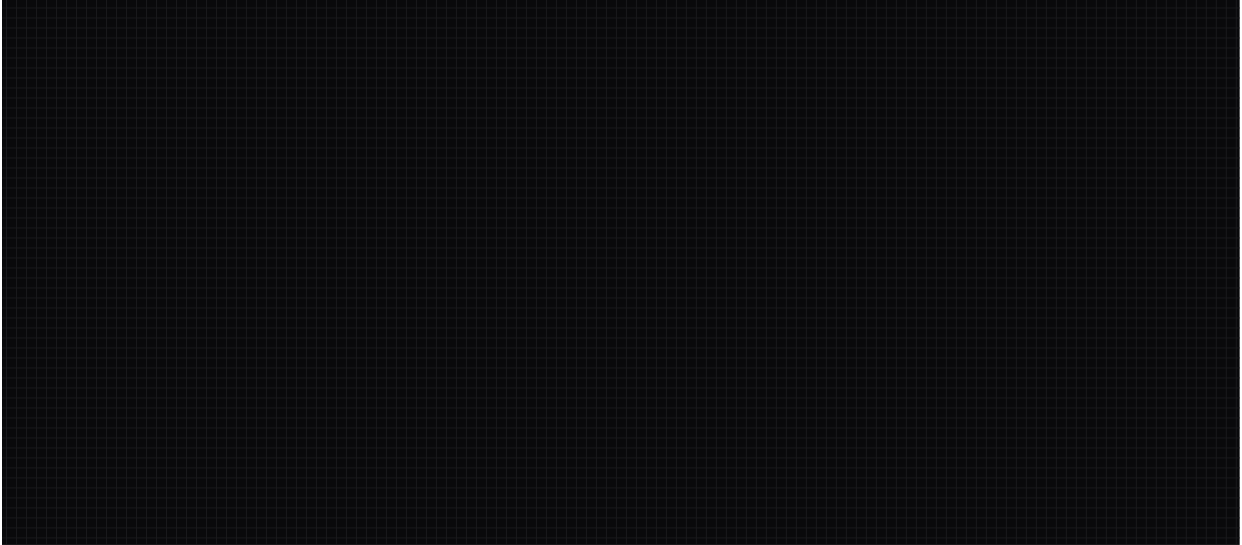 scroll, scrollTop: 0, scrollLeft: 0, axis: both 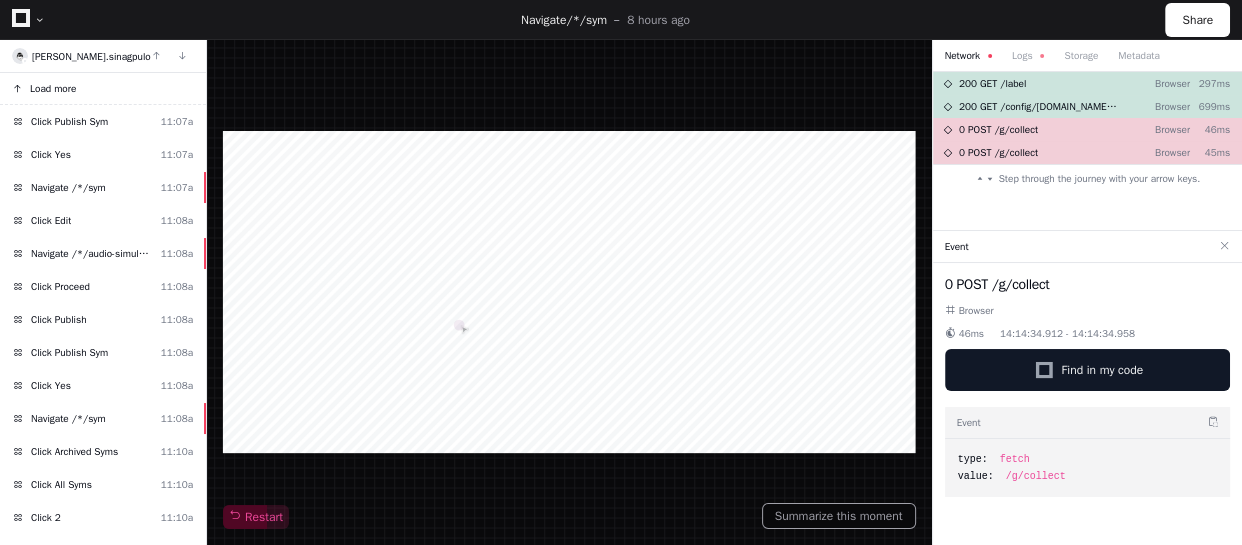 click on "Load more" 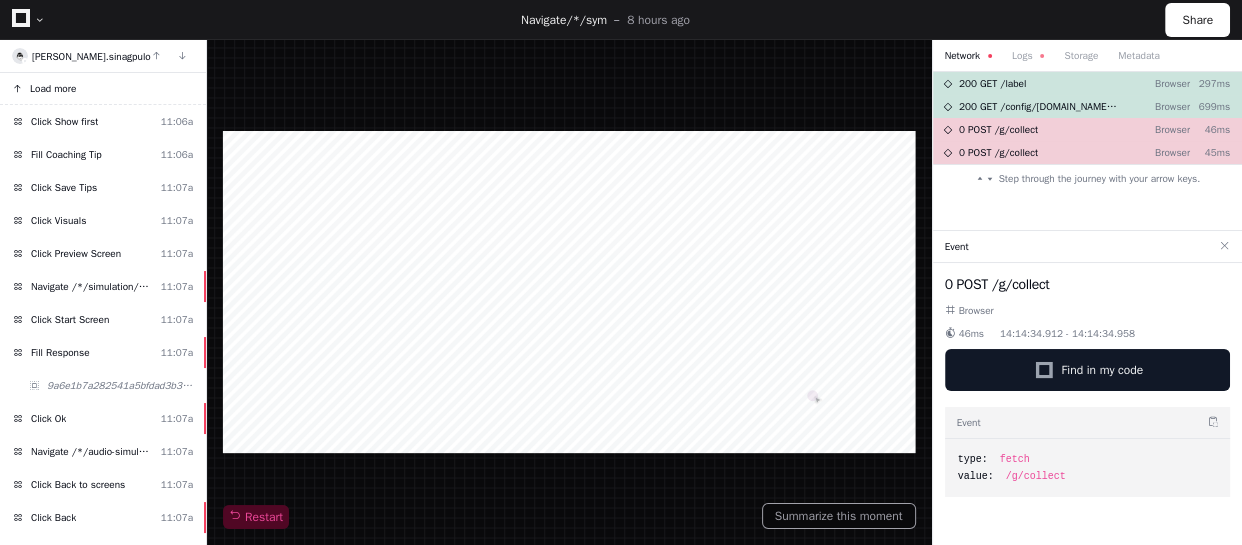 click on "Load more" 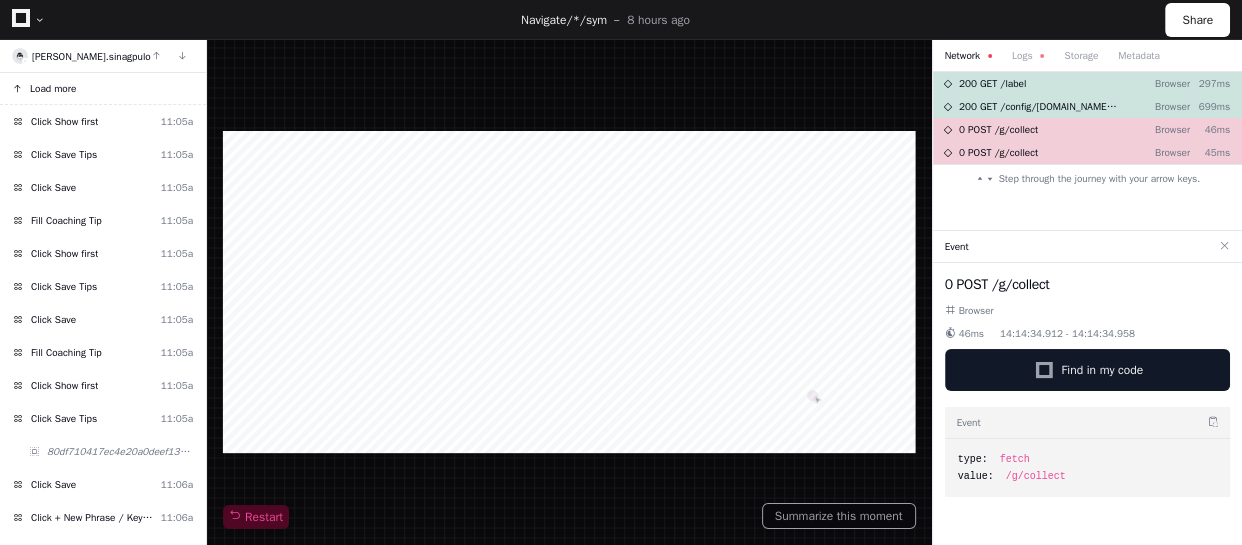 click on "Load more" 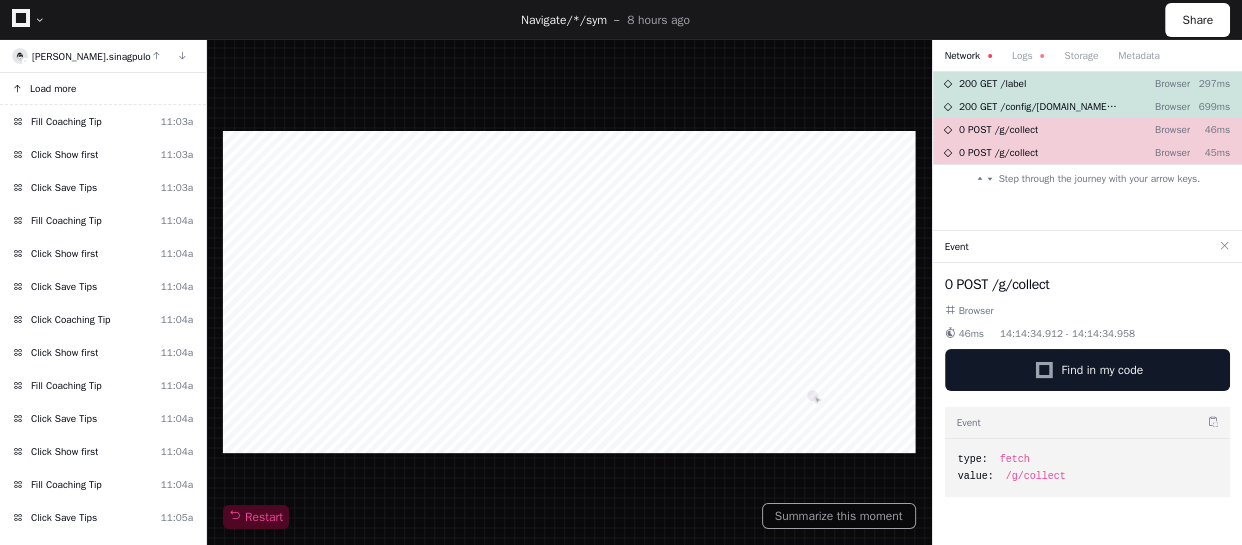 click on "Load more" 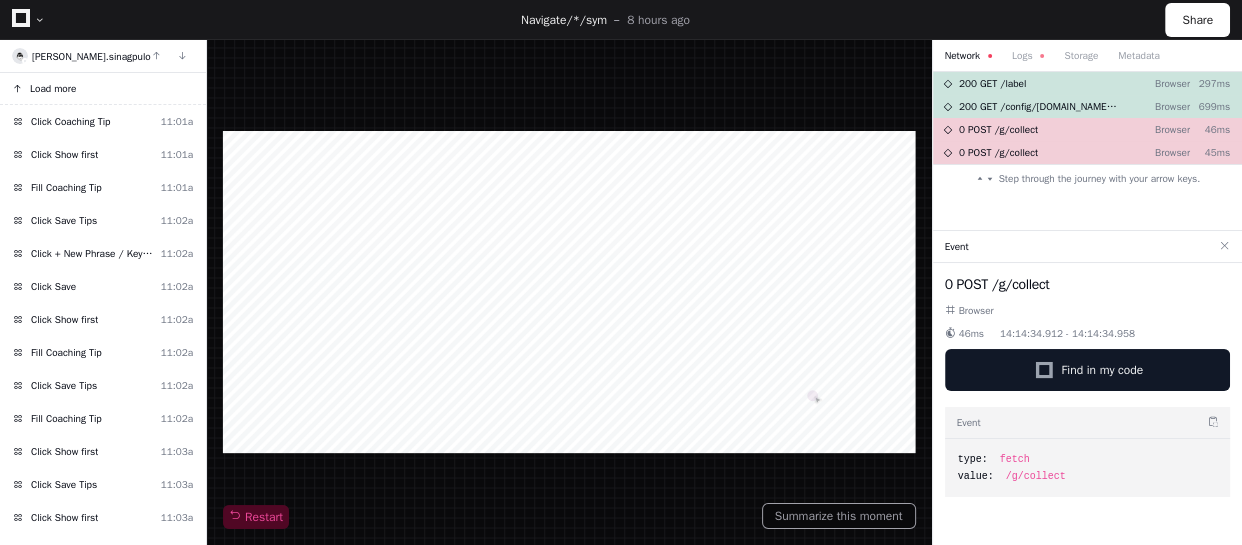click on "Load more" 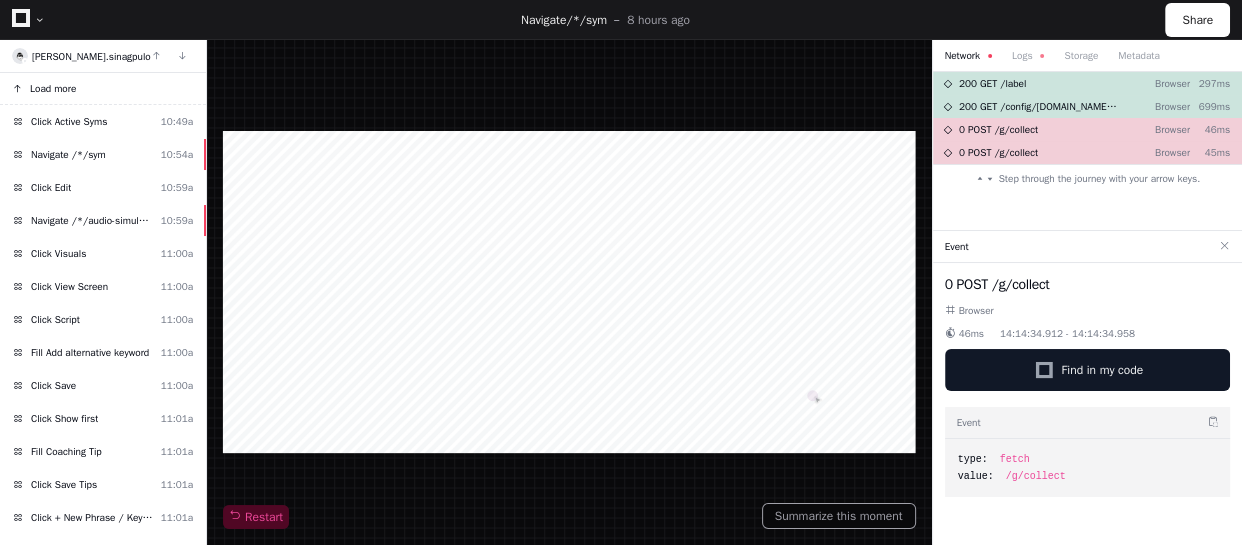 click on "Load more" 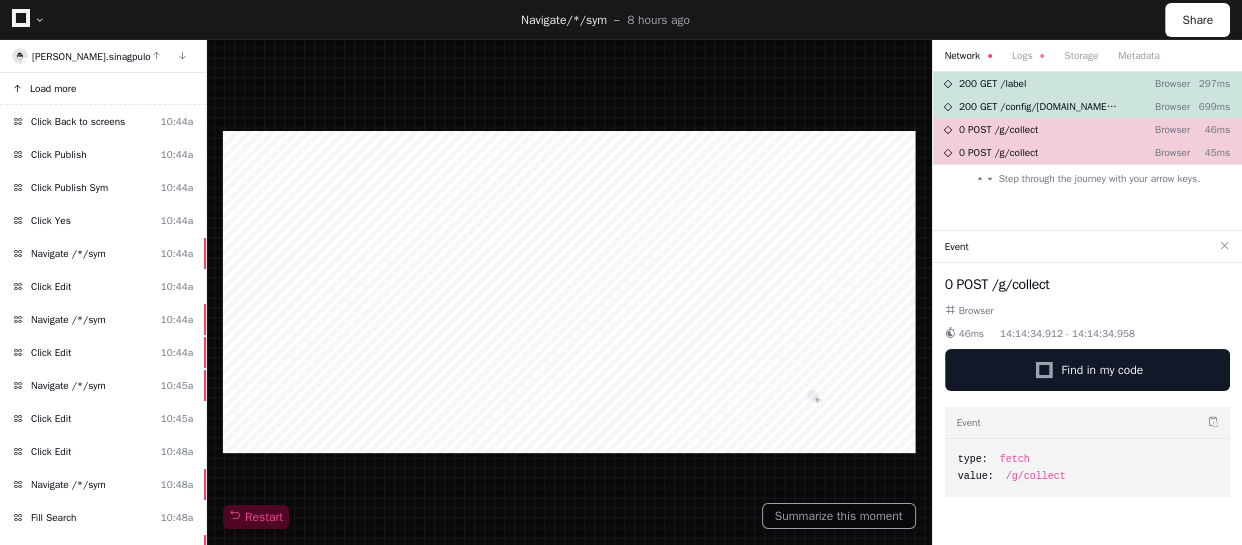 click on "Load more" 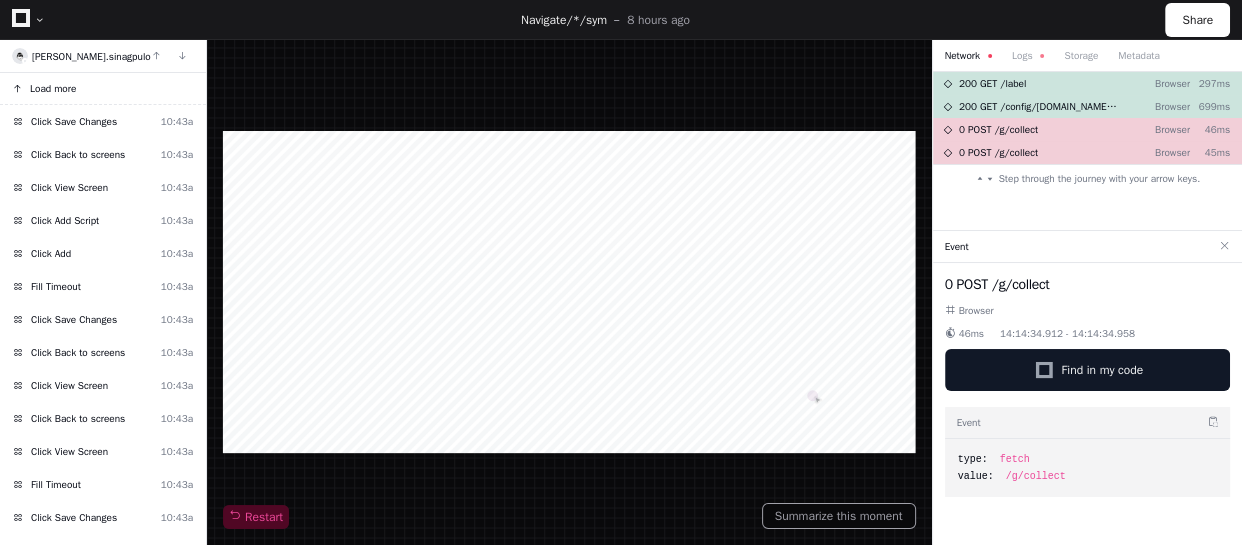click on "Load more" 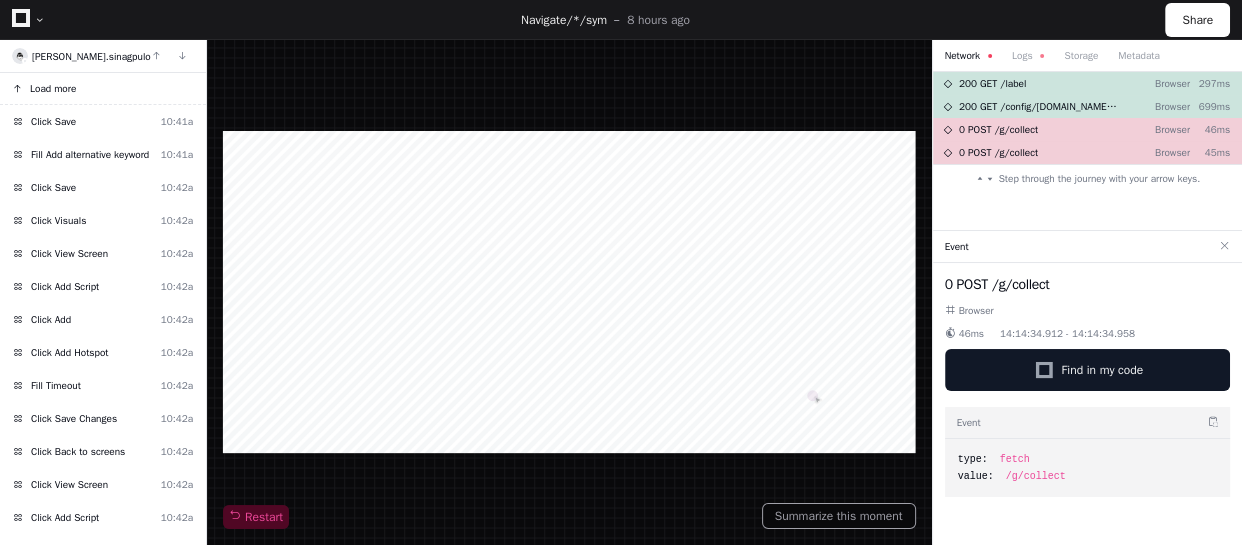 click on "Load more" 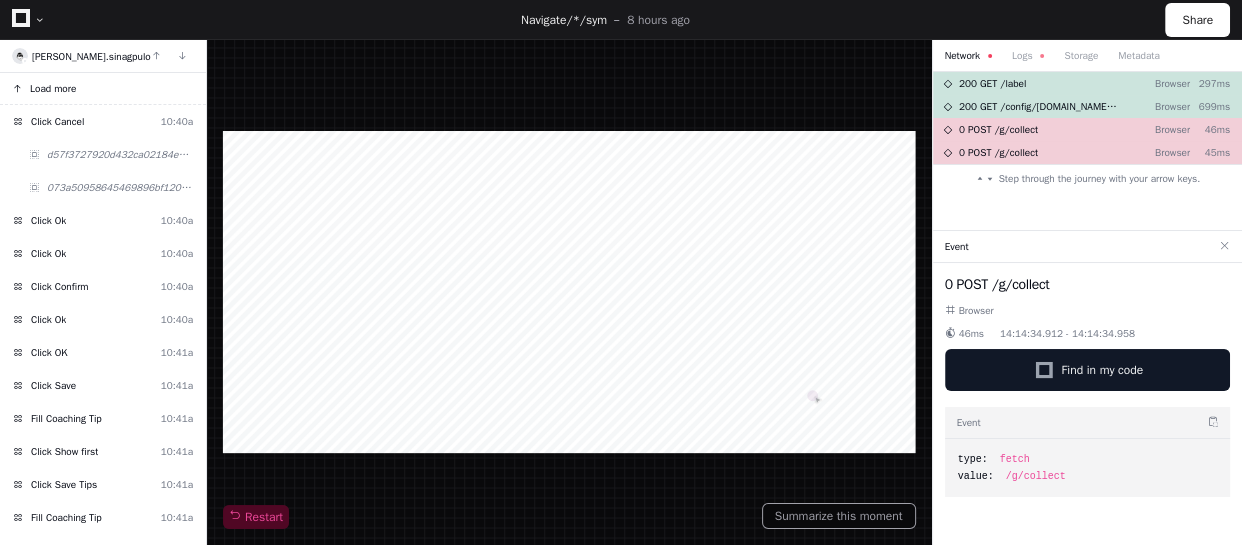 click on "Load more" 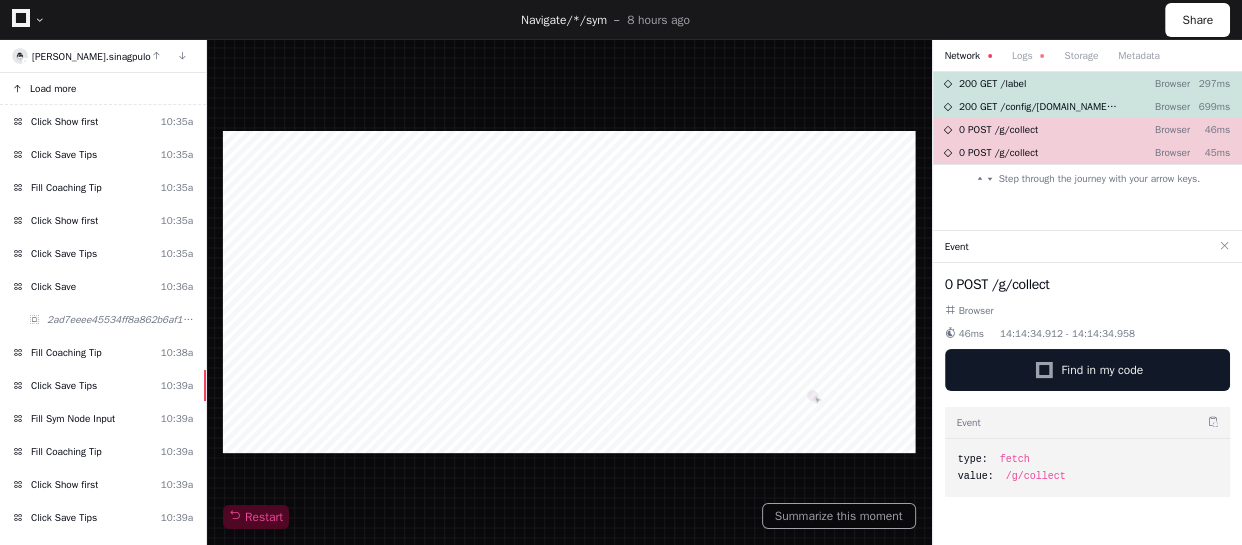 click on "Load more" 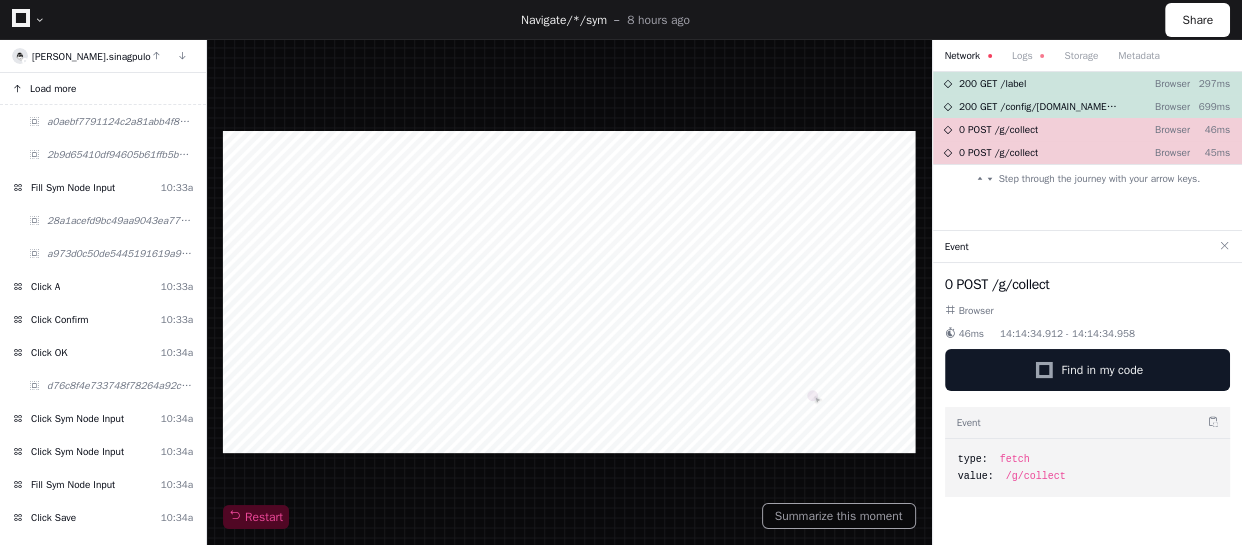 click on "Load more" 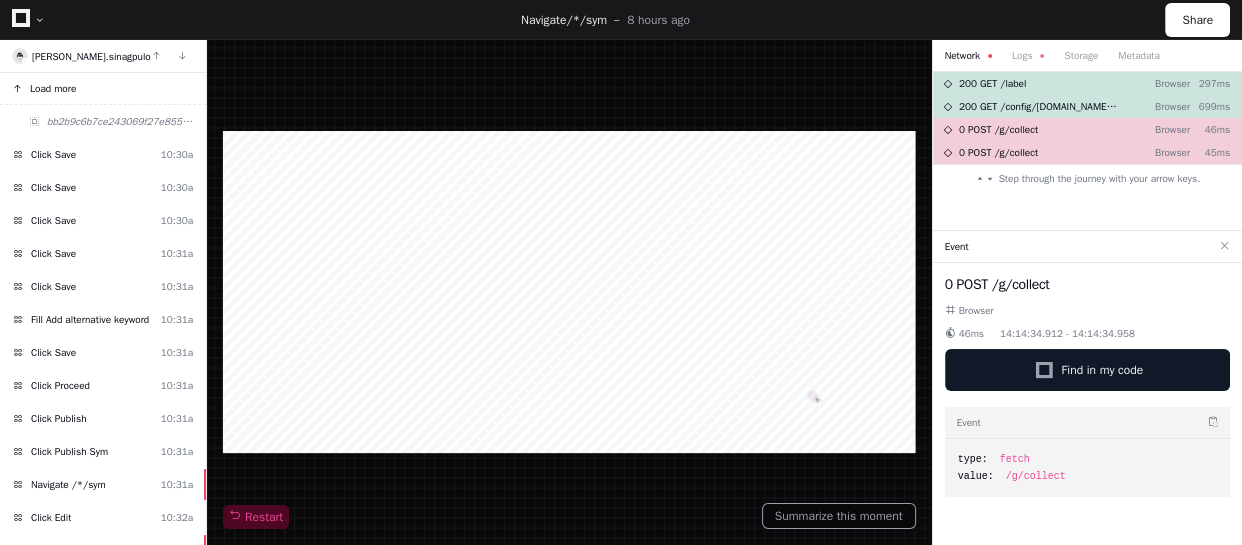 click on "Load more" 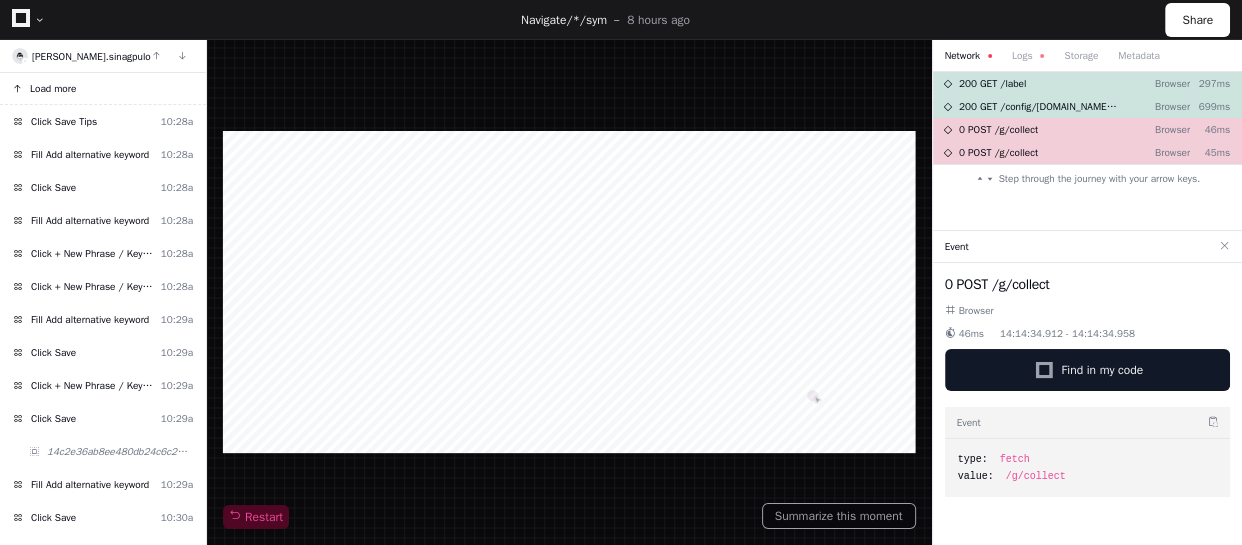 click on "Load more" 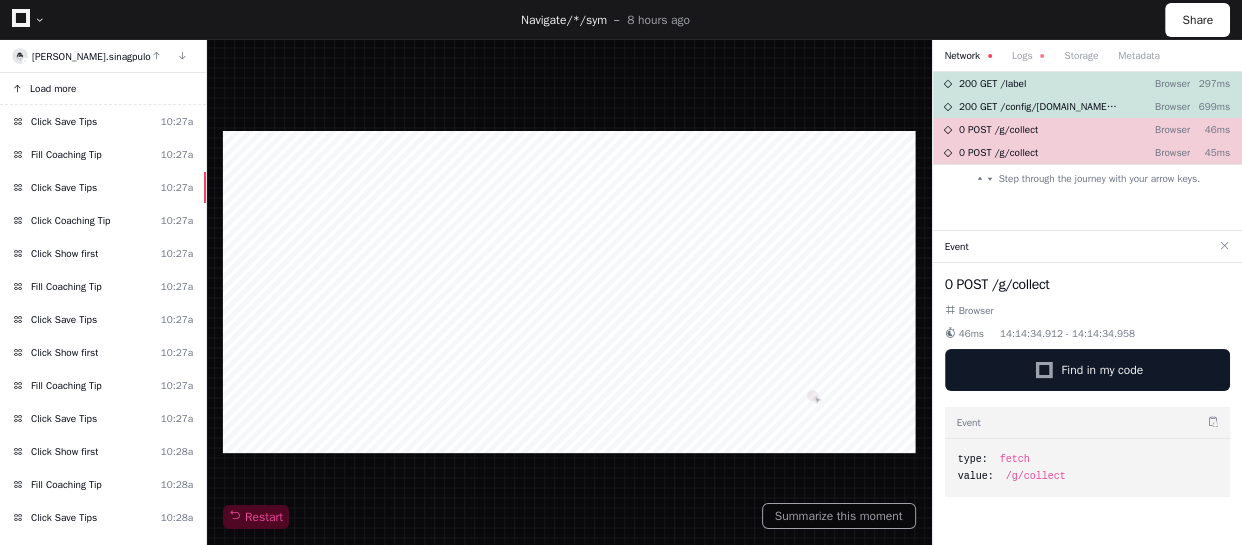 click on "Load more" 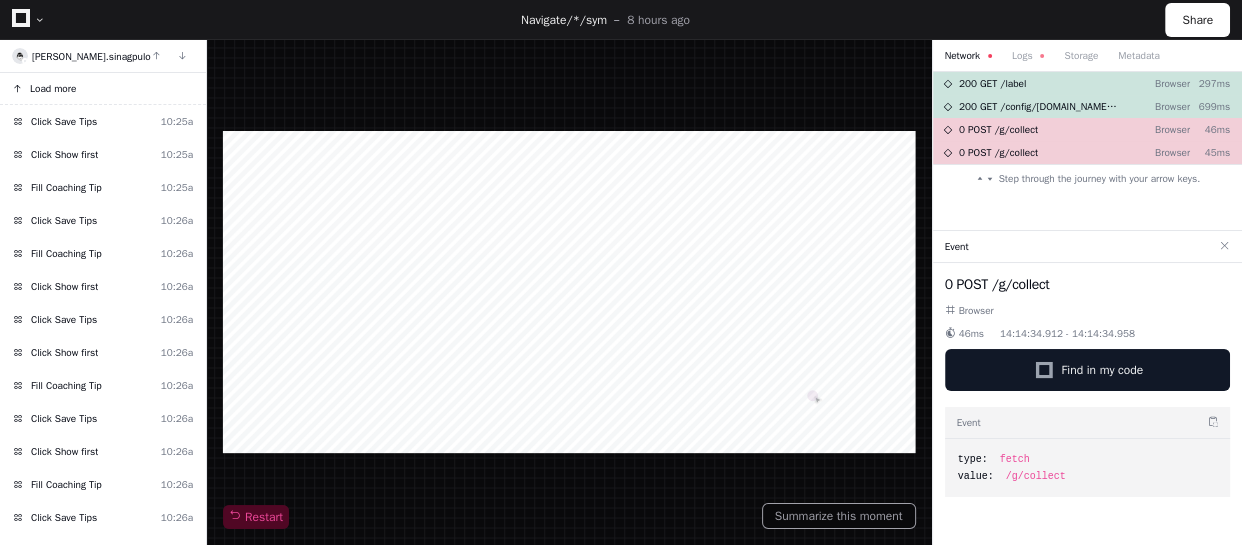 click on "Load more" 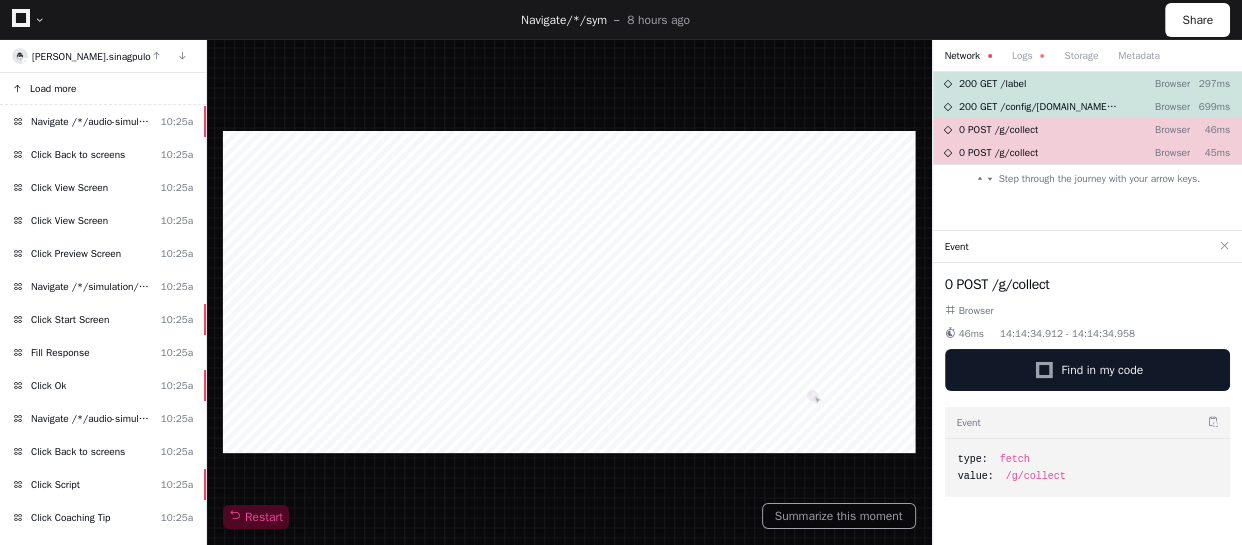 click on "Load more" 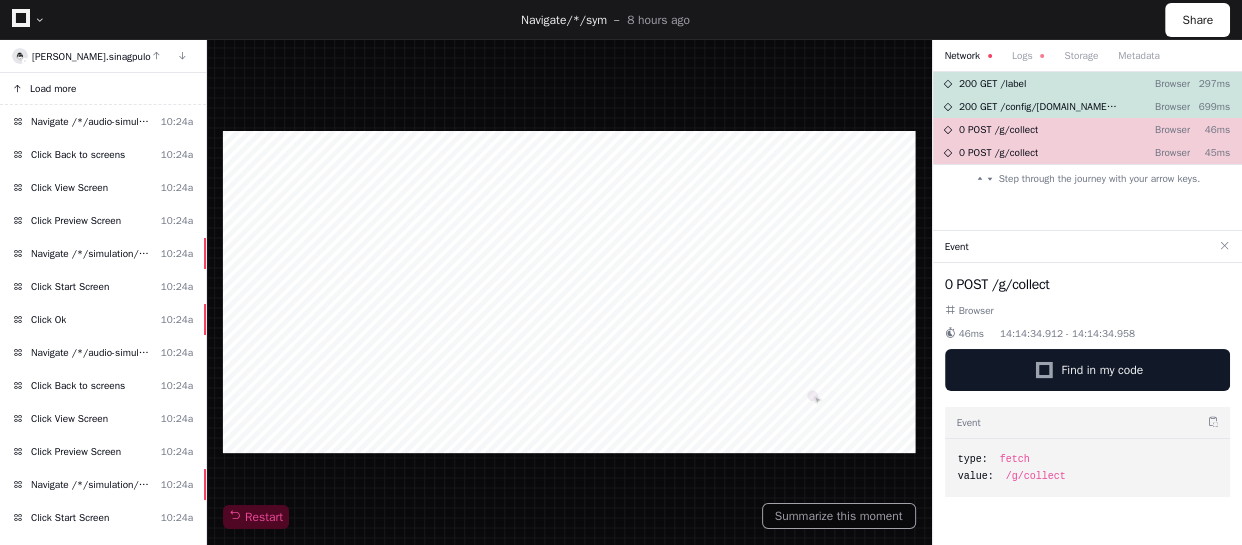 click on "Load more" 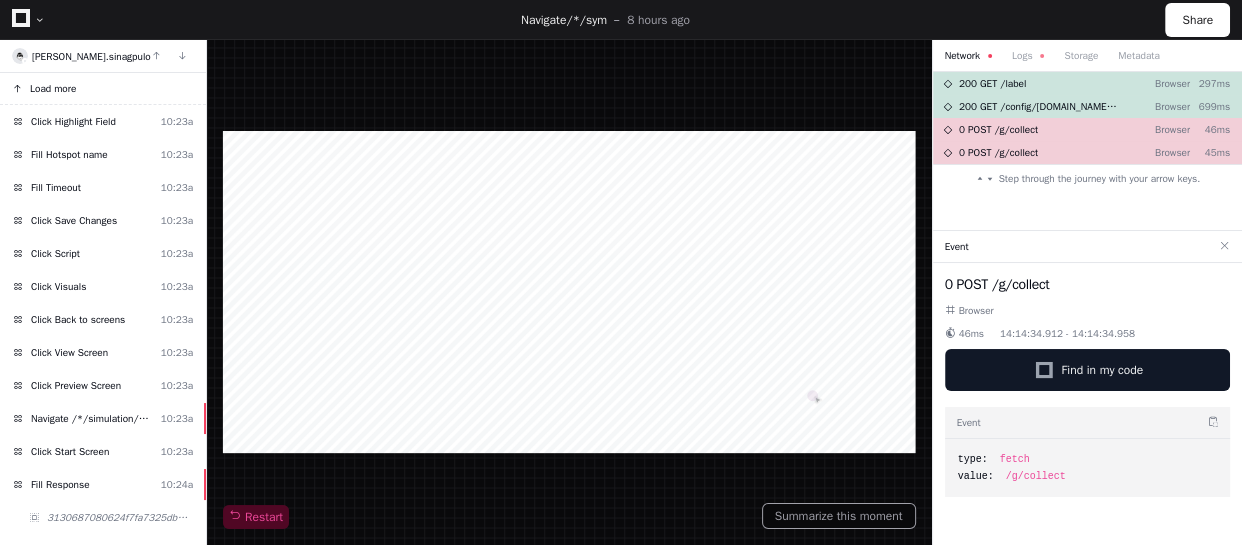 click on "Load more" 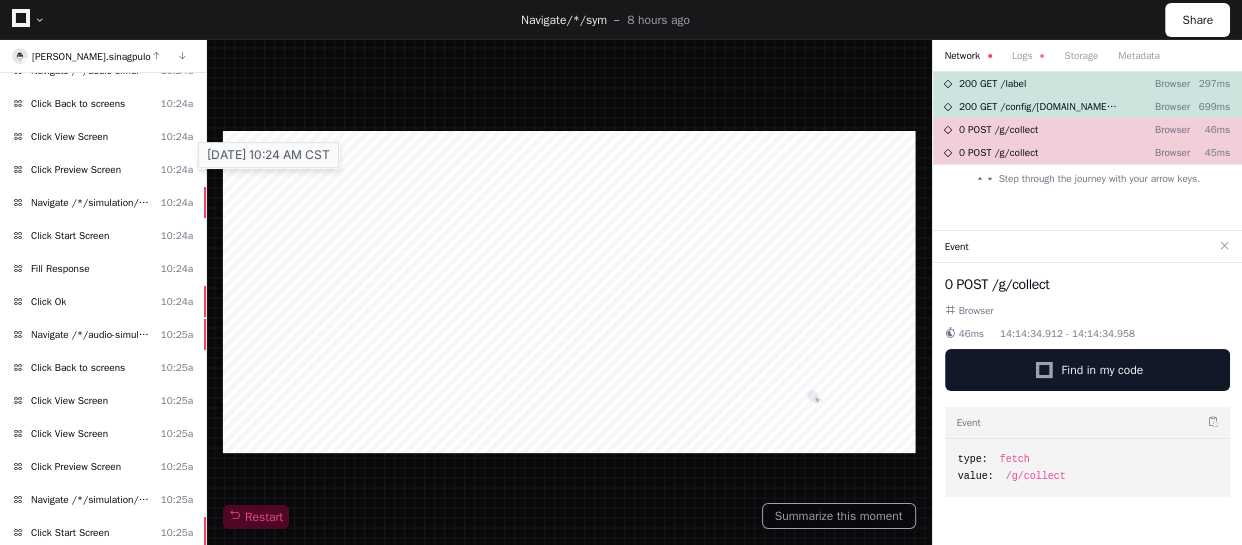 scroll, scrollTop: 1363, scrollLeft: 0, axis: vertical 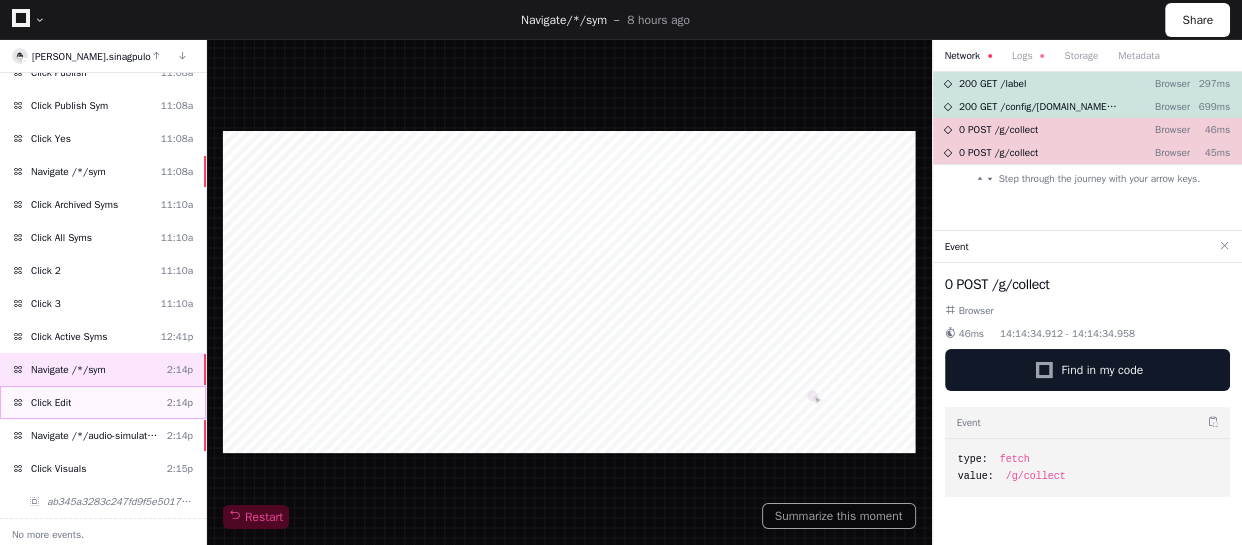 click on "Click Edit  2:14p" 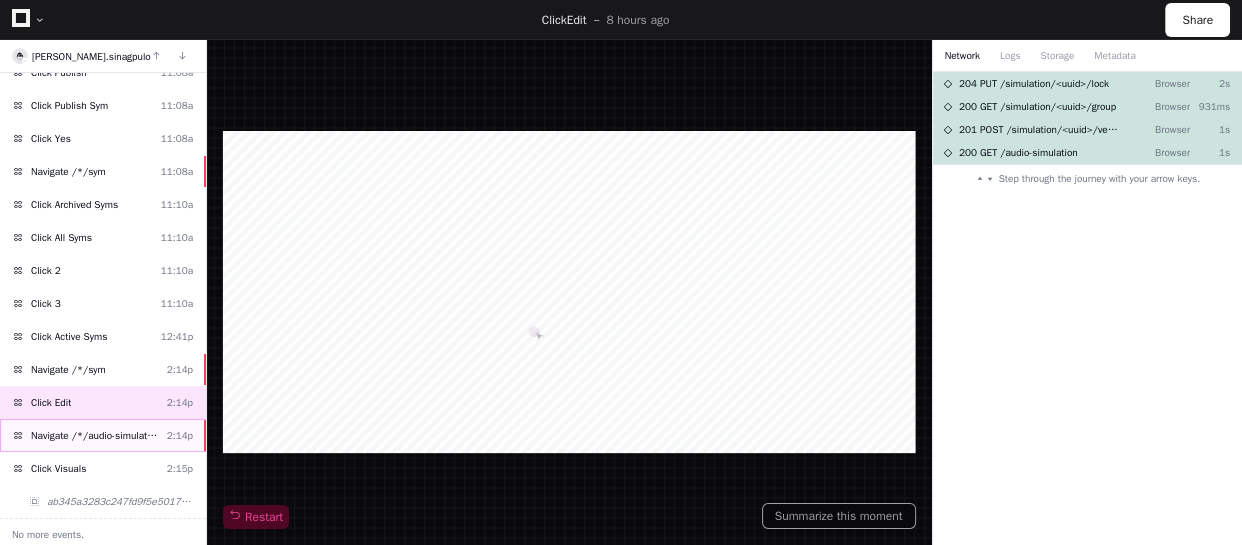 click on "Navigate /*/audio-simulation/*/create-sym  2:14p" 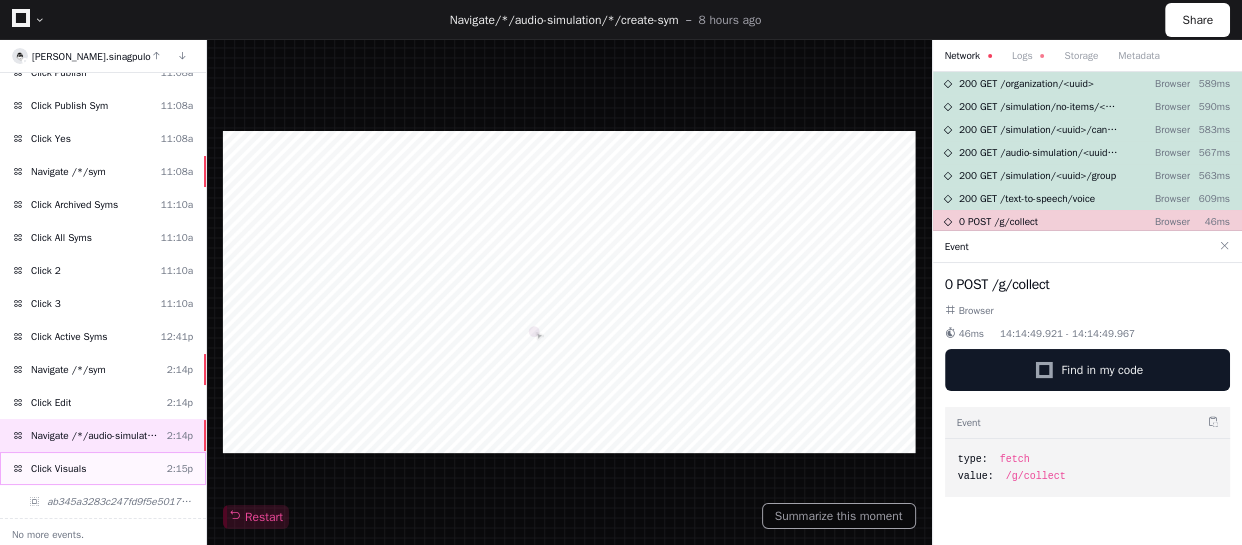 click on "Click Visuals  2:15p" 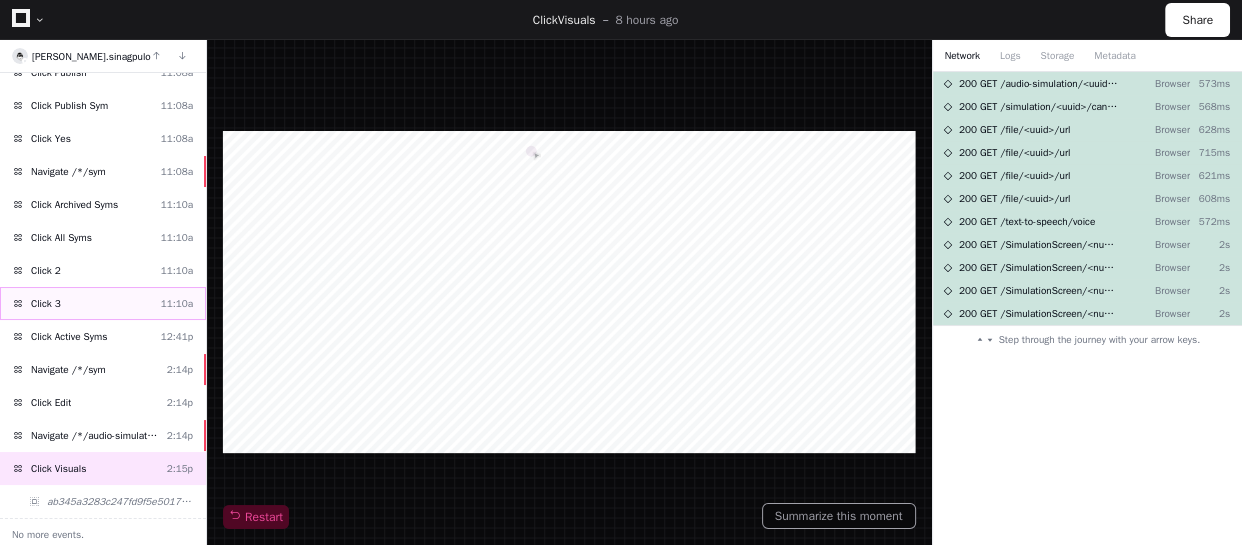 click on "Click 3  11:10a" 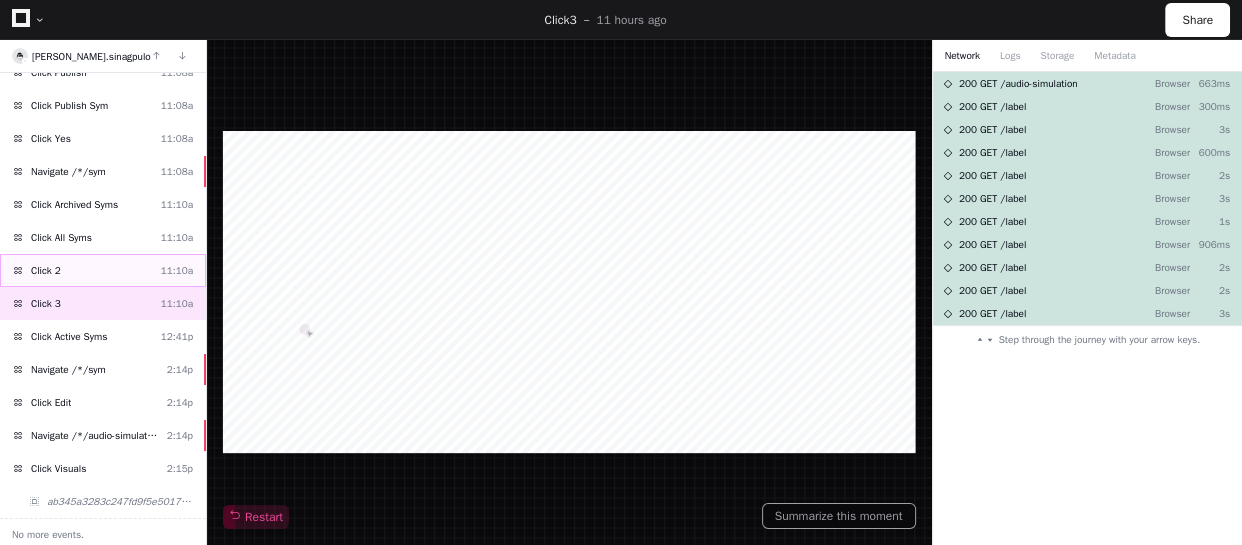click on "Click 2  11:10a" 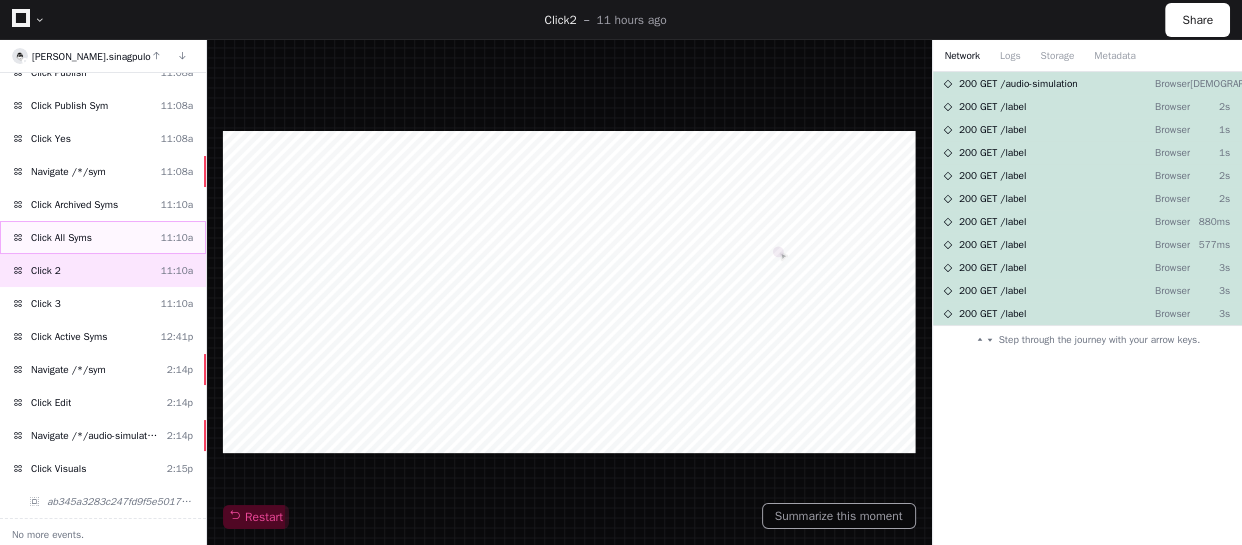 click on "Click All Syms  11:10a" 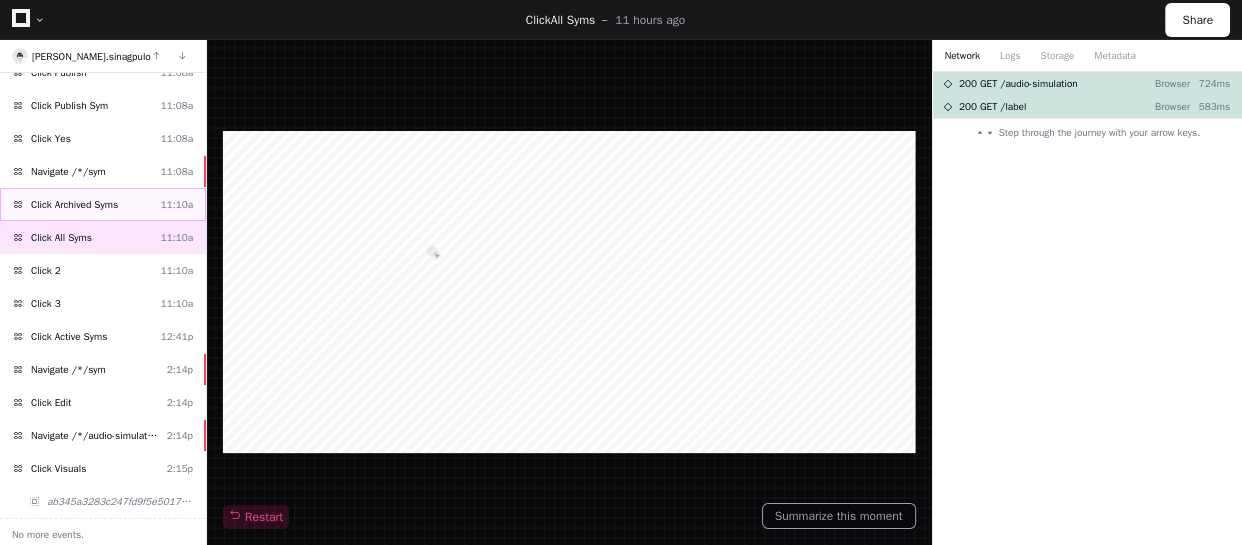 click on "Click Archived Syms  11:10a" 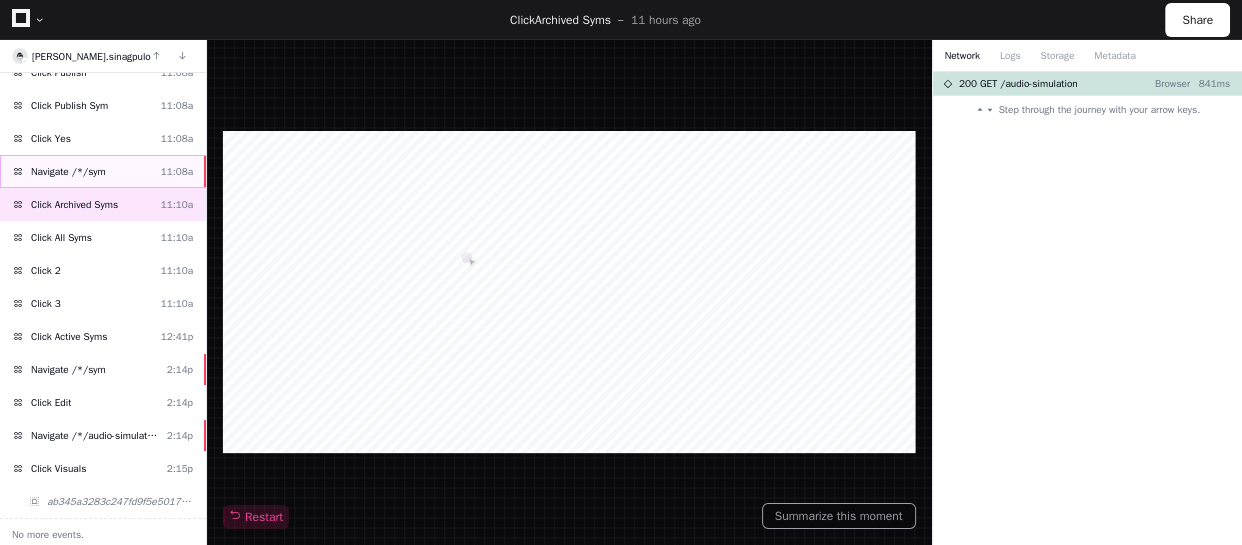 click on "Navigate /*/sym  11:08a" 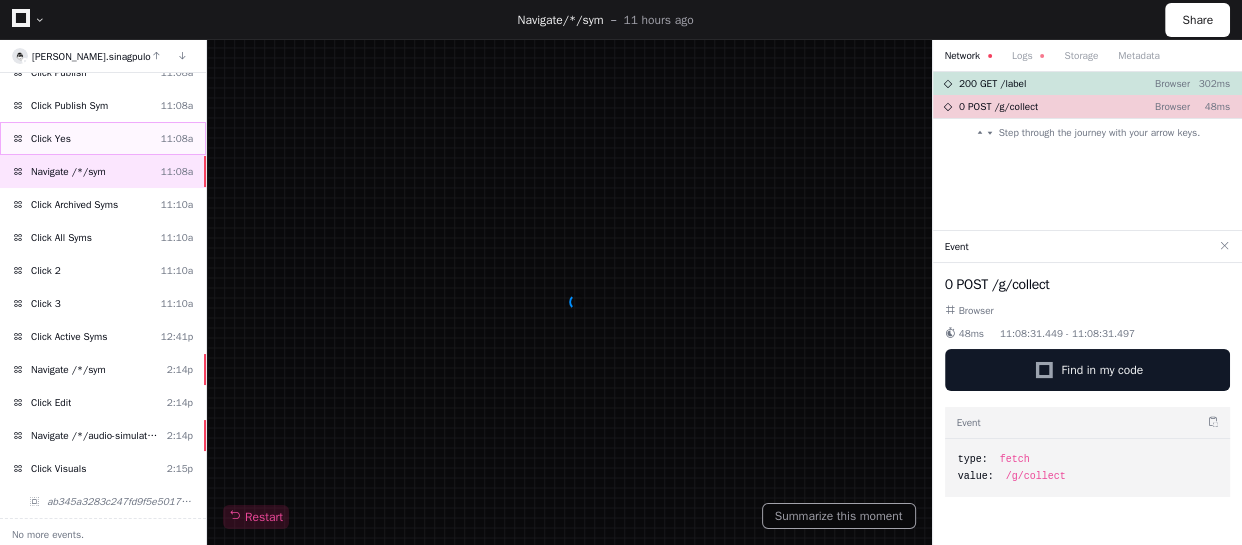 click on "Click Yes  11:08a" 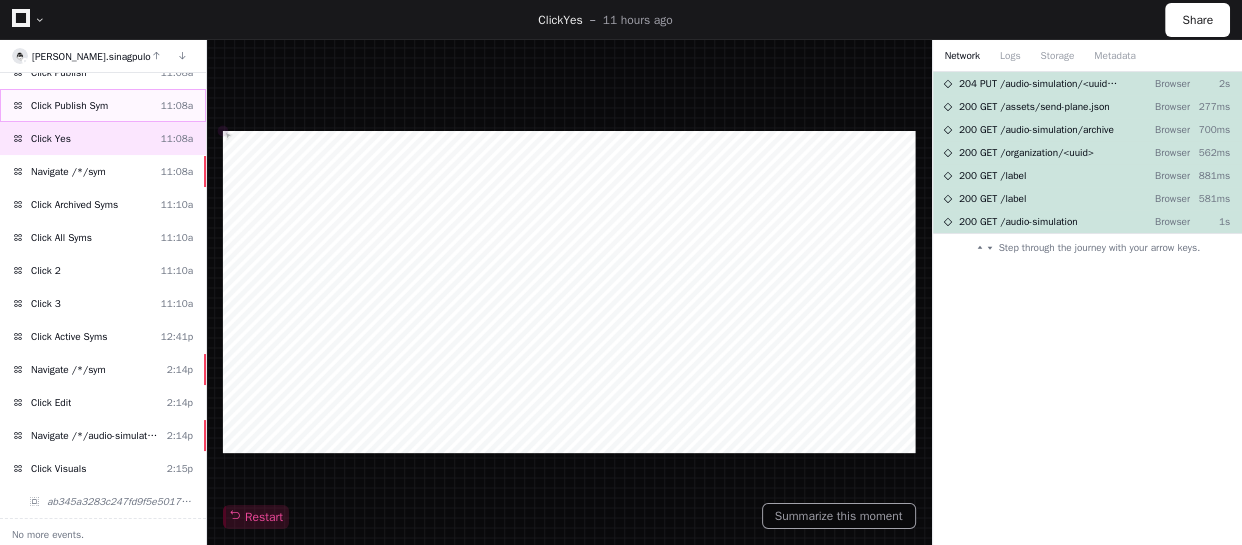 click on "Click Publish Sym  11:08a" 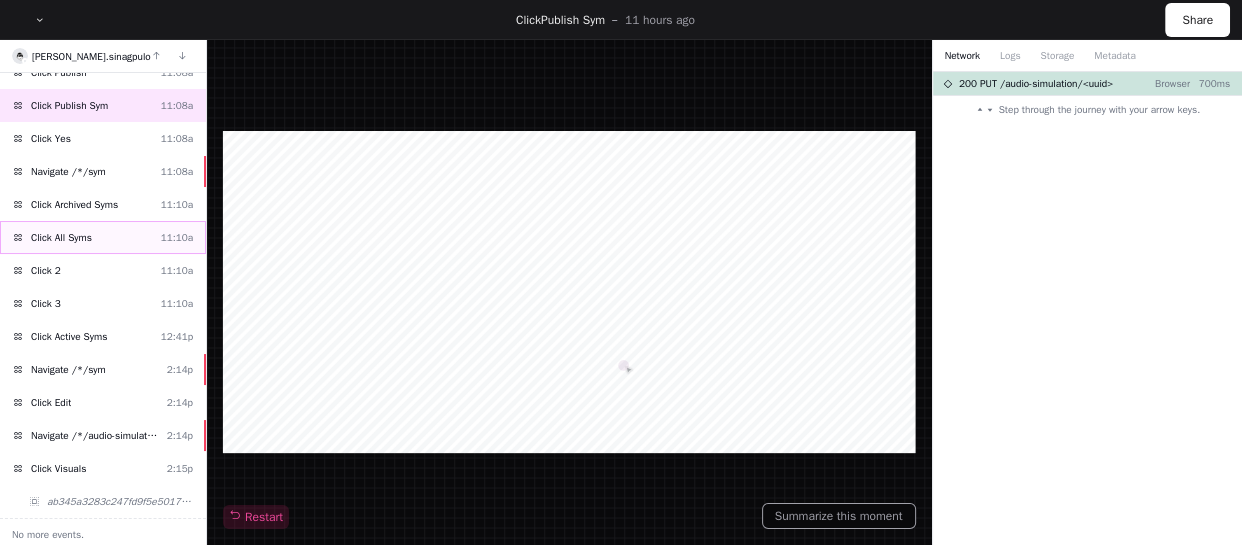 scroll, scrollTop: 156, scrollLeft: 0, axis: vertical 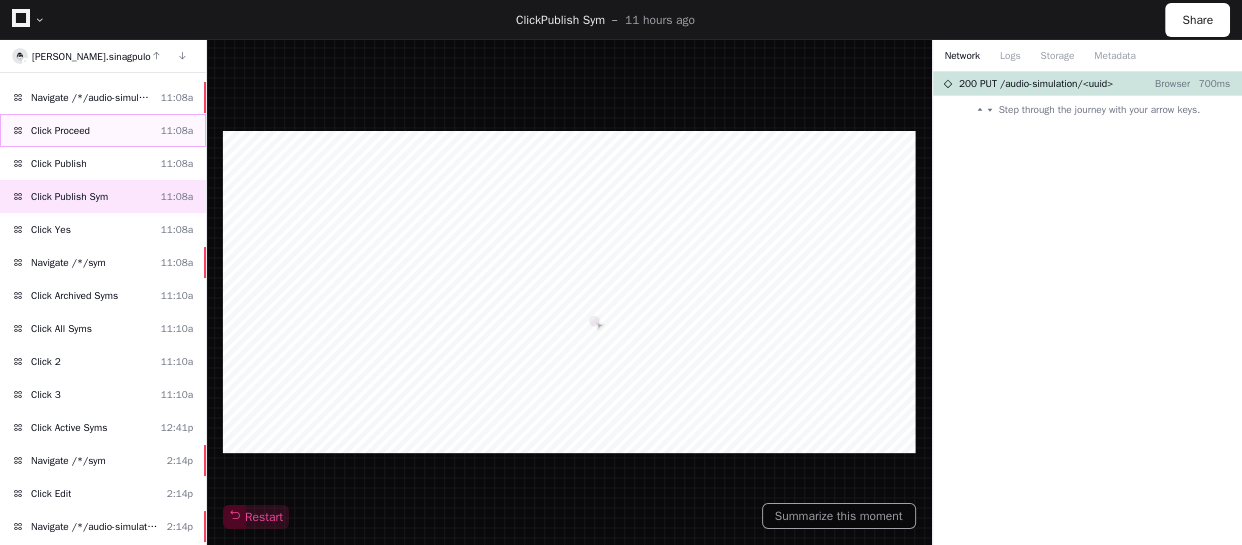 click on "Click Proceed" 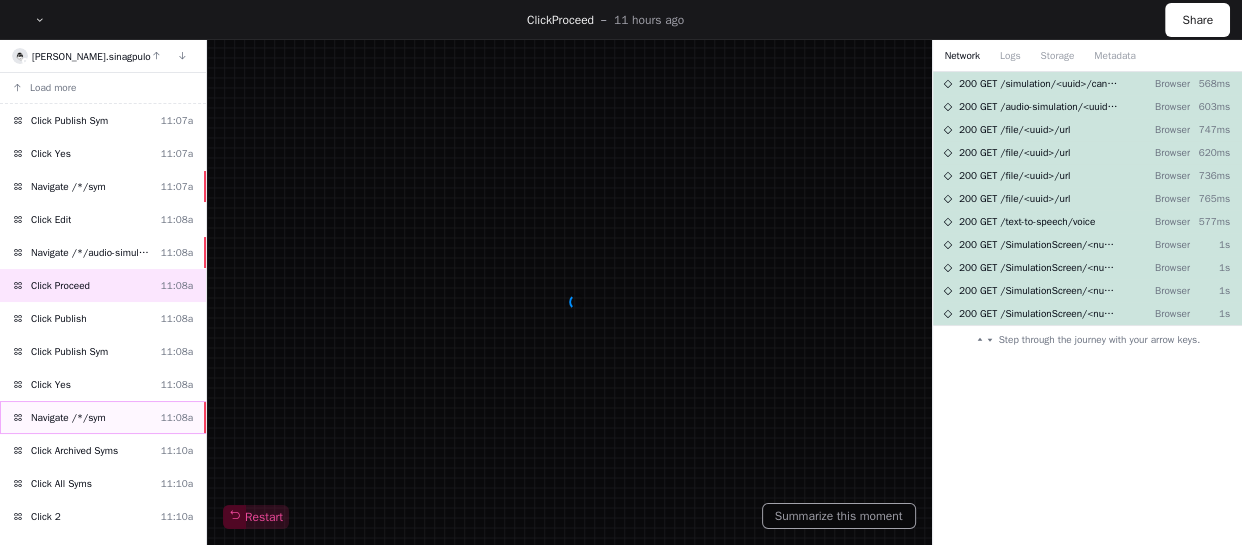 scroll, scrollTop: 0, scrollLeft: 0, axis: both 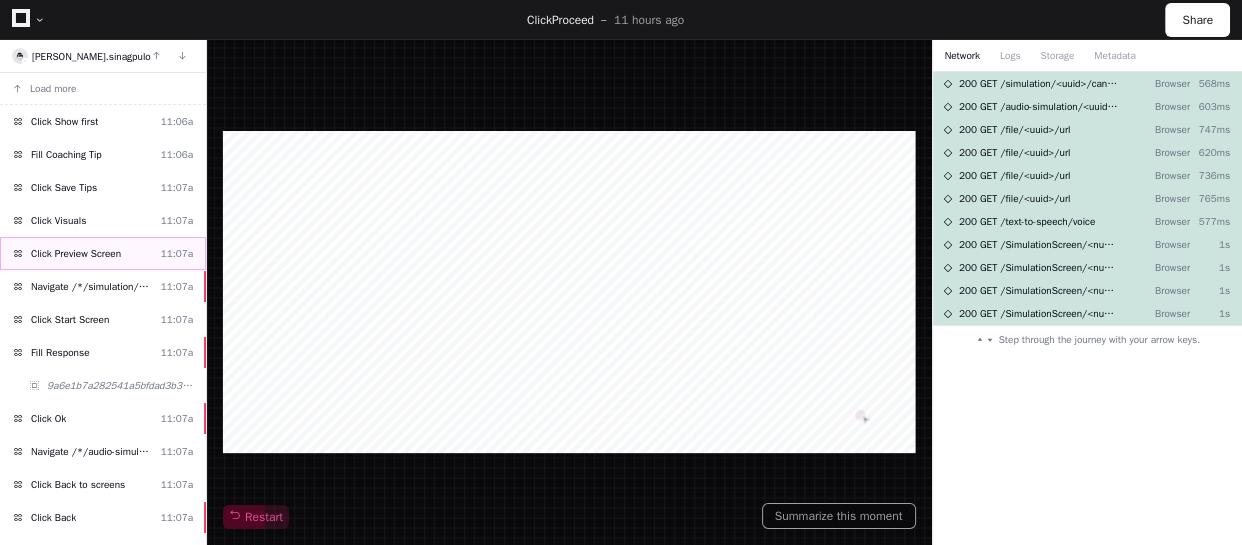 click on "Click Preview Screen" 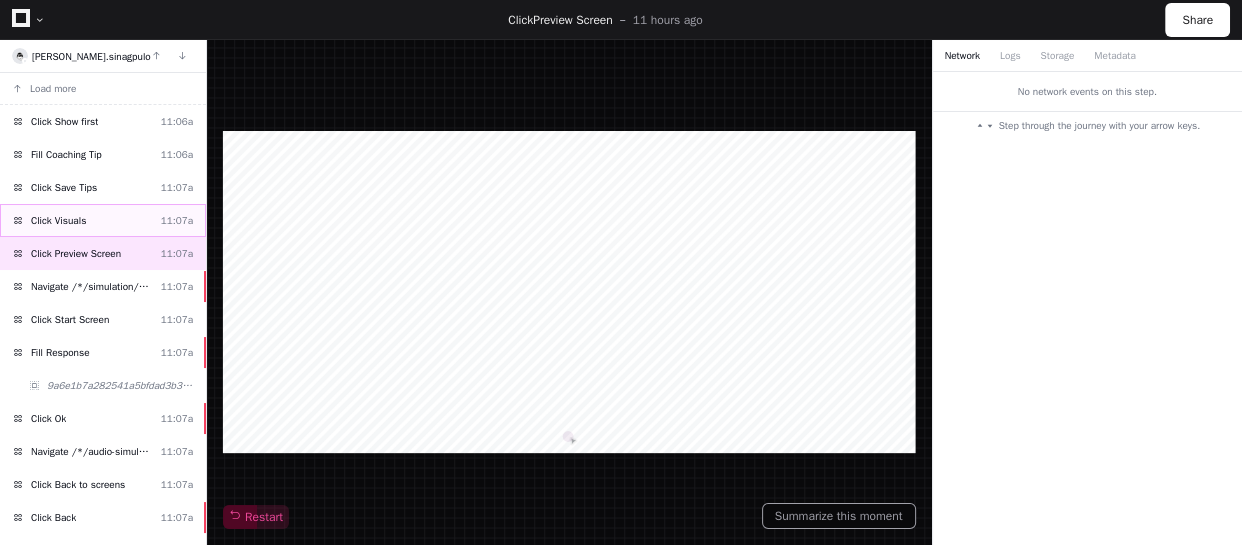 click on "Click Visuals  11:07a" 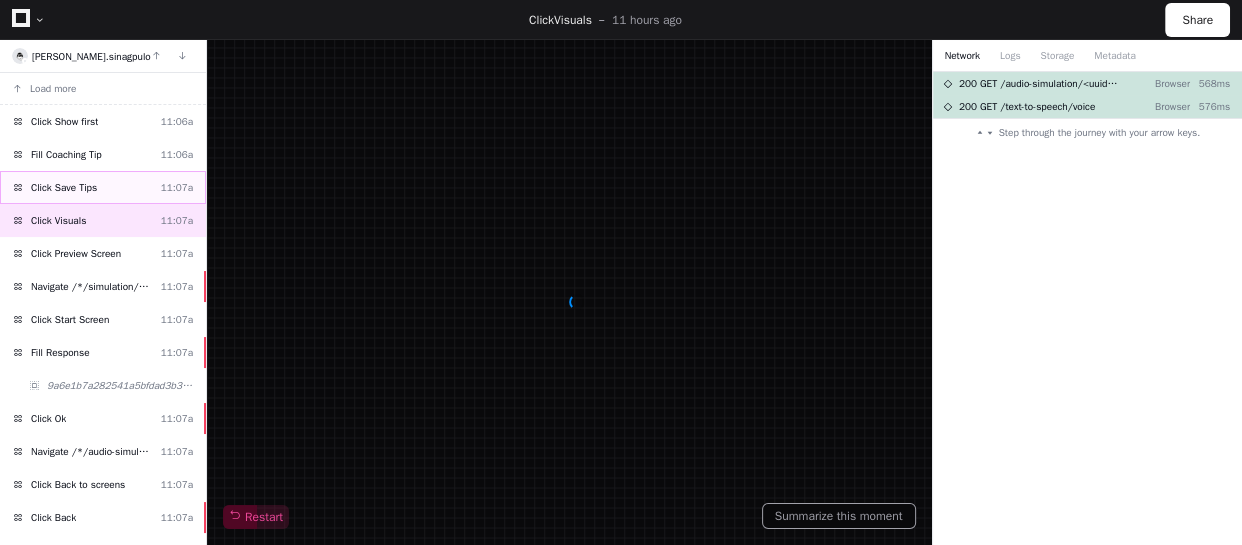 click on "Click Save Tips  11:07a" 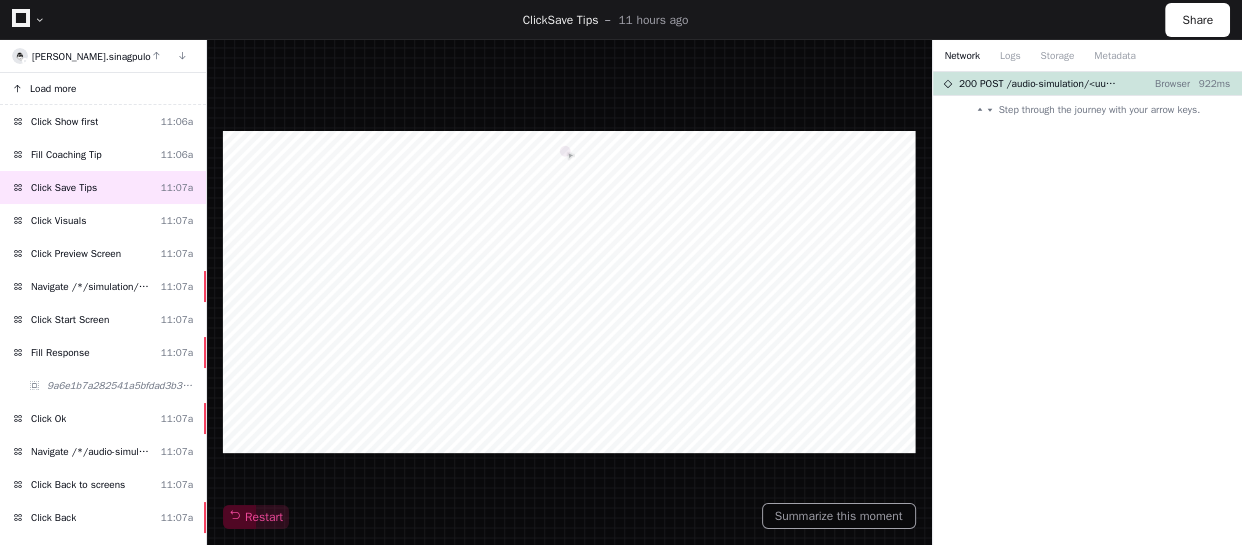 click on "Load more" 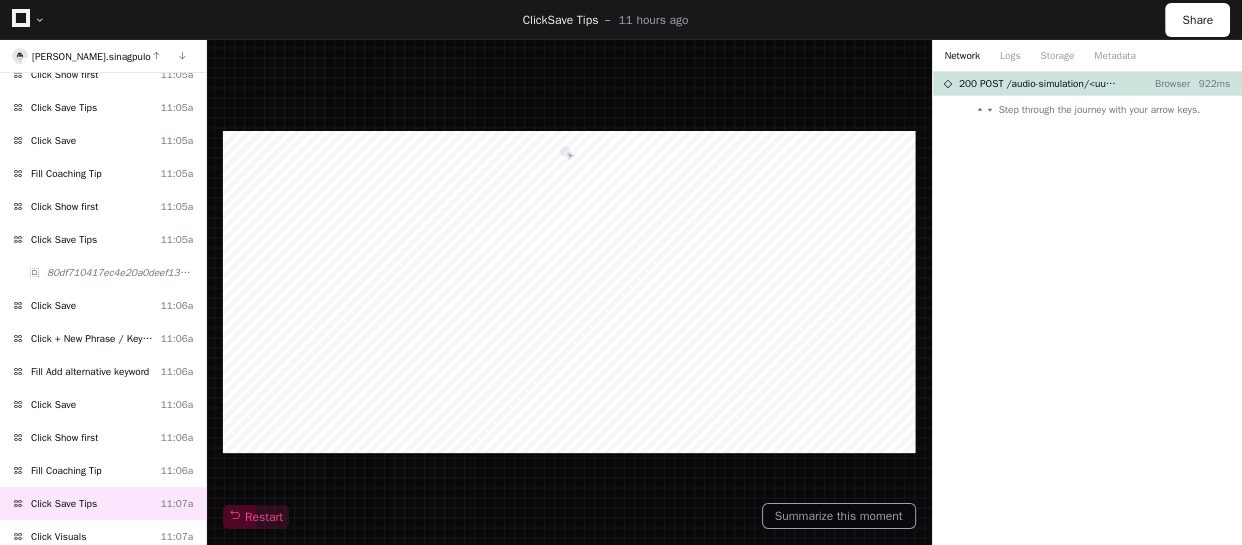 scroll, scrollTop: 181, scrollLeft: 0, axis: vertical 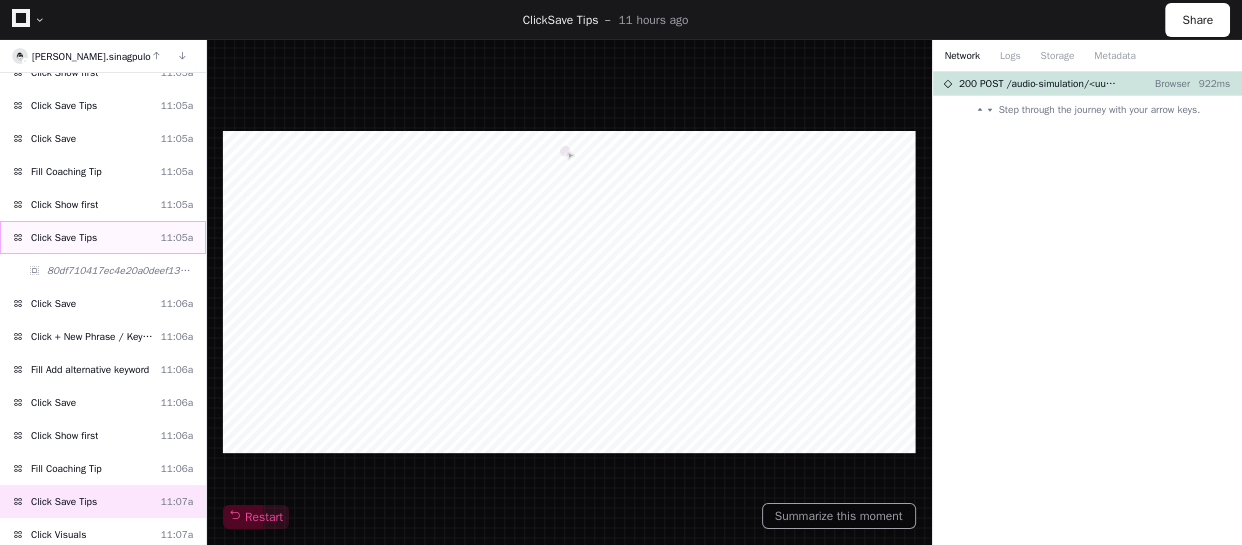 click on "Click Save Tips  11:05a" 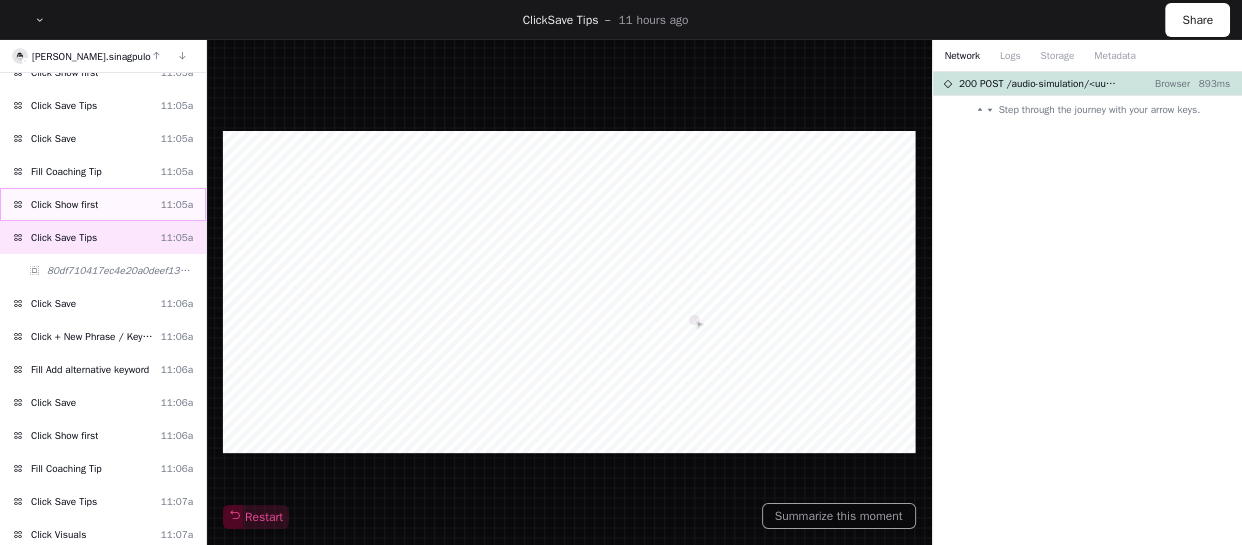 click on "Click Show first  11:05a" 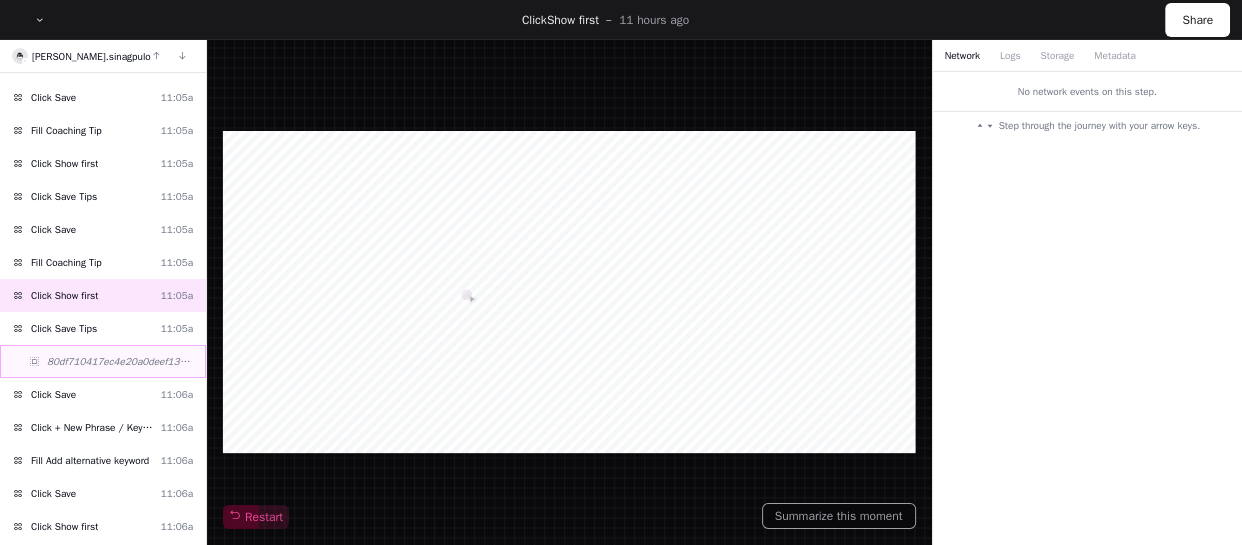 scroll, scrollTop: 0, scrollLeft: 0, axis: both 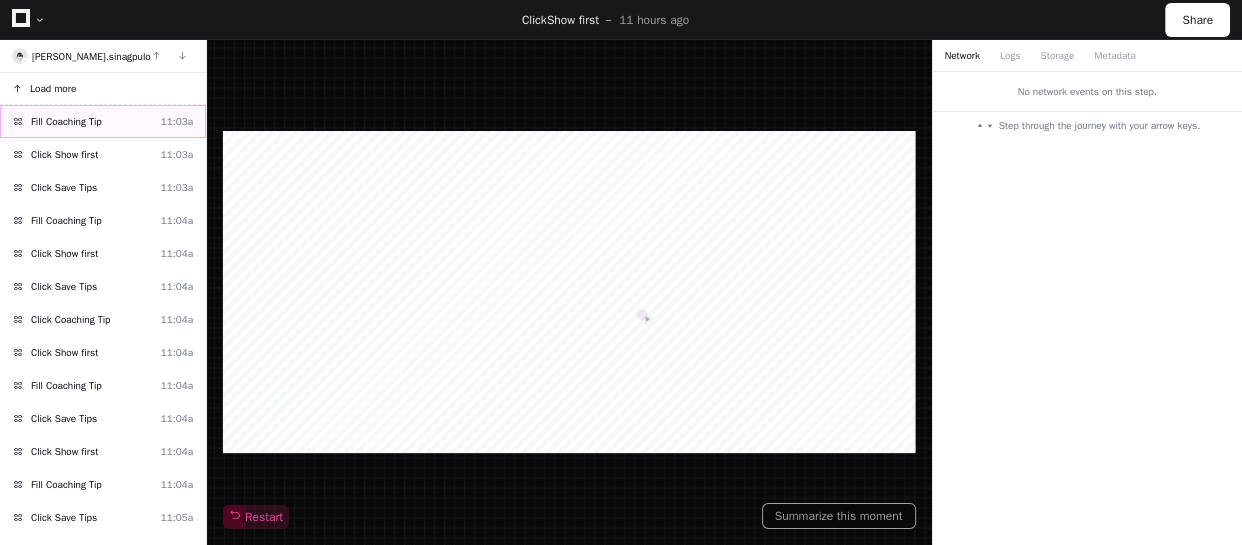 click on "Fill Coaching Tip" 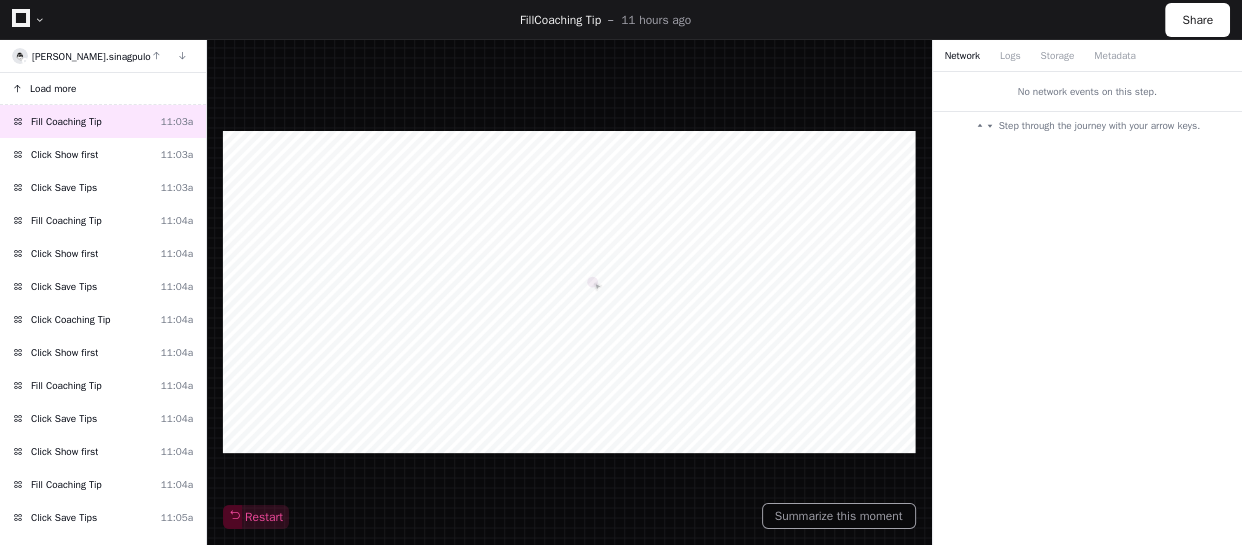 click on "Load more" 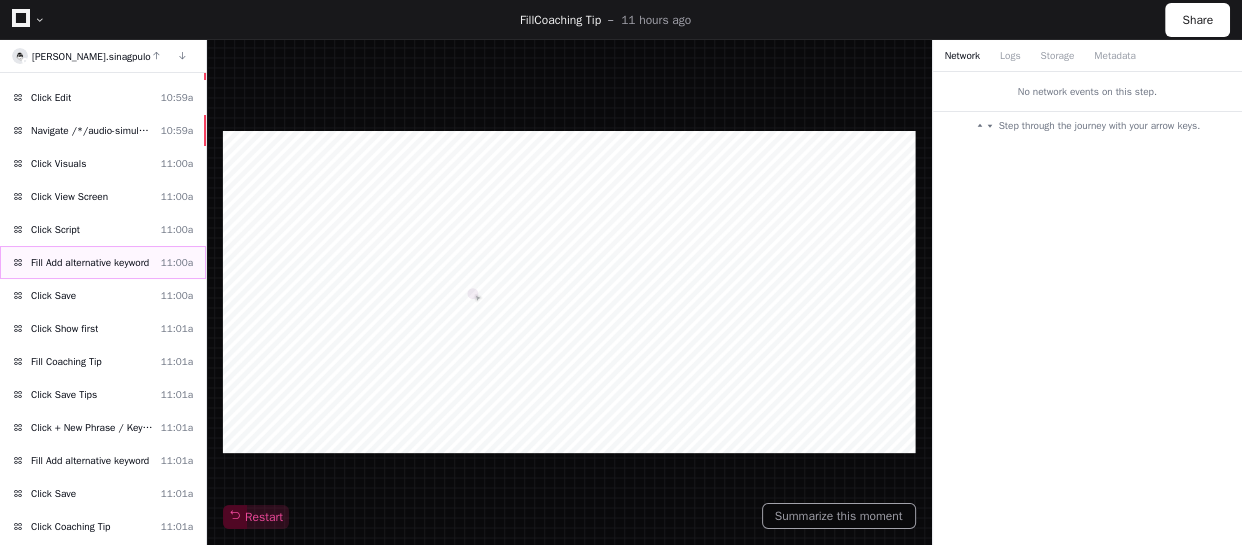 scroll, scrollTop: 0, scrollLeft: 0, axis: both 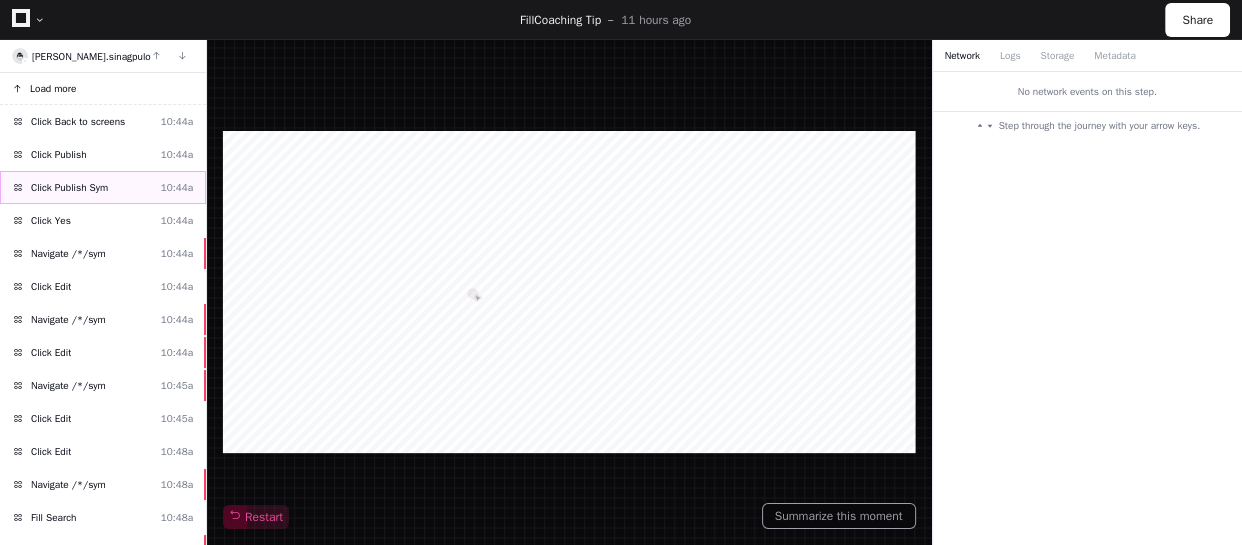 click on "Click Publish Sym  10:44a" 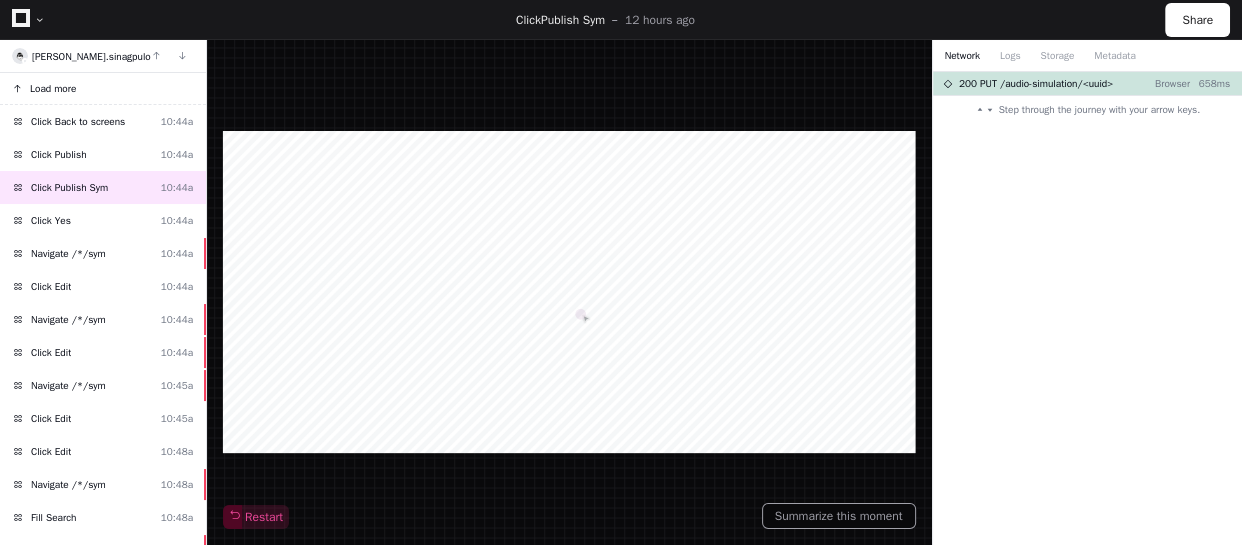 click on "Load more" 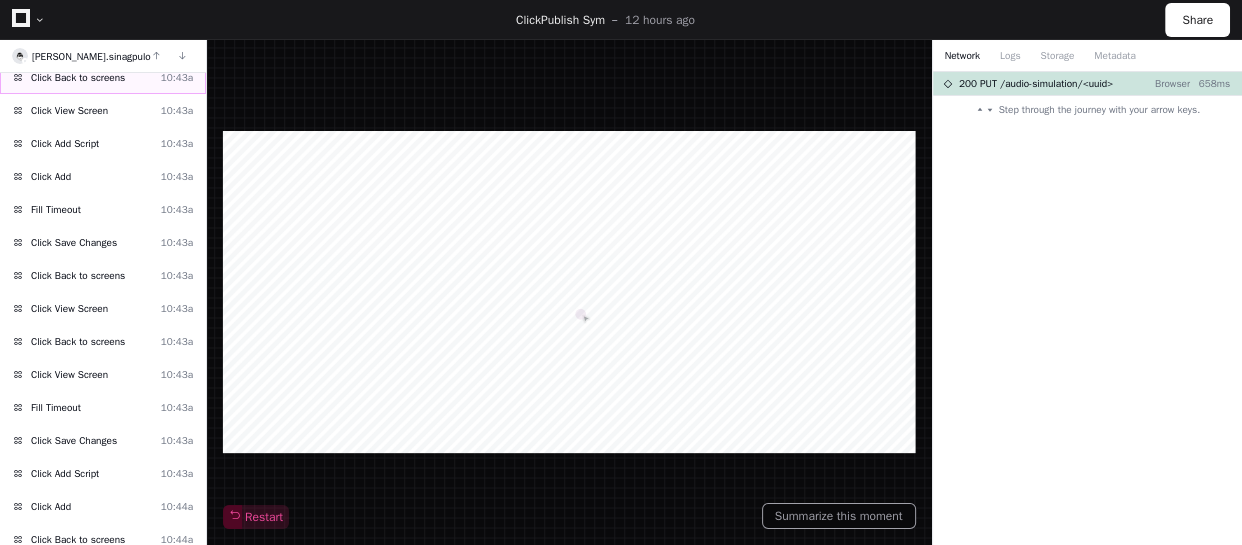 scroll, scrollTop: 181, scrollLeft: 0, axis: vertical 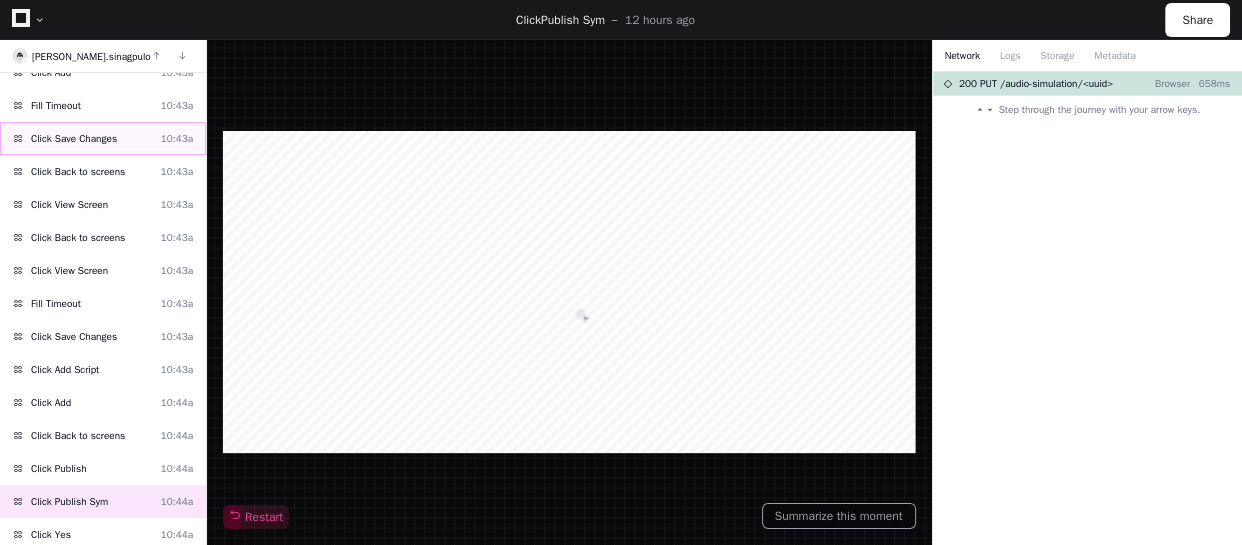 click on "Click Save Changes" 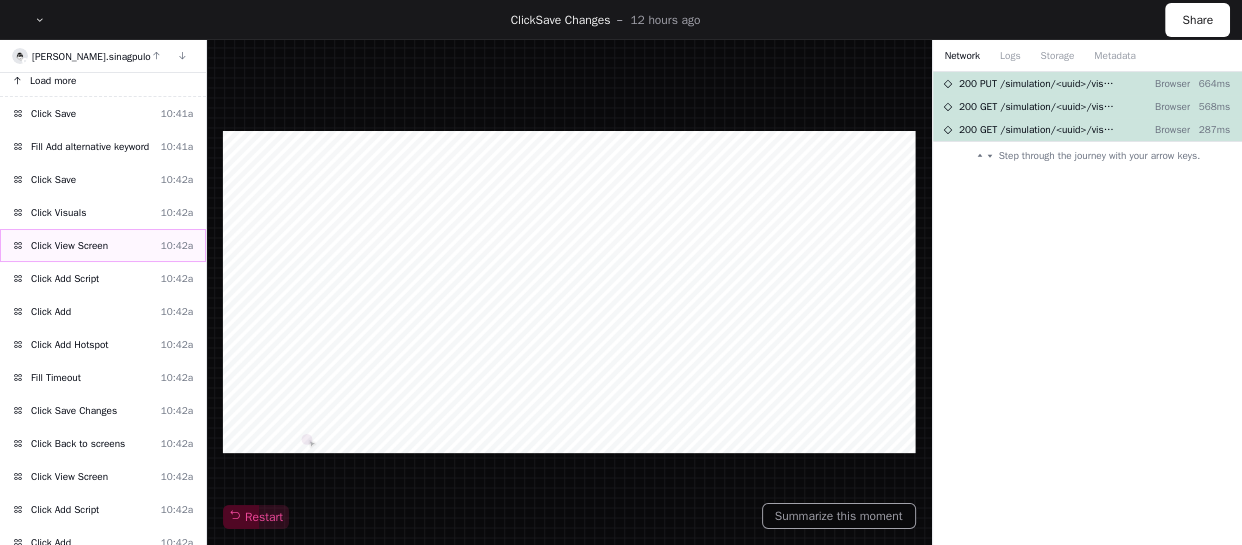 scroll, scrollTop: 0, scrollLeft: 0, axis: both 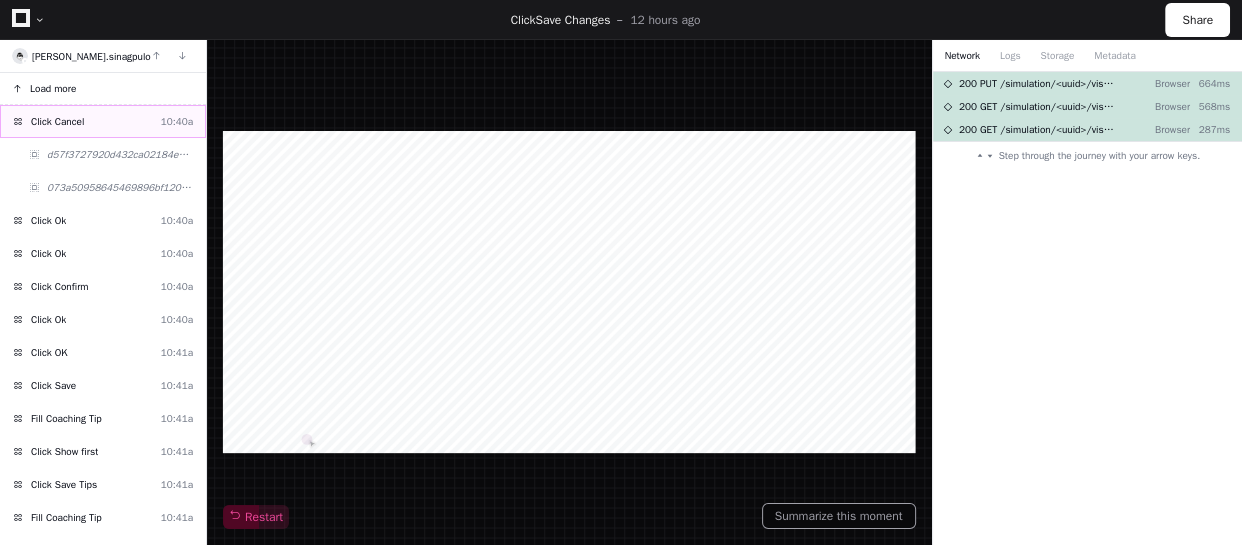click on "Click Cancel" 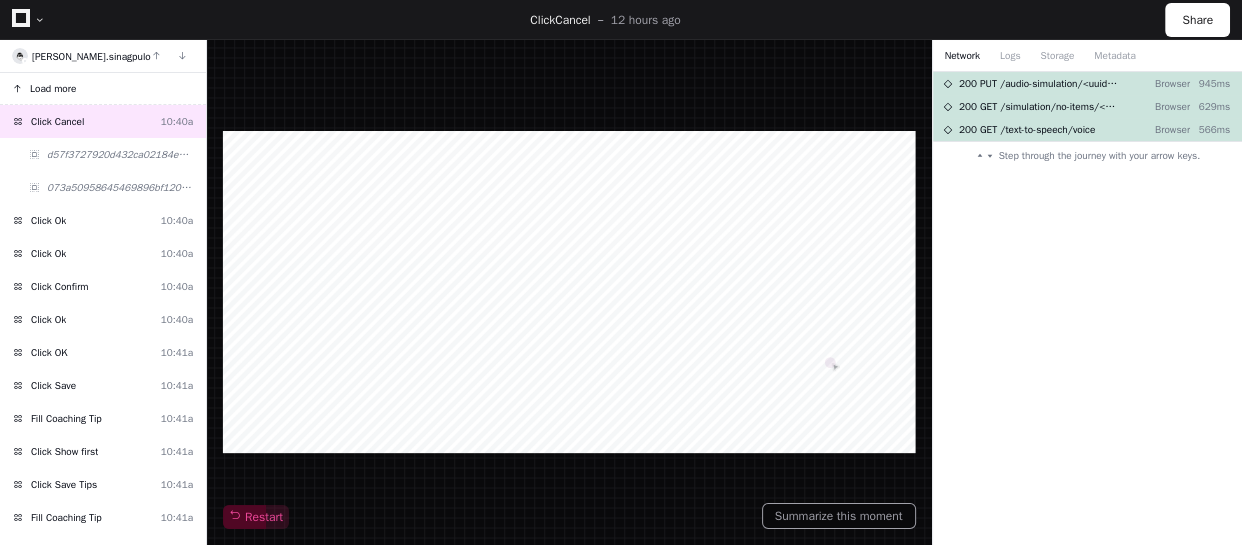 click on "Load more" 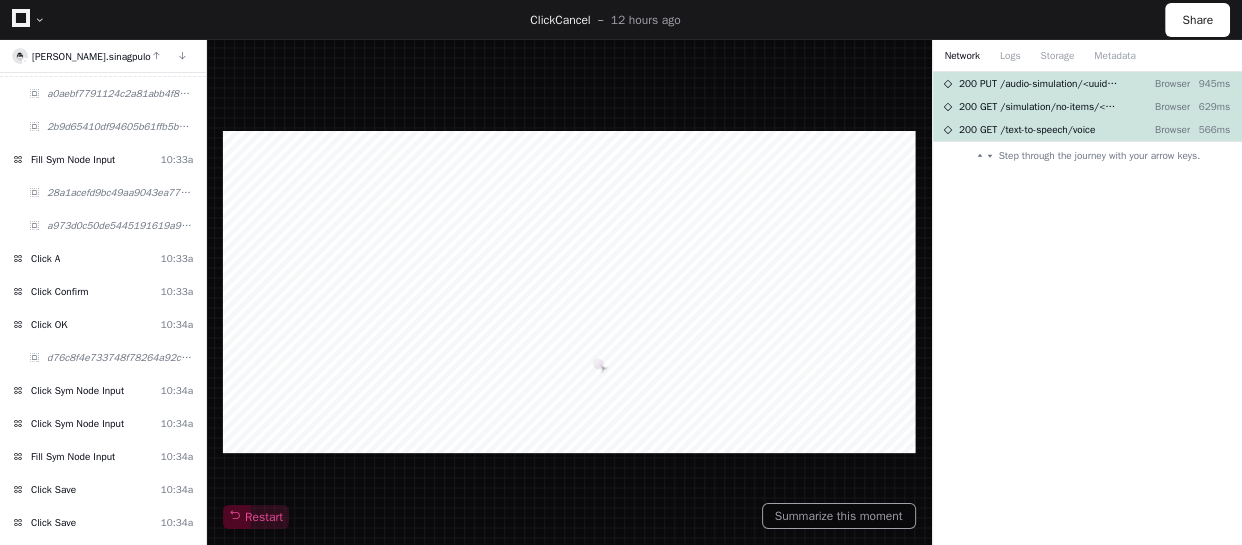 scroll, scrollTop: 0, scrollLeft: 0, axis: both 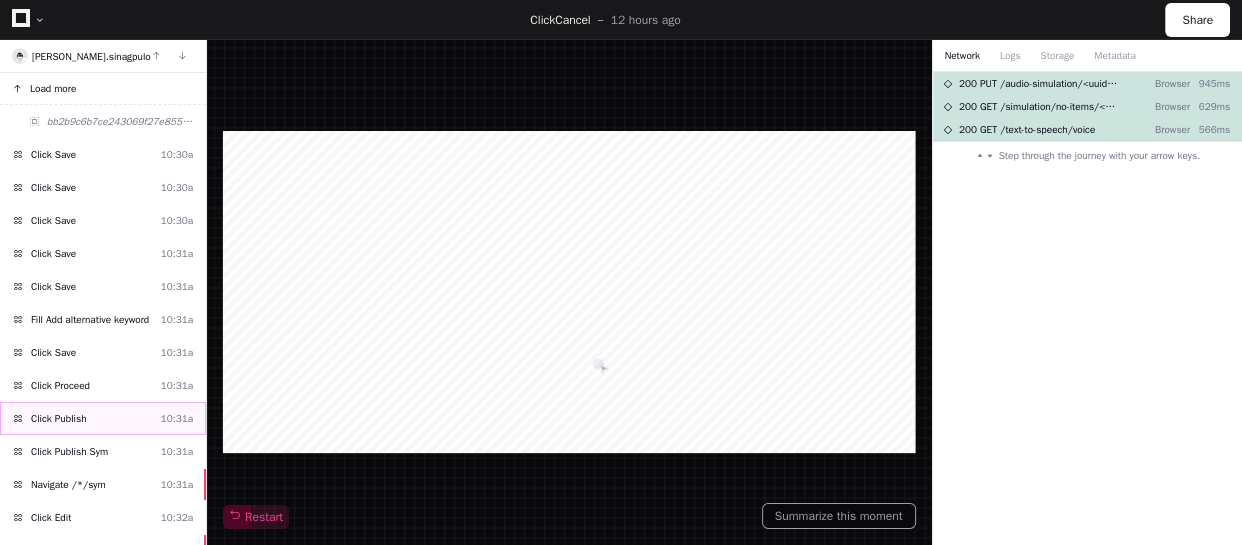 click on "Click Publish  10:31a" 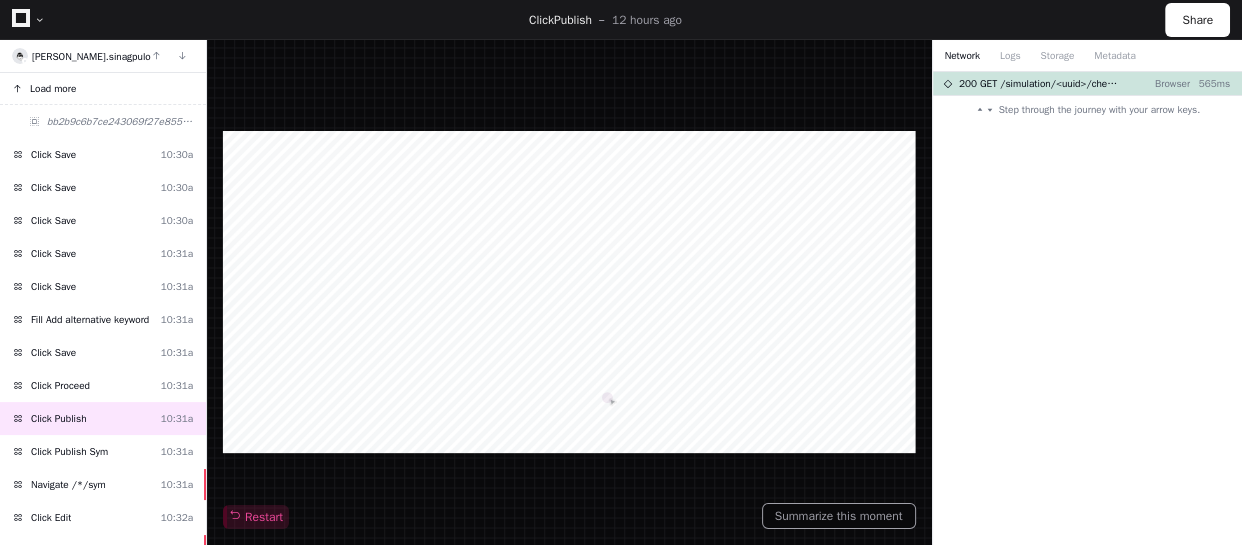 click on "Load more" 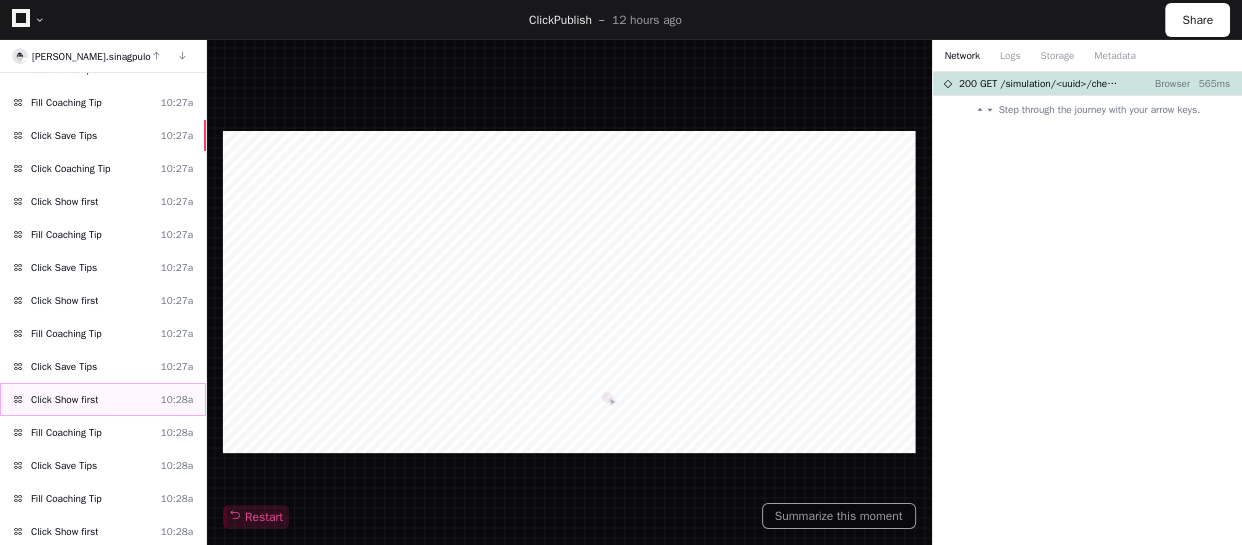 scroll, scrollTop: 0, scrollLeft: 0, axis: both 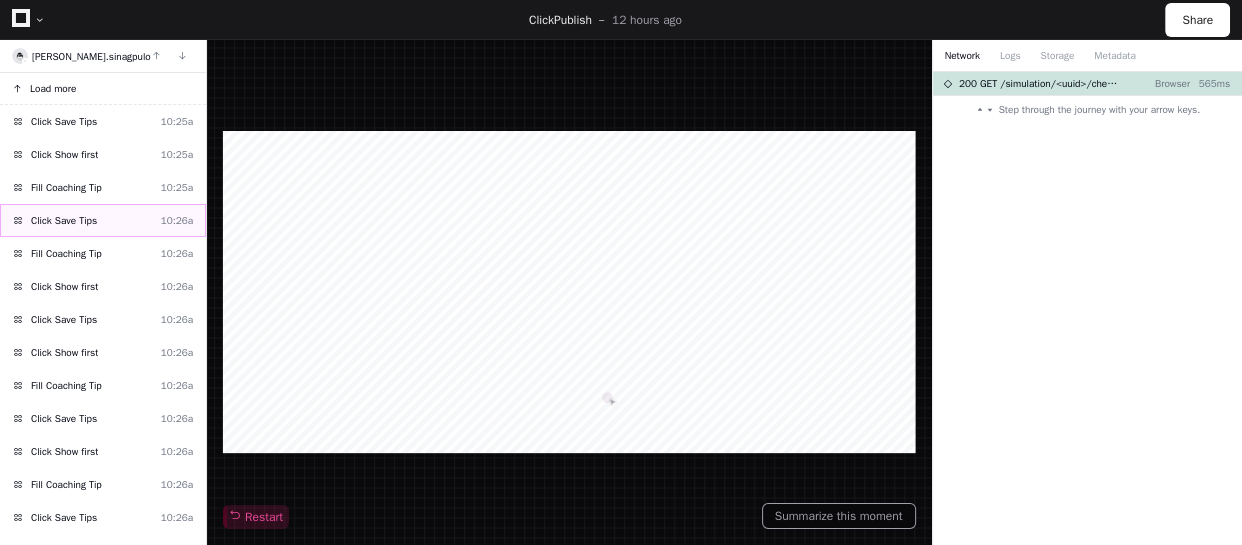 click on "Click Save Tips  10:26a" 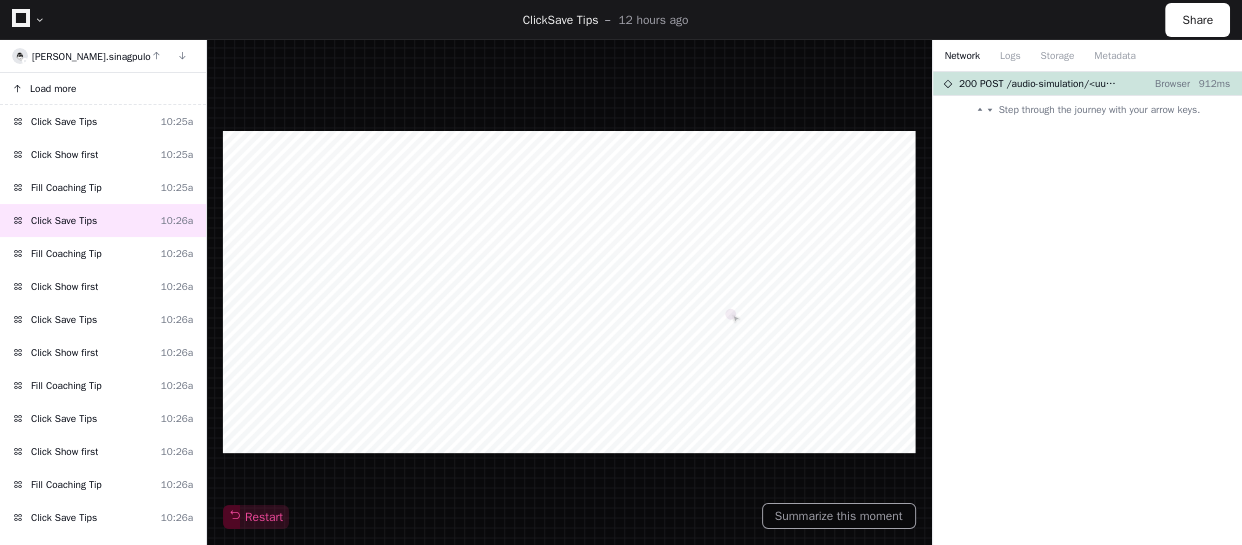 click on "Load more" 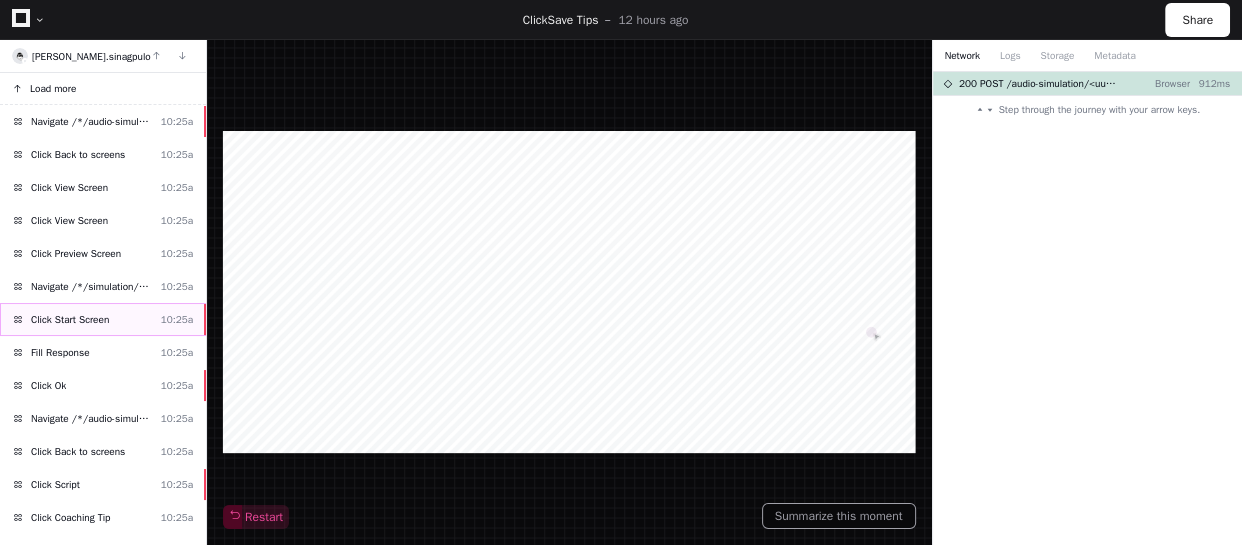click on "Click Start Screen" 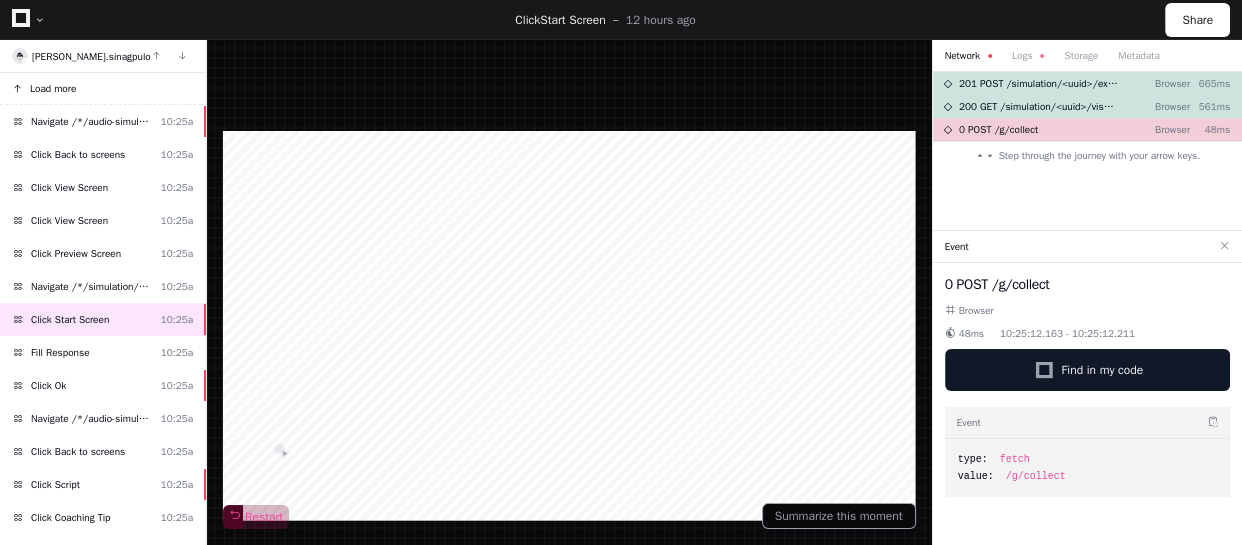 click on "Load more" 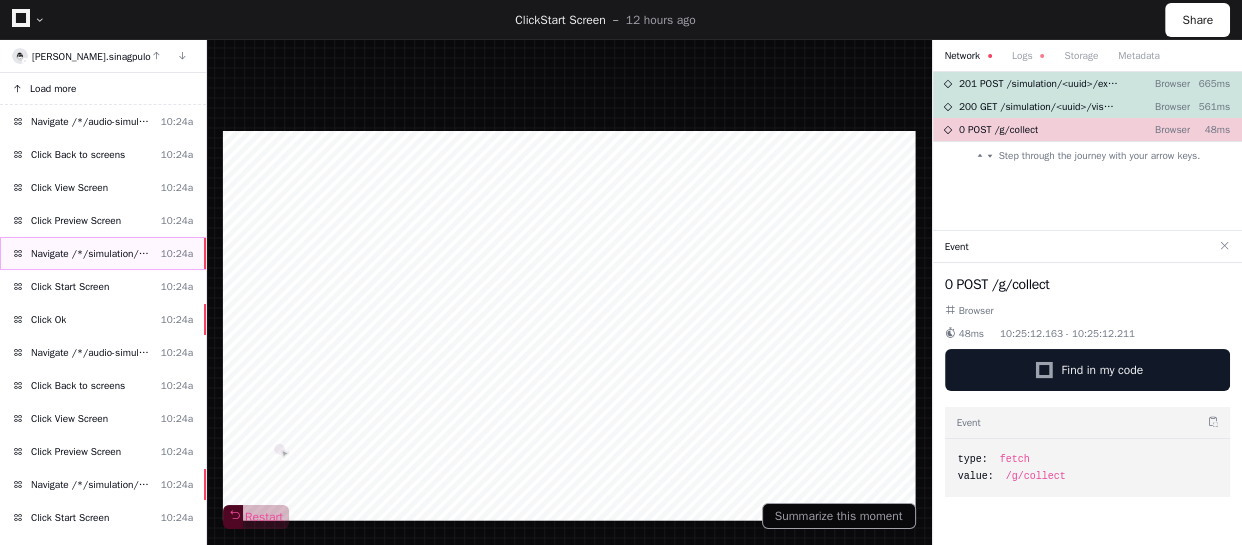 click on "Navigate /*/simulation/*/preview_practice" 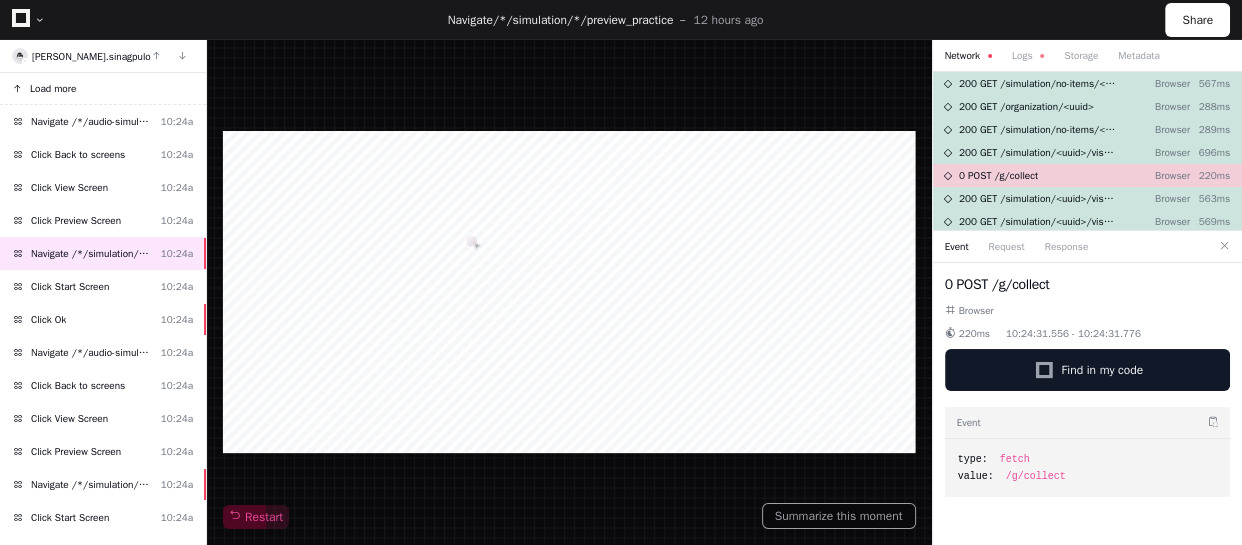 click on "Load more" 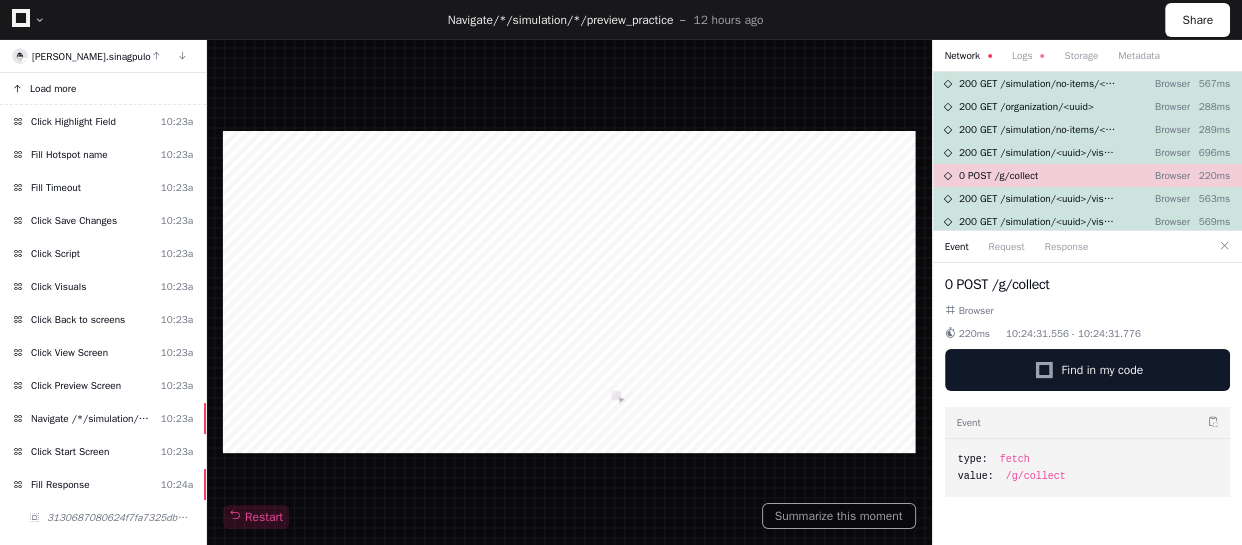 click on "Load more" 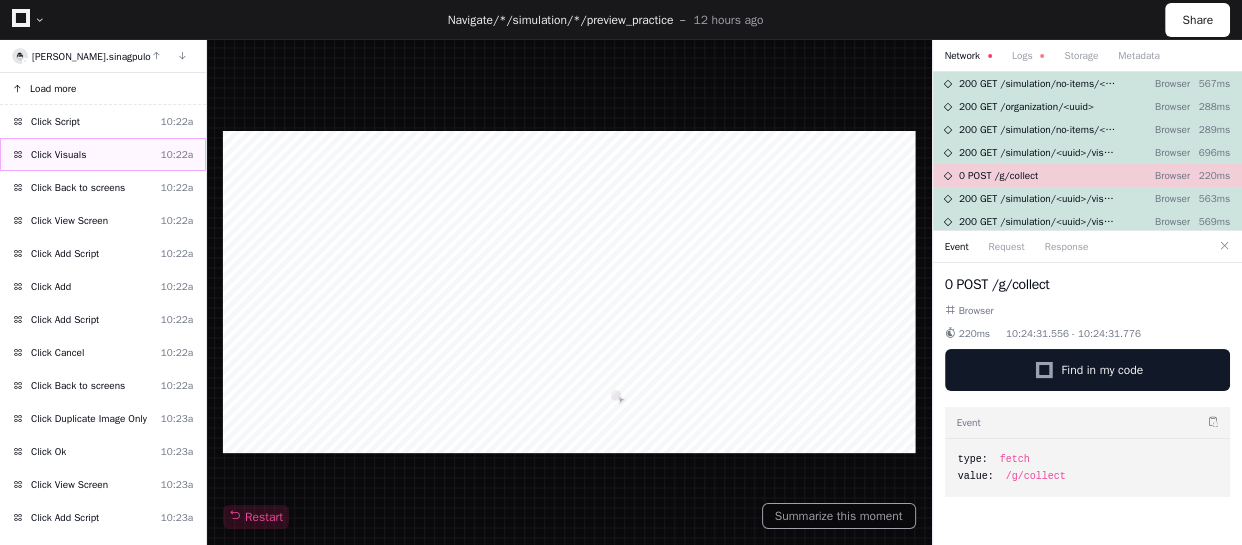 click on "Click Visuals  10:22a" 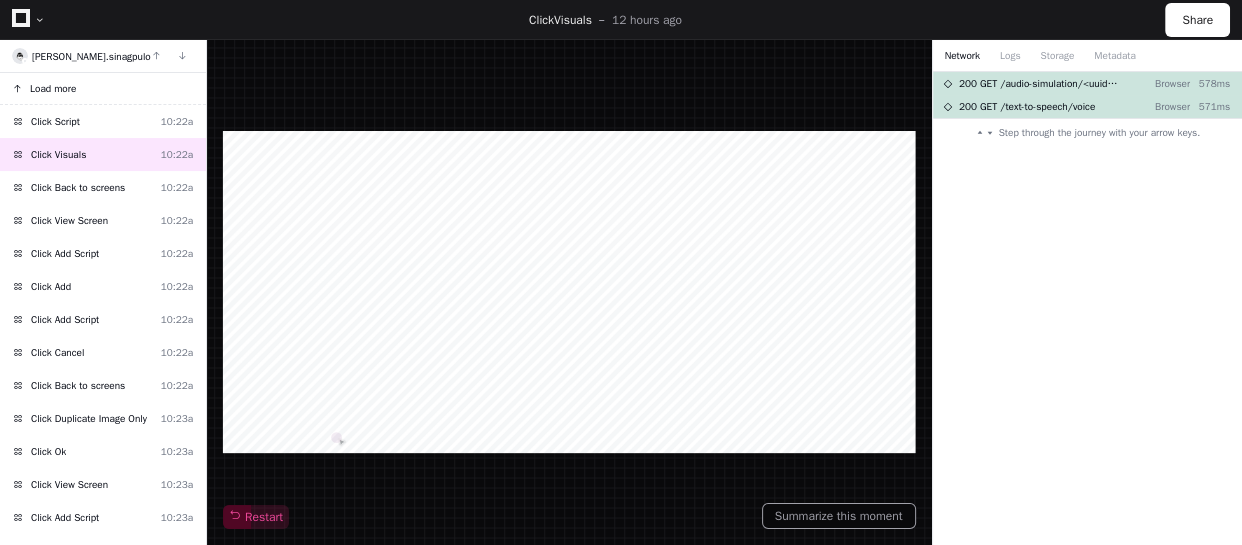 click on "Load more" 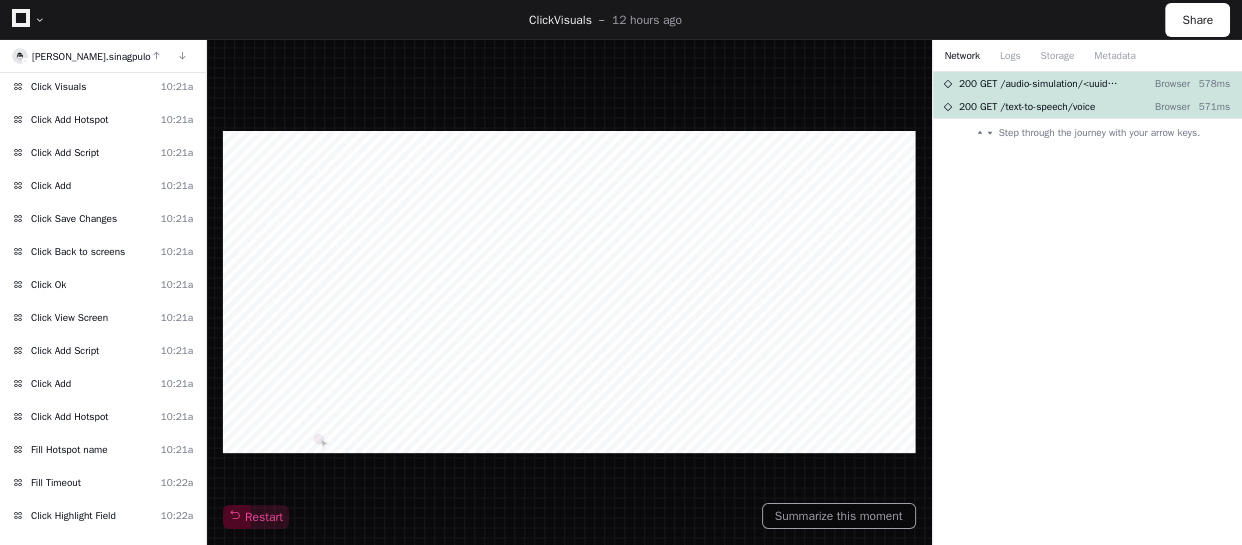 scroll, scrollTop: 0, scrollLeft: 0, axis: both 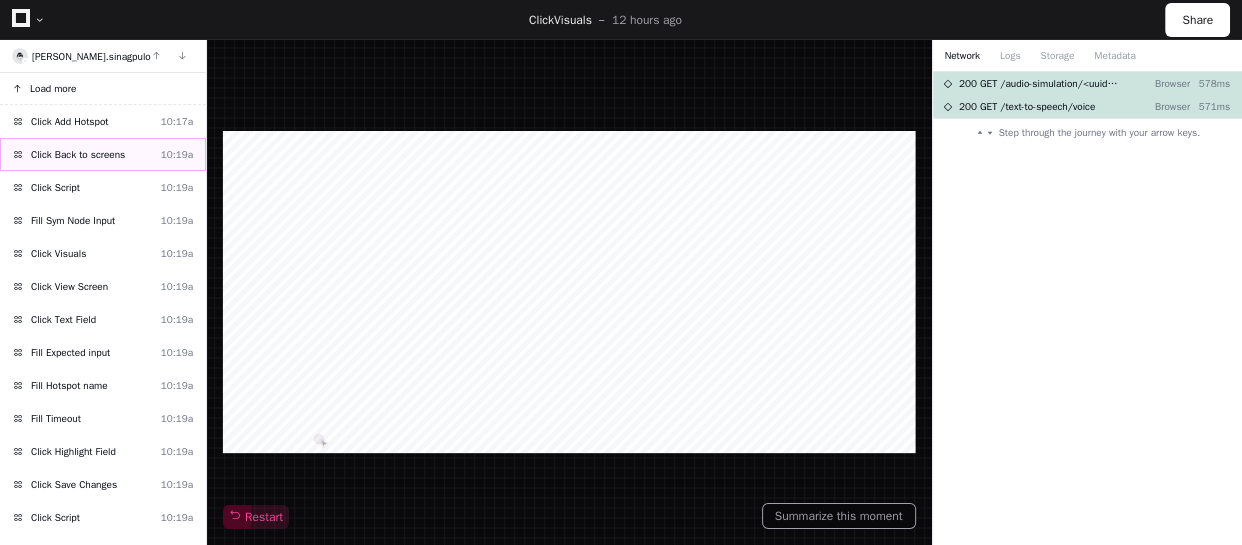 click on "Click Back to screens" 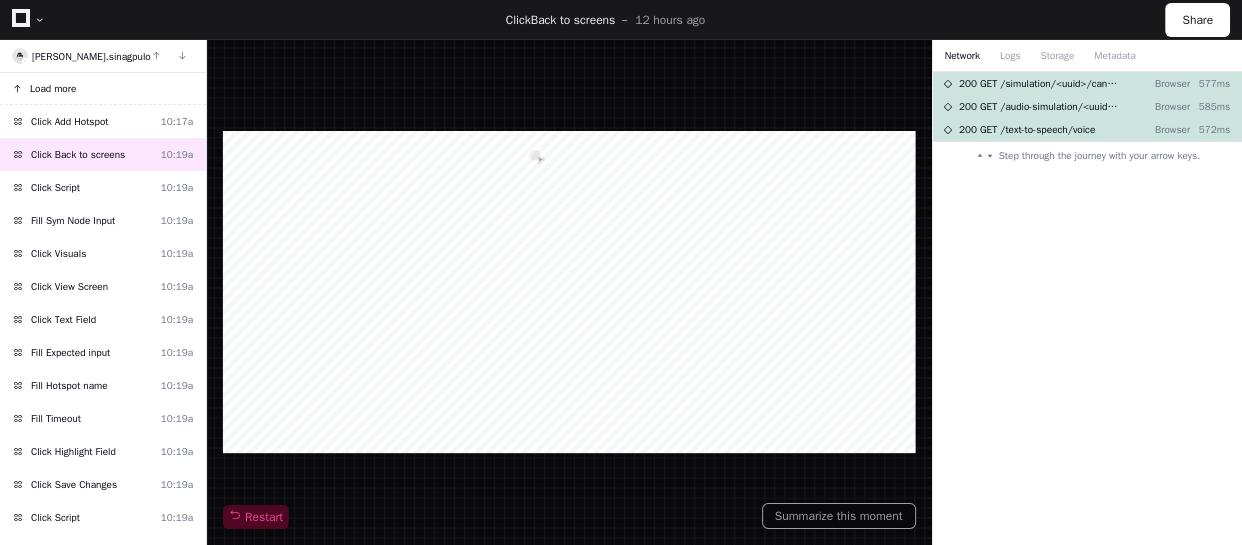 click on "Load more" 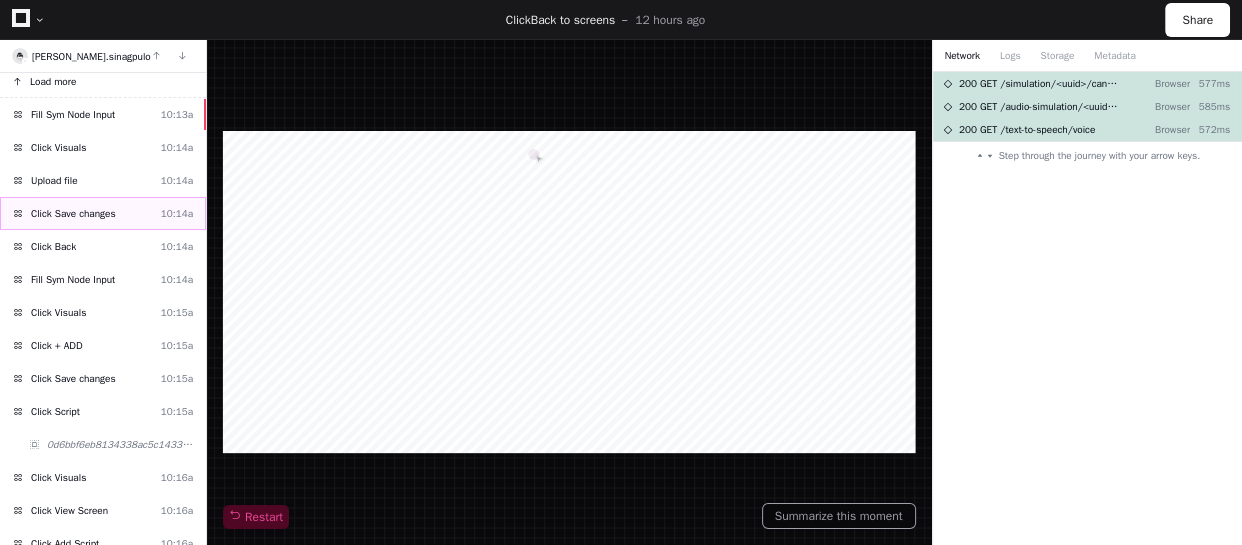 scroll, scrollTop: 0, scrollLeft: 0, axis: both 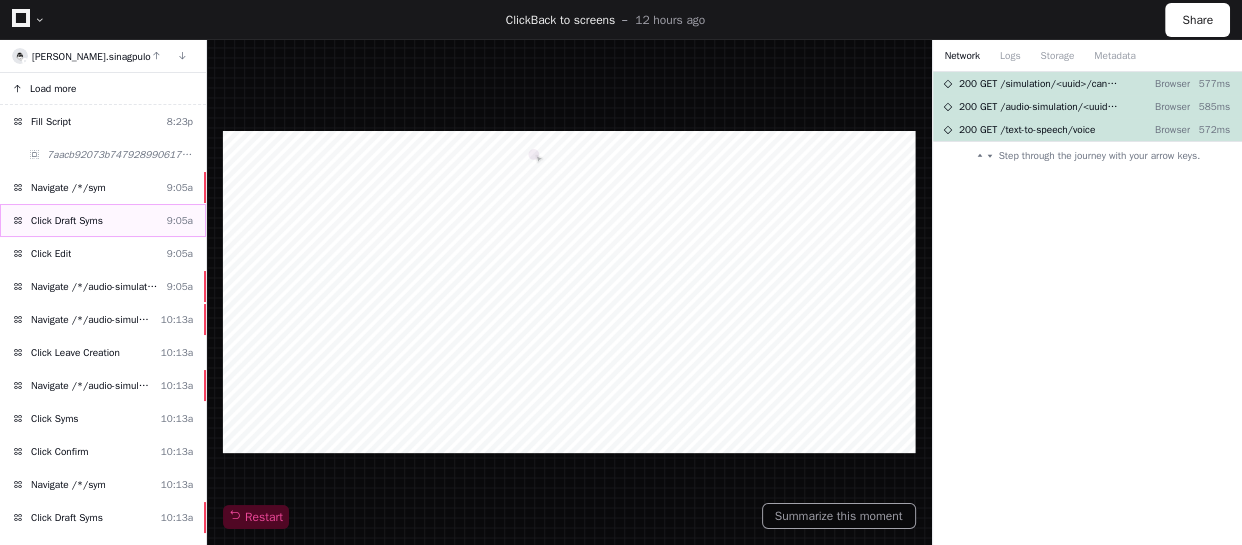 click on "Click Draft Syms  9:05a" 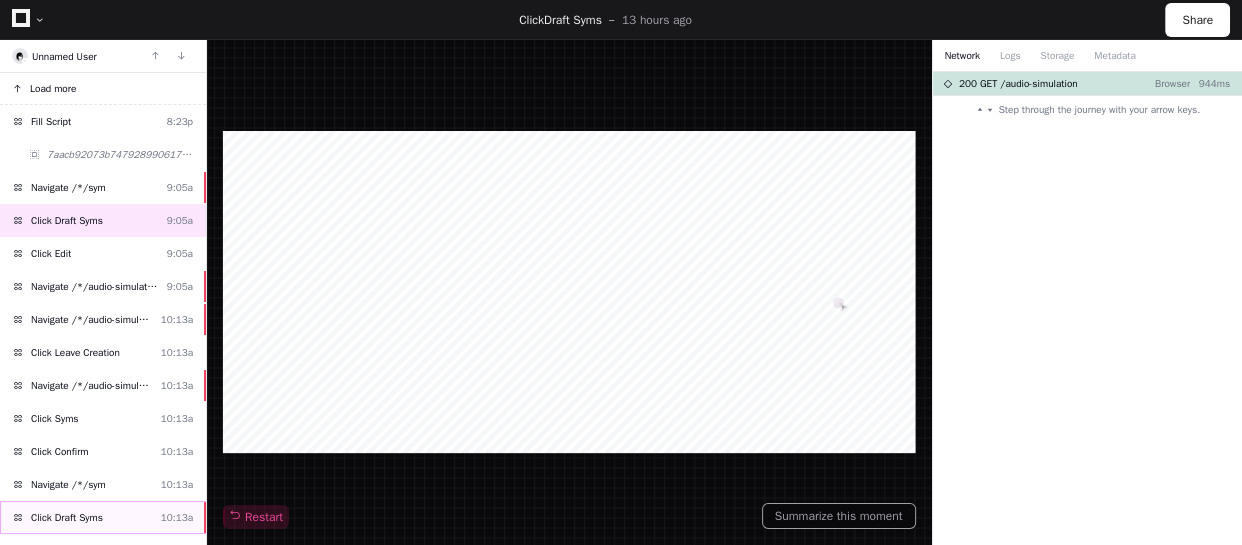 click on "Click Draft Syms" 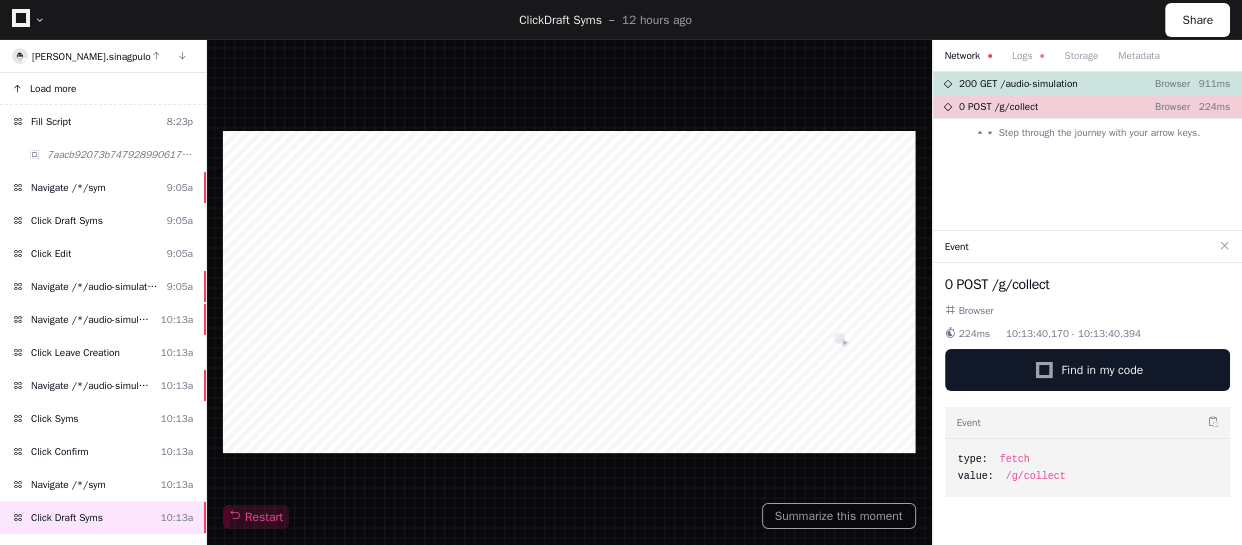 click on "Load more" 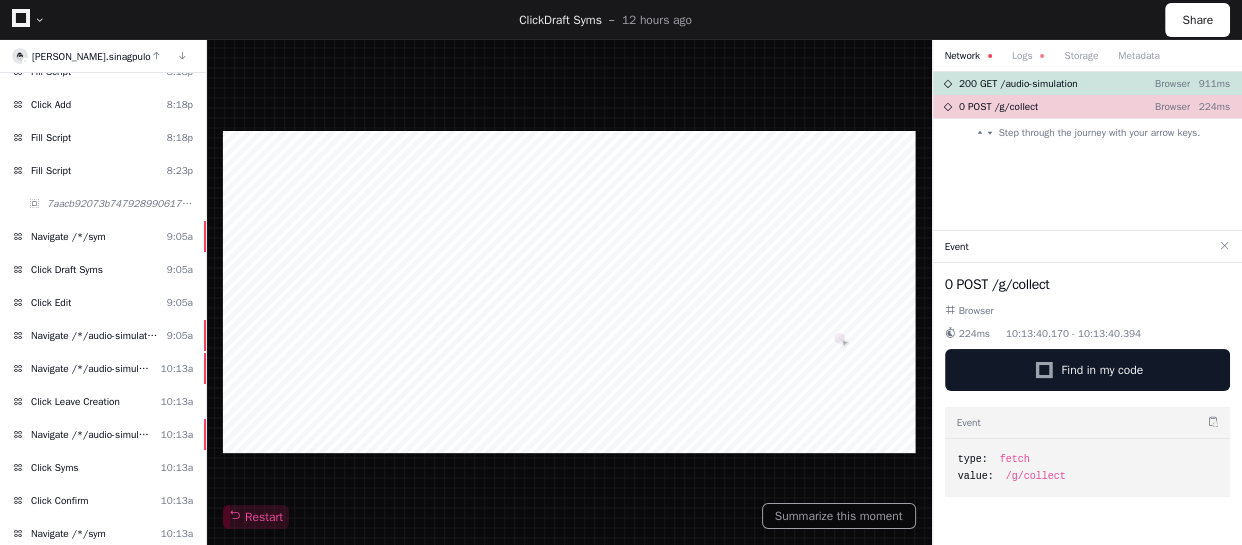 scroll, scrollTop: 454, scrollLeft: 0, axis: vertical 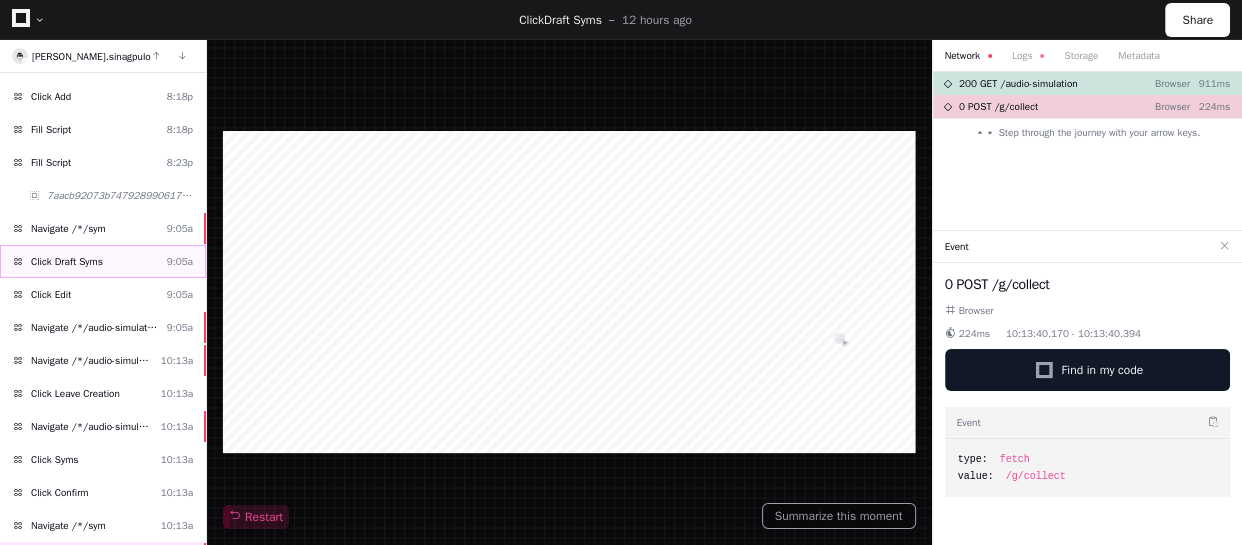 click on "Click Draft Syms" 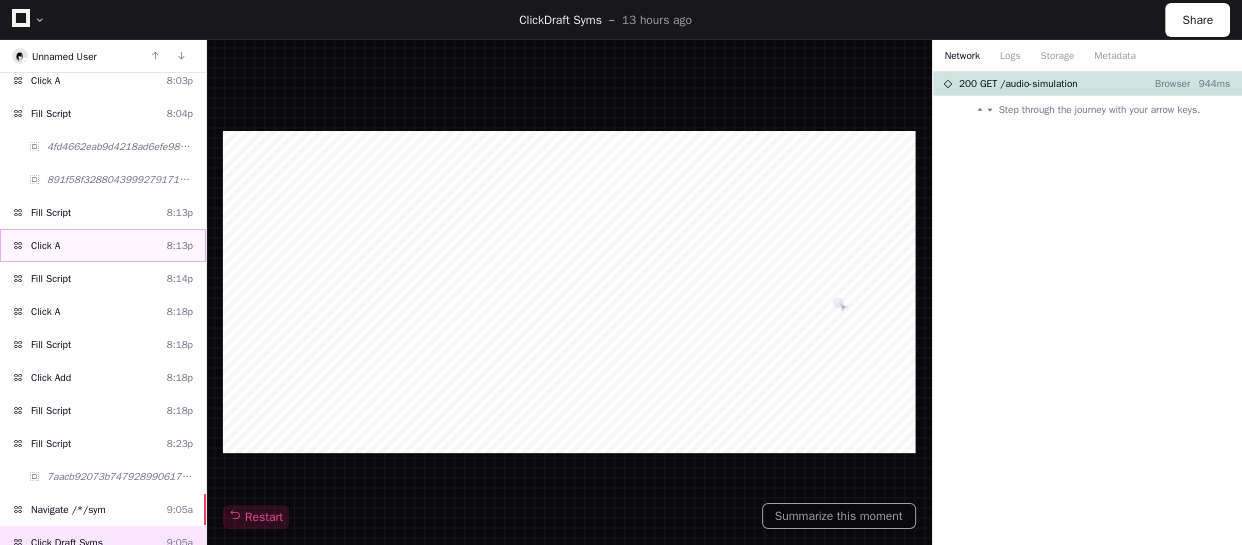 scroll, scrollTop: 272, scrollLeft: 0, axis: vertical 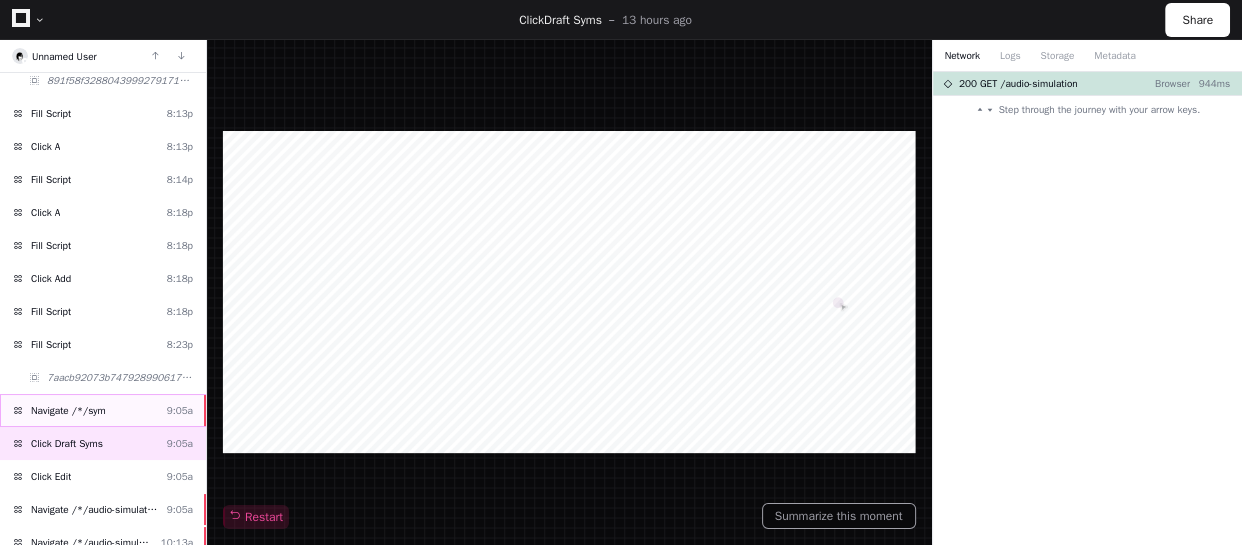click on "Navigate /*/sym  9:05a" 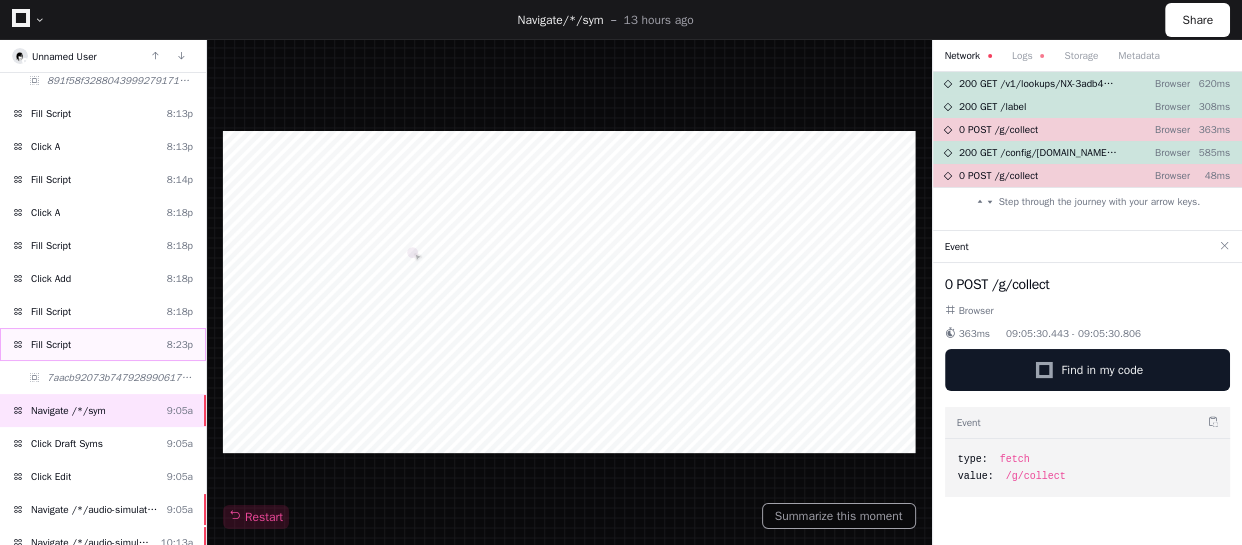 click on "Fill Script  8:23p" 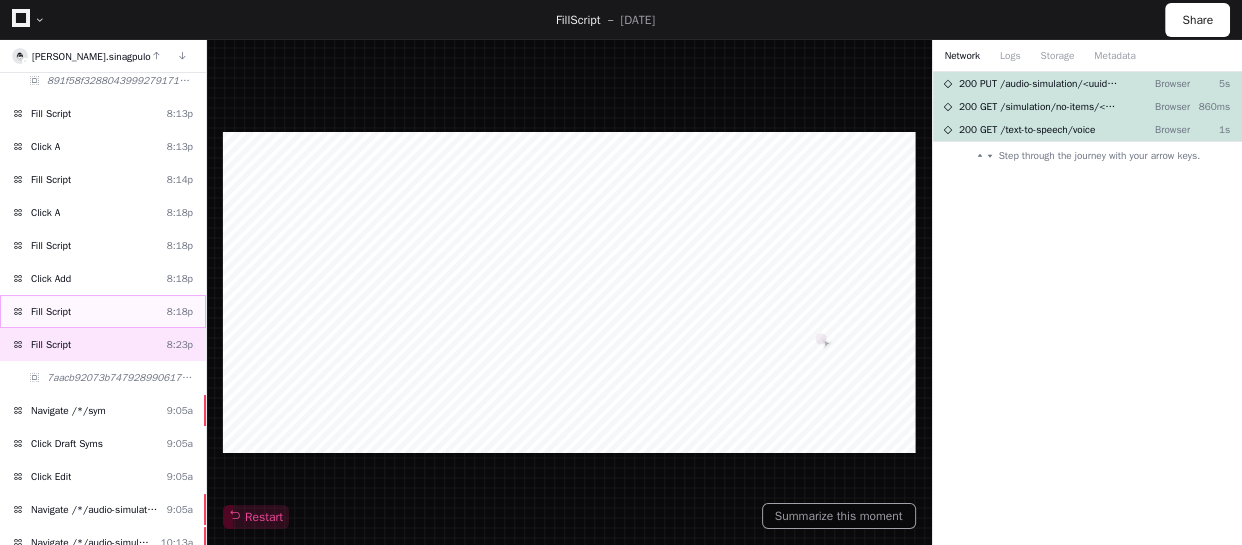 click on "Fill Script  8:18p" 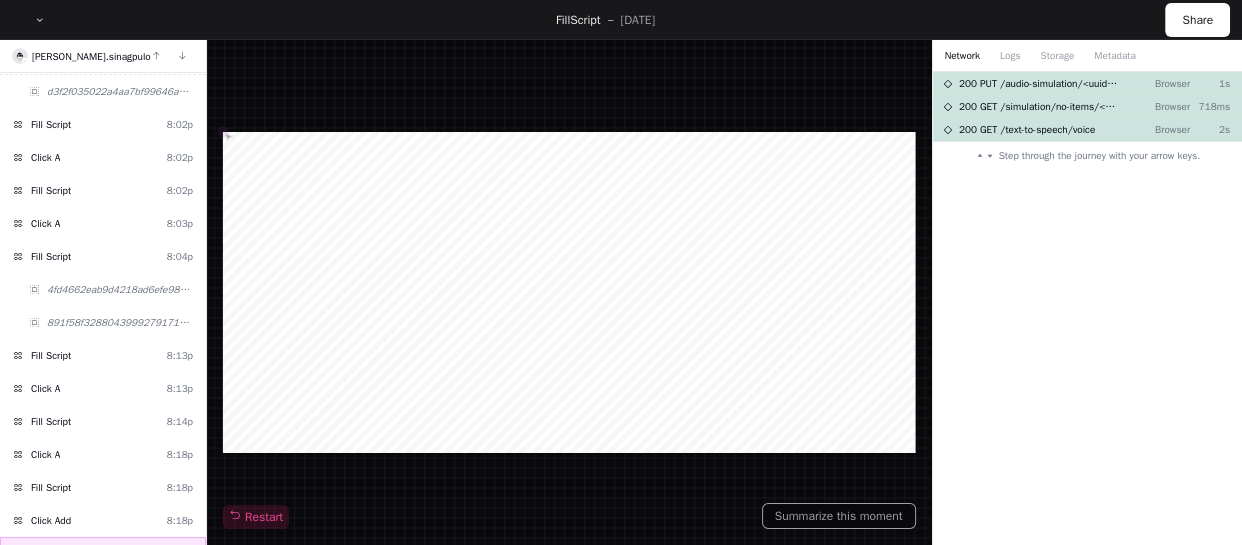 scroll, scrollTop: 0, scrollLeft: 0, axis: both 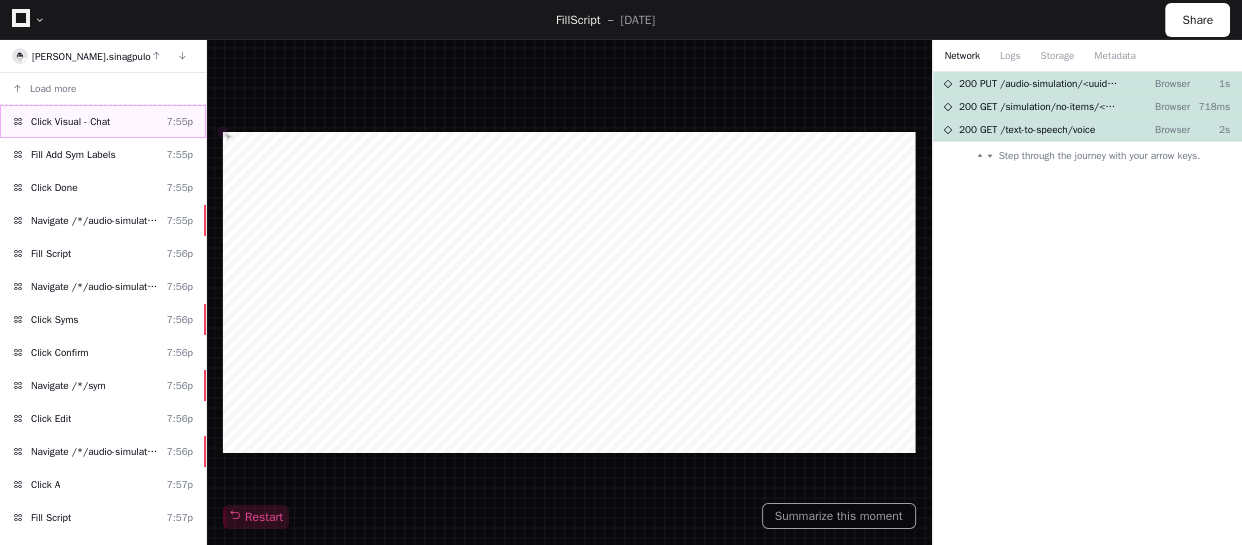 click on "Click Visual - Chat  7:55p" 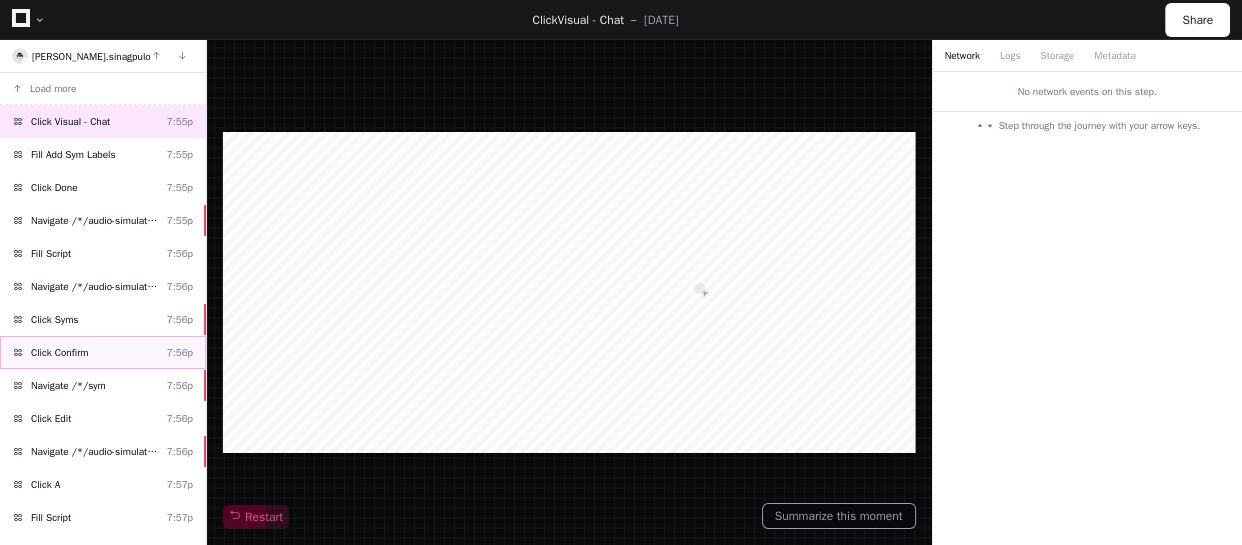 click on "Click Confirm  7:56p" 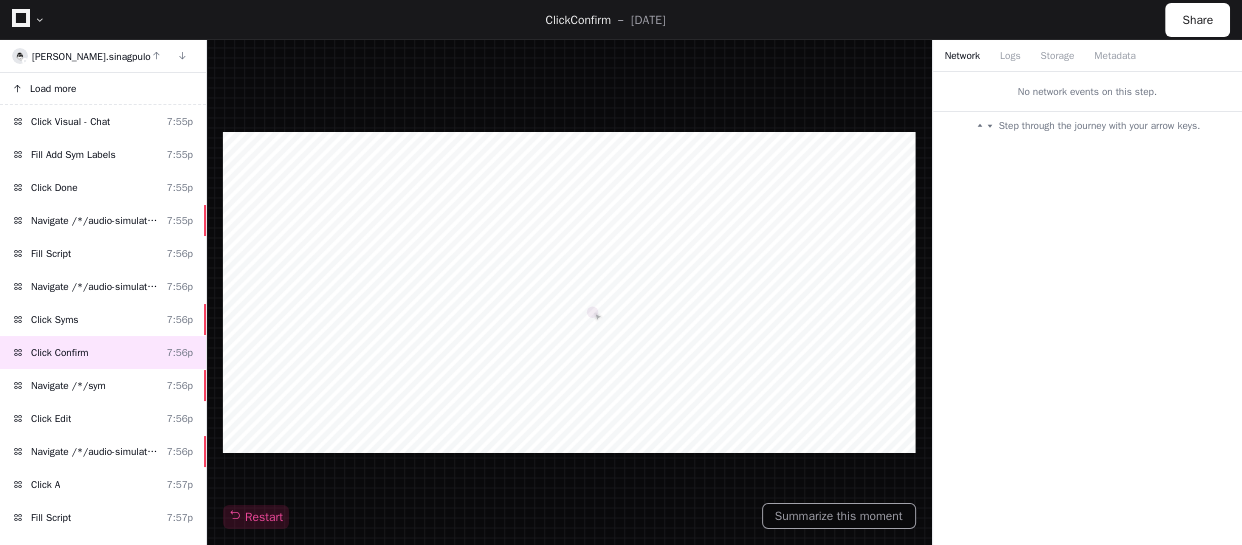 click on "Load more" 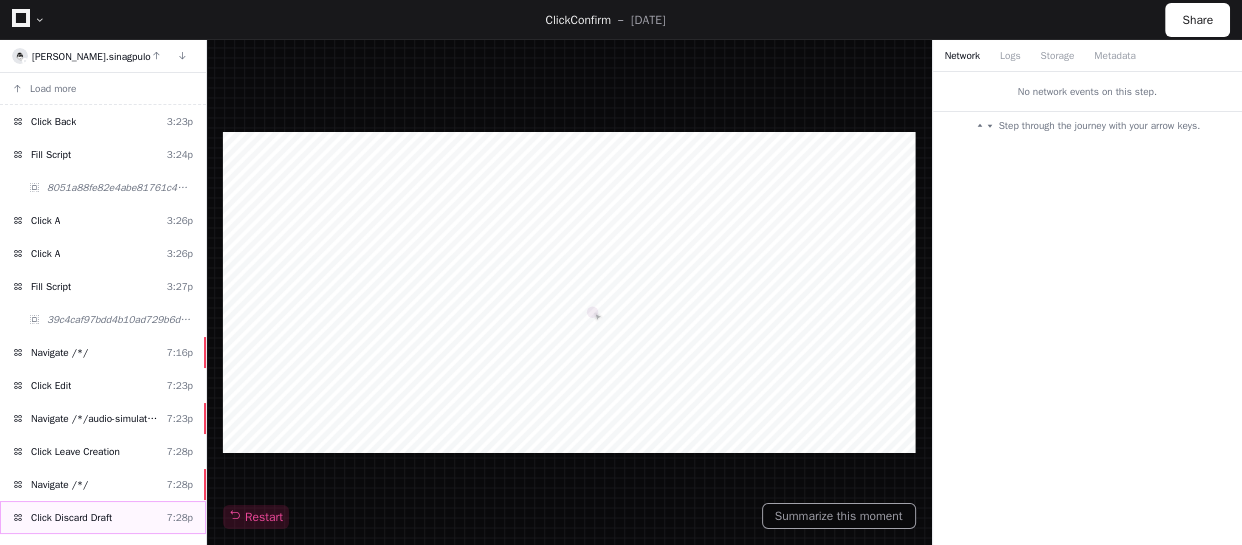 click on "Click Discard Draft  7:28p" 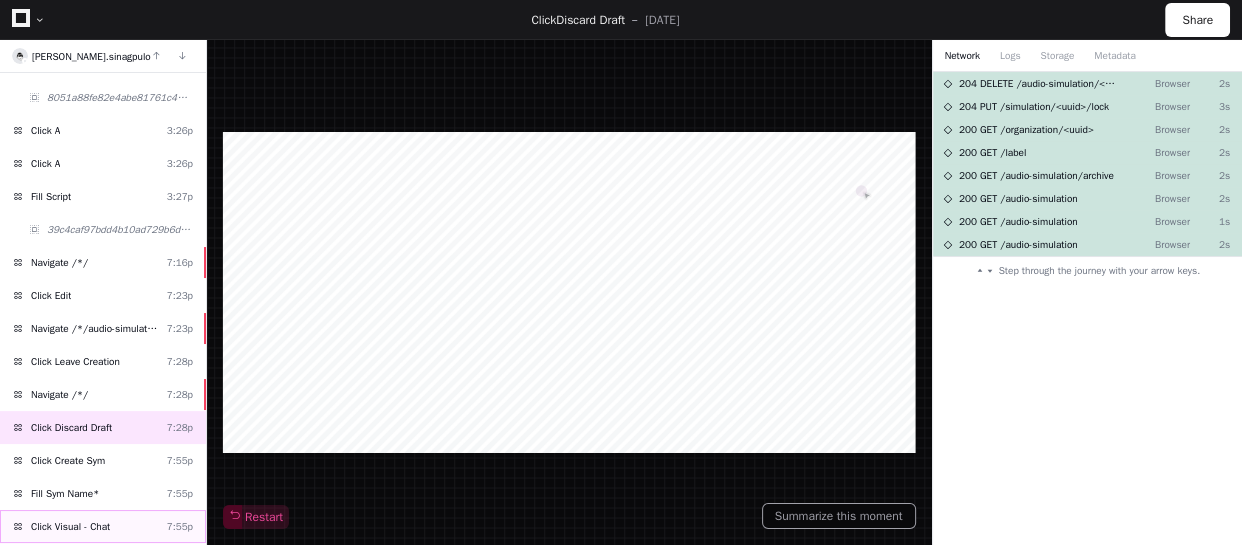 scroll, scrollTop: 181, scrollLeft: 0, axis: vertical 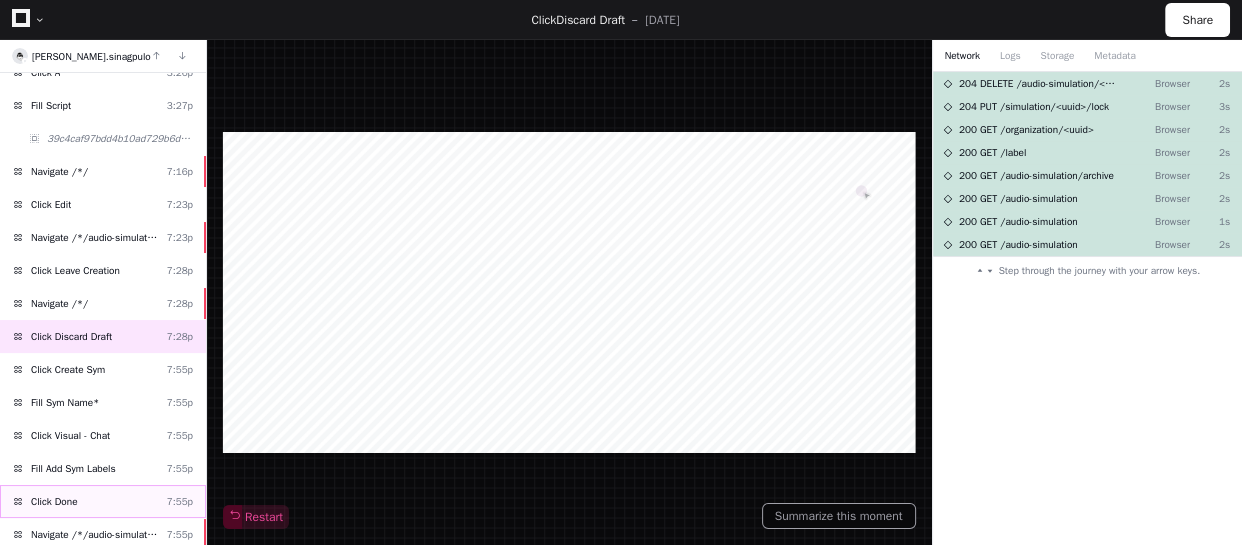 click on "Click Done  7:55p" 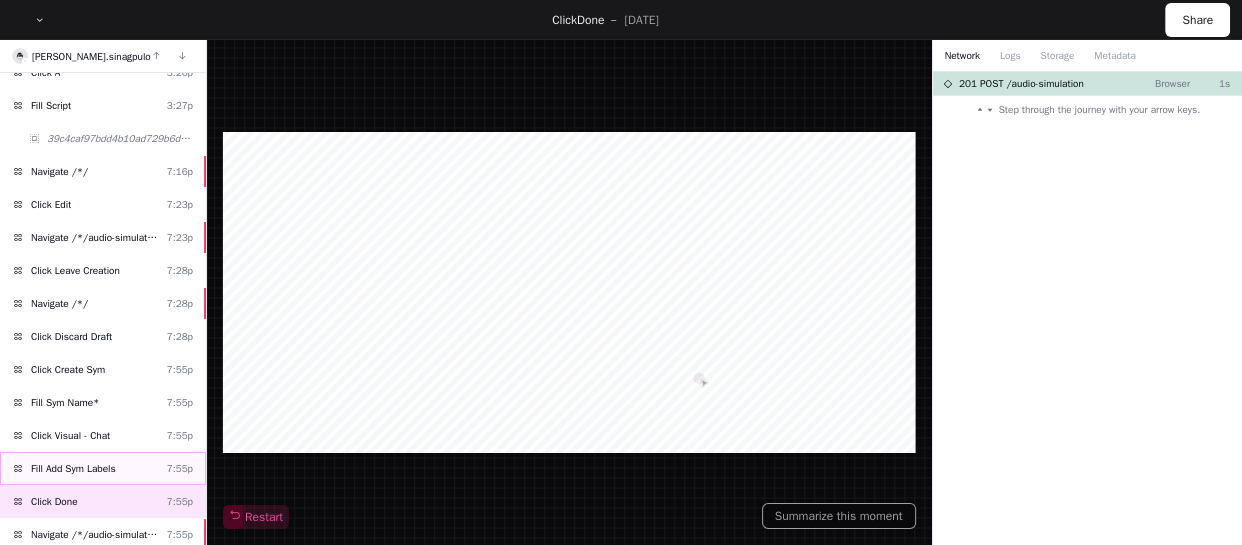 scroll, scrollTop: 272, scrollLeft: 0, axis: vertical 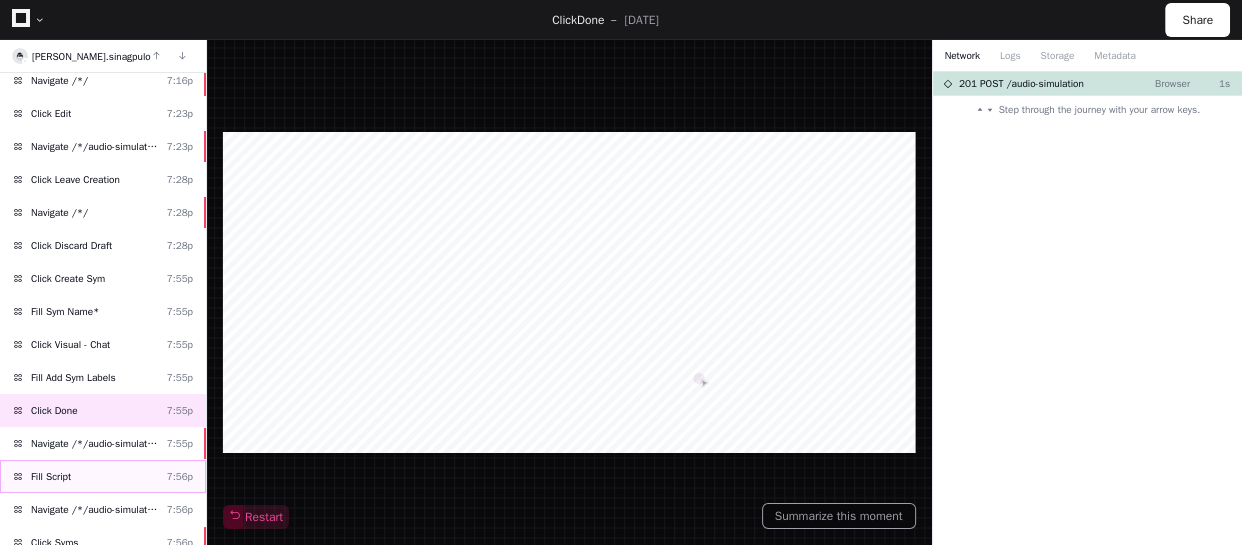 click on "Fill Script  7:56p" 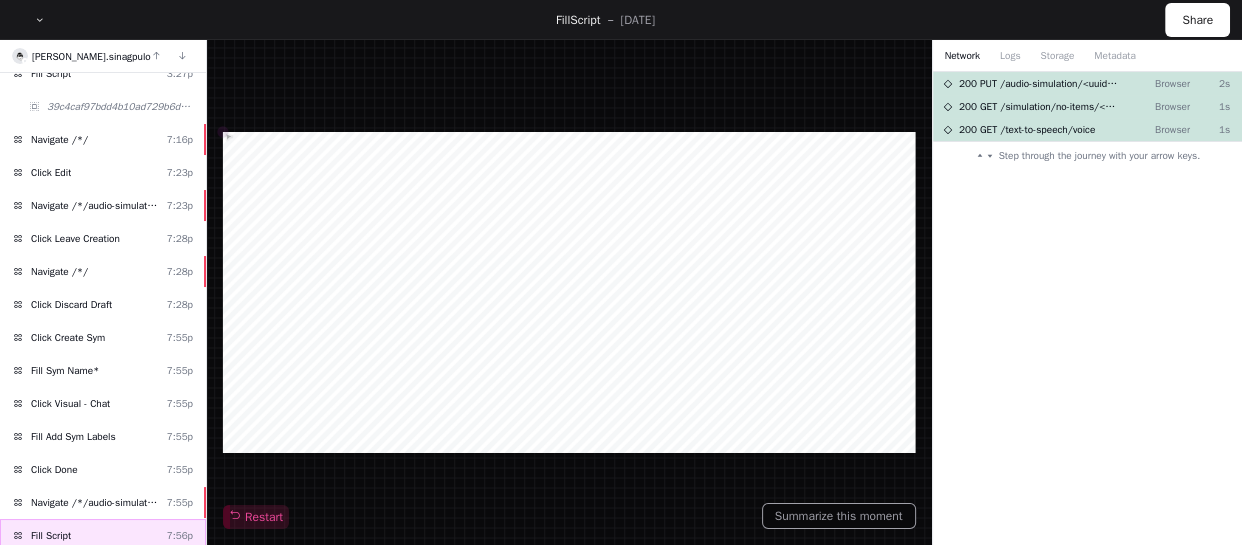 scroll, scrollTop: 181, scrollLeft: 0, axis: vertical 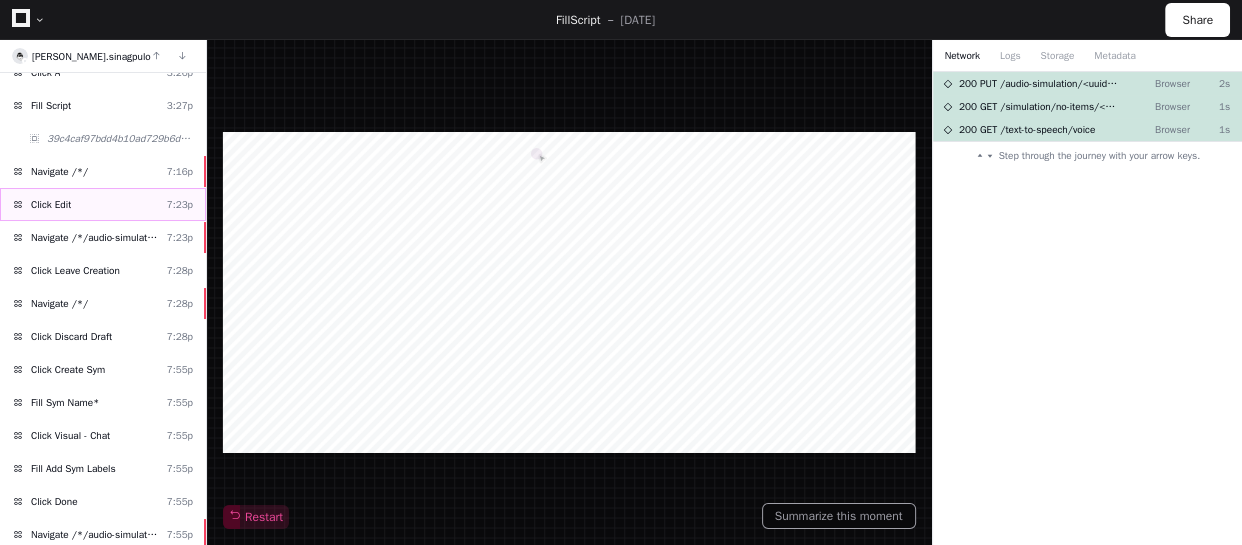click on "Click Edit  7:23p" 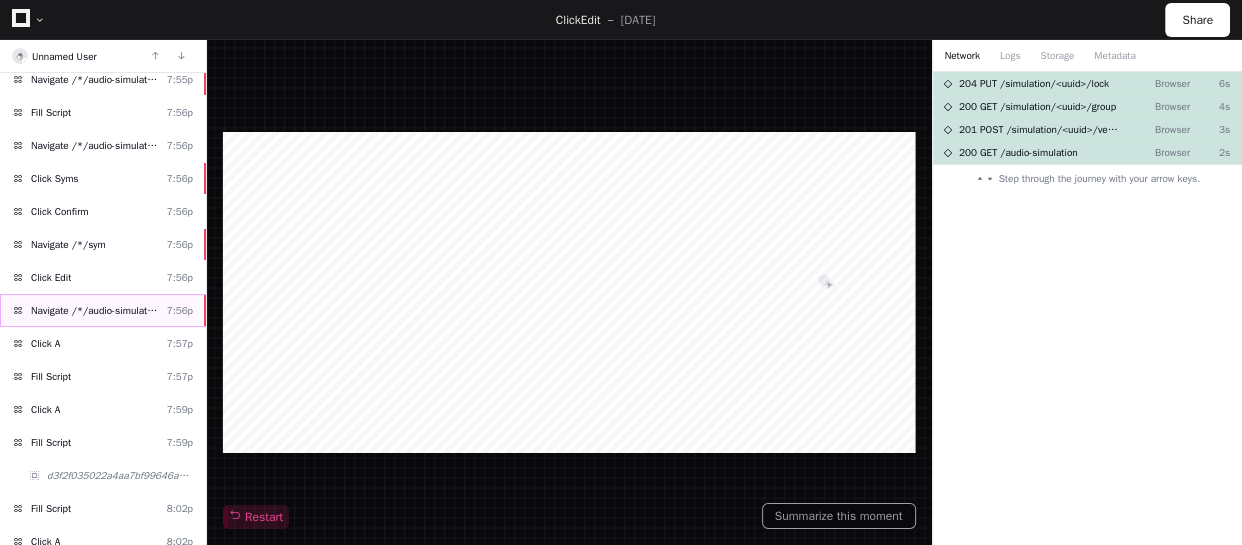 scroll, scrollTop: 727, scrollLeft: 0, axis: vertical 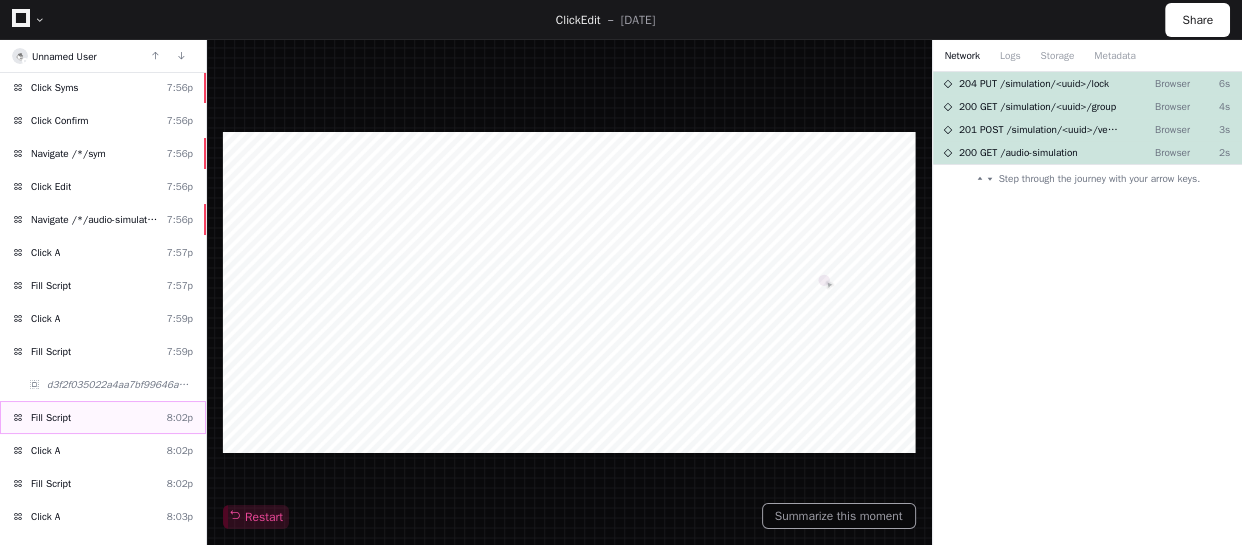 click on "Fill Script  8:02p" 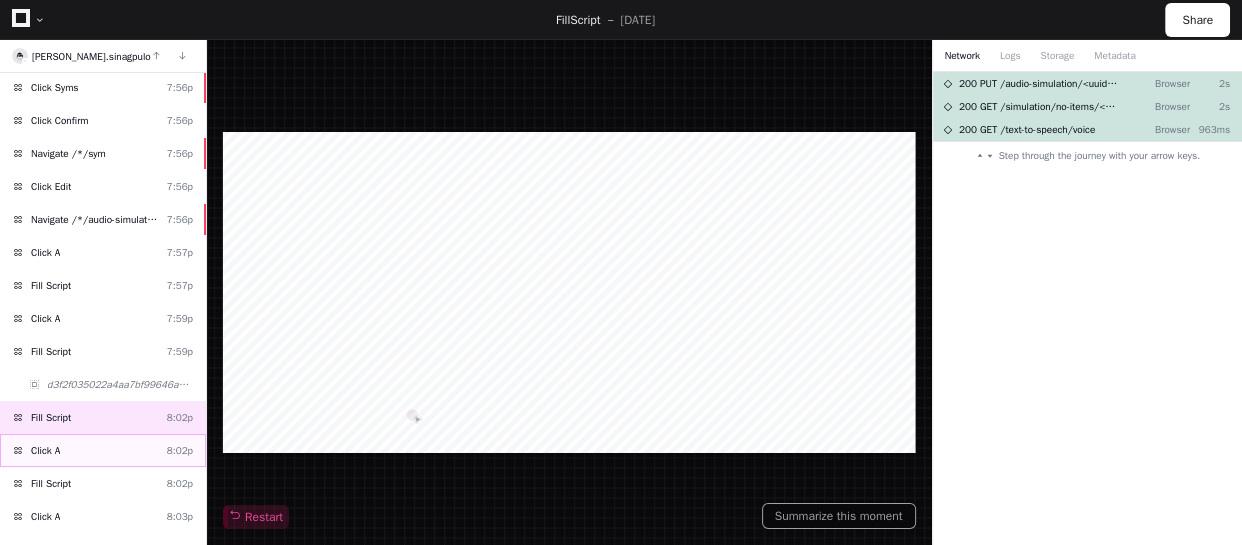 click on "Click A  8:02p" 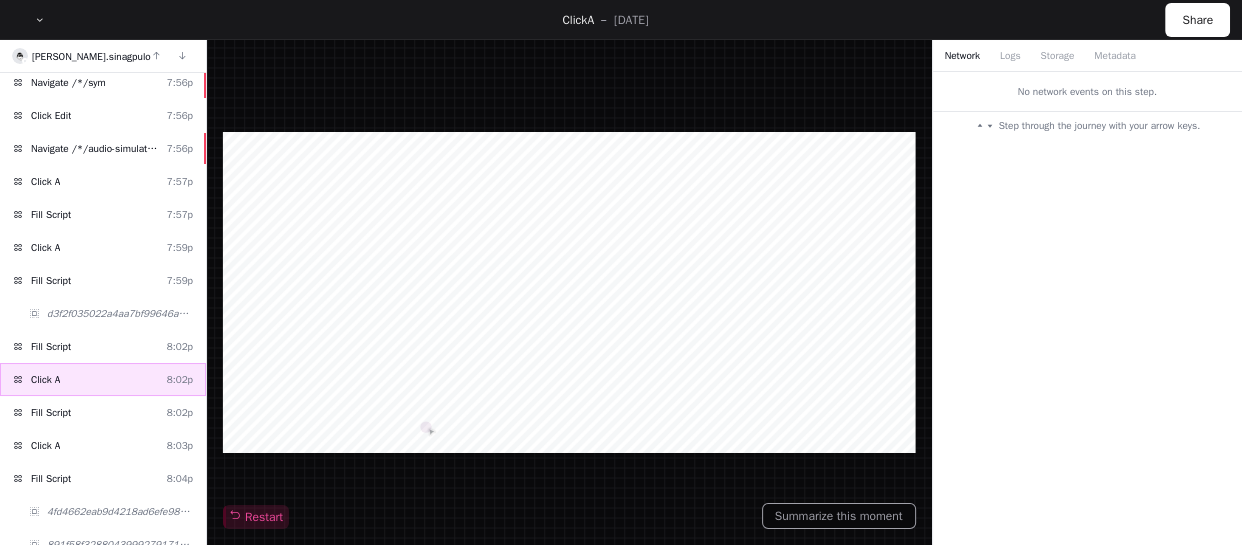scroll, scrollTop: 818, scrollLeft: 0, axis: vertical 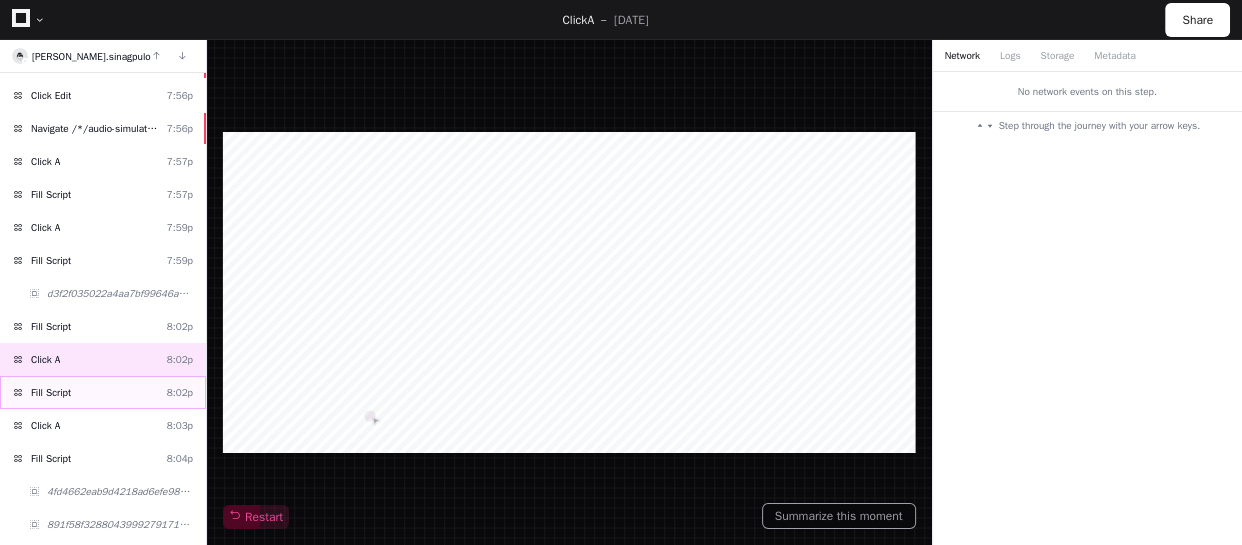click on "Fill Script  8:02p" 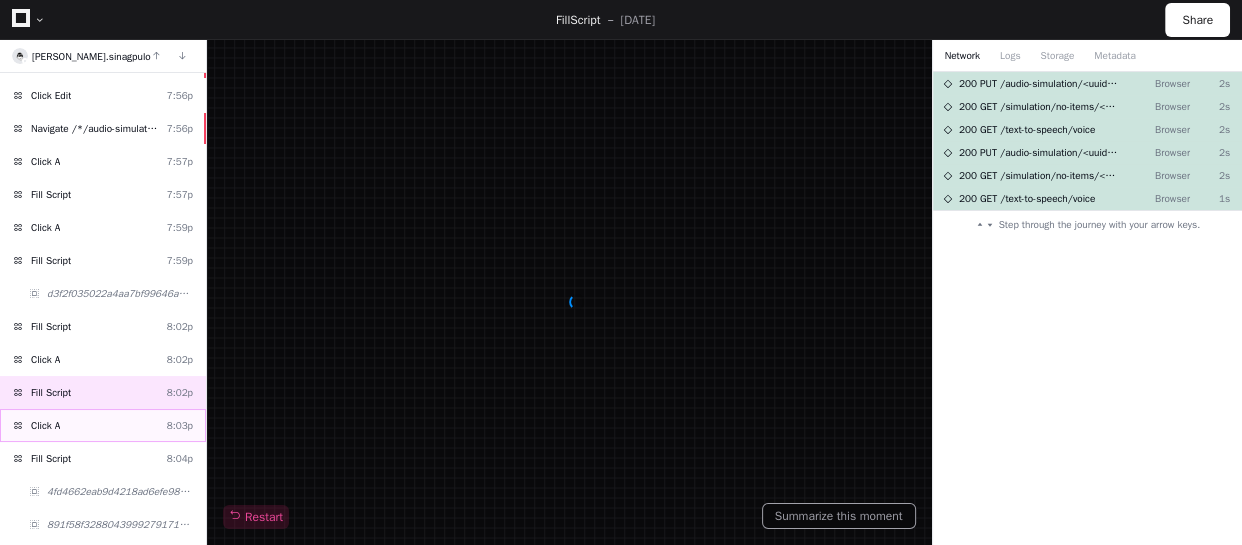 click on "Click A  8:03p" 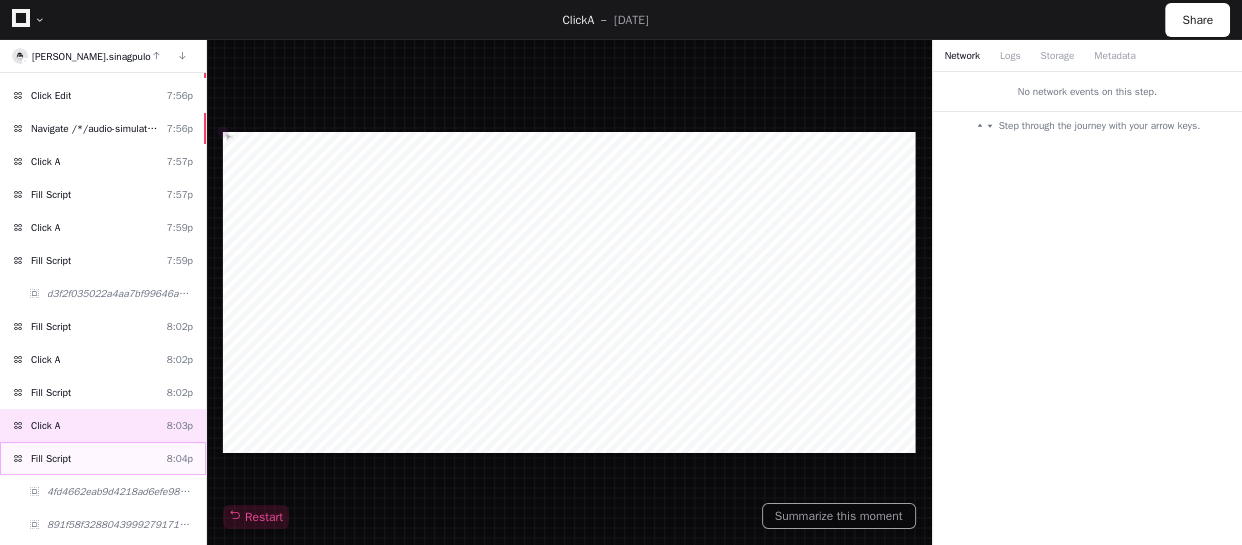 click on "Fill Script  8:04p" 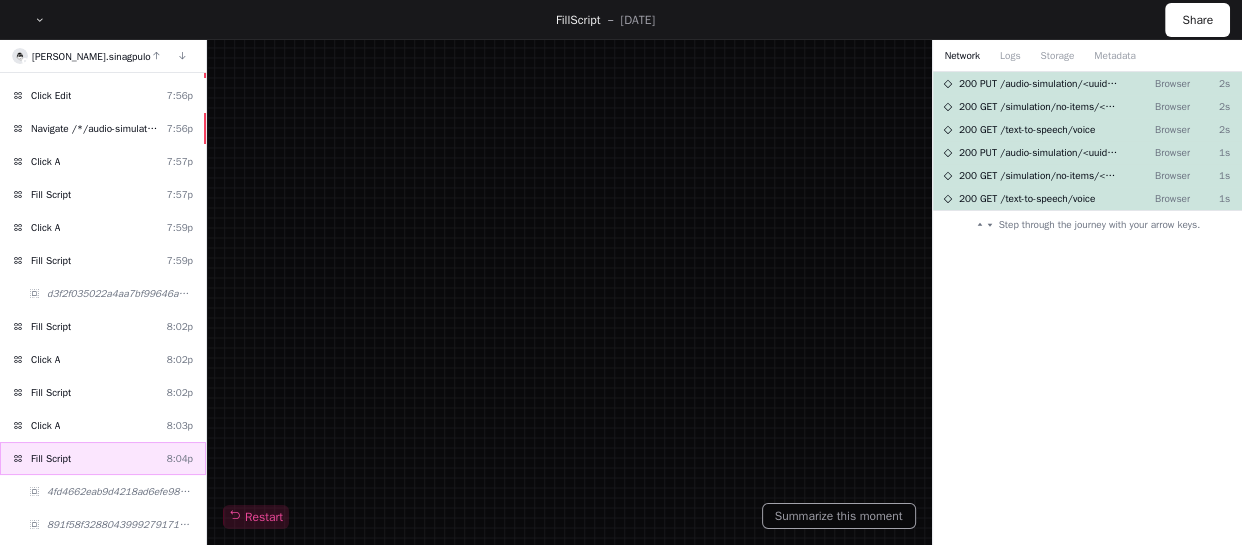 scroll, scrollTop: 909, scrollLeft: 0, axis: vertical 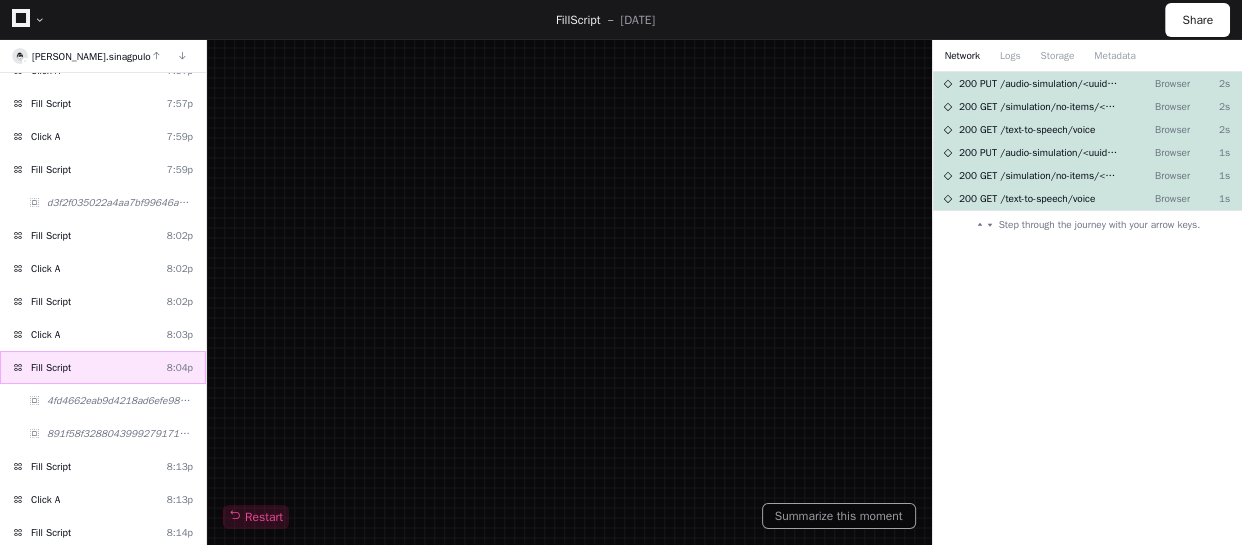 click on "Fill Script  8:13p" 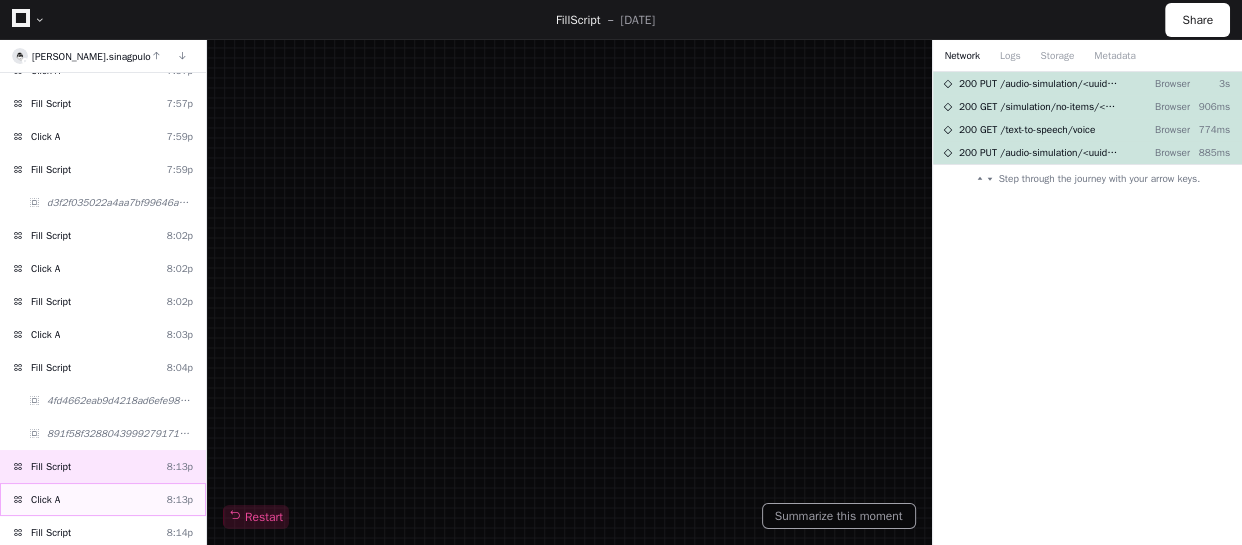 click on "Click A  8:13p" 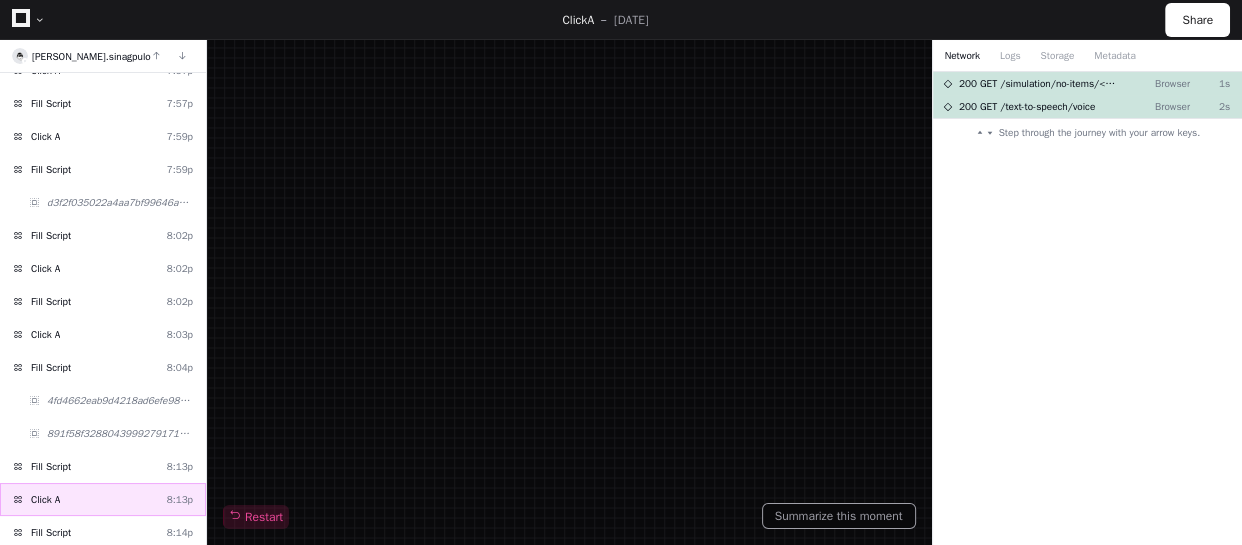 scroll, scrollTop: 1000, scrollLeft: 0, axis: vertical 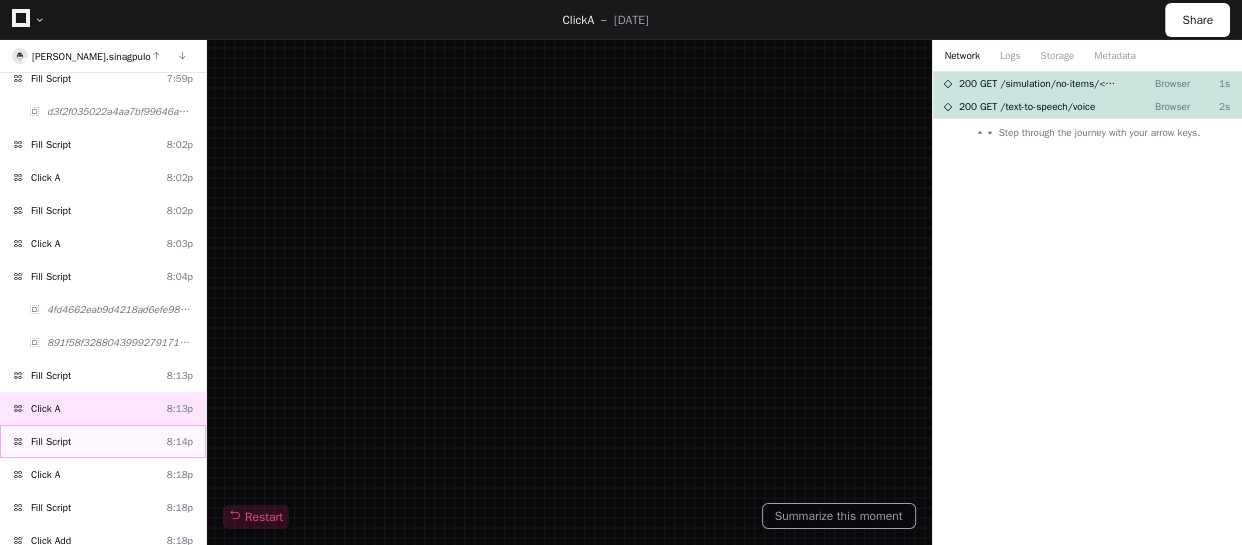 click on "Fill Script  8:14p" 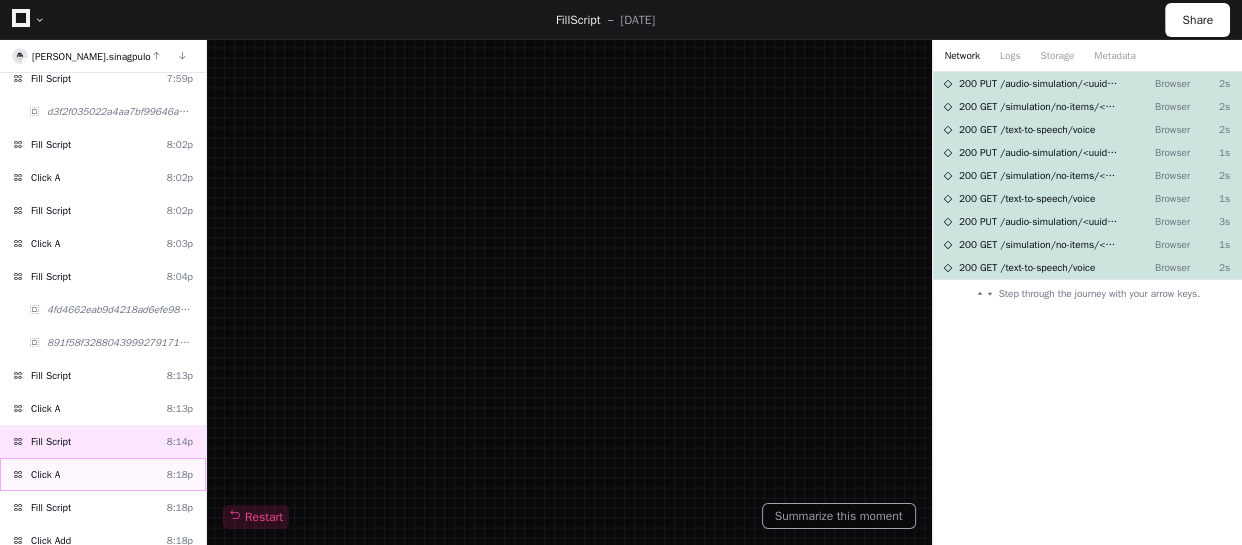 click on "Click A  8:18p" 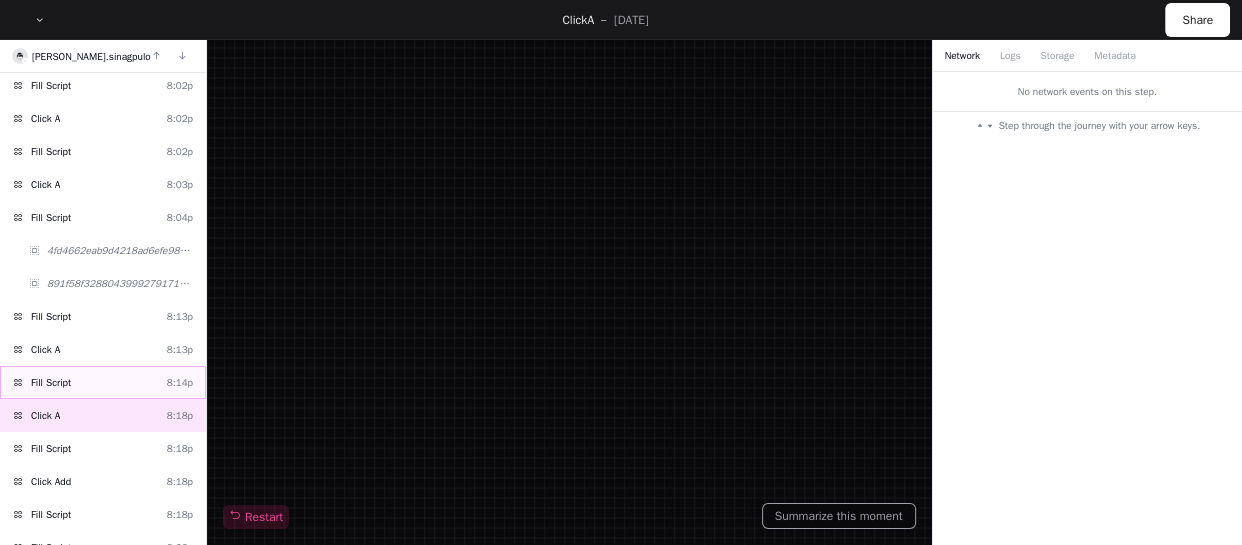 scroll, scrollTop: 1090, scrollLeft: 0, axis: vertical 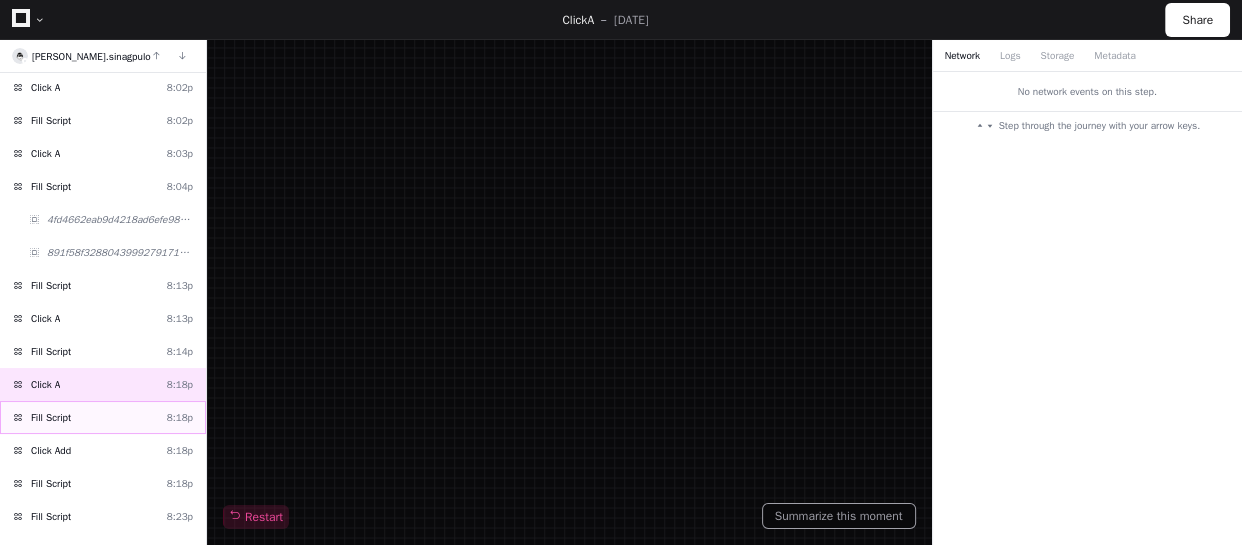 click on "Fill Script  8:18p" 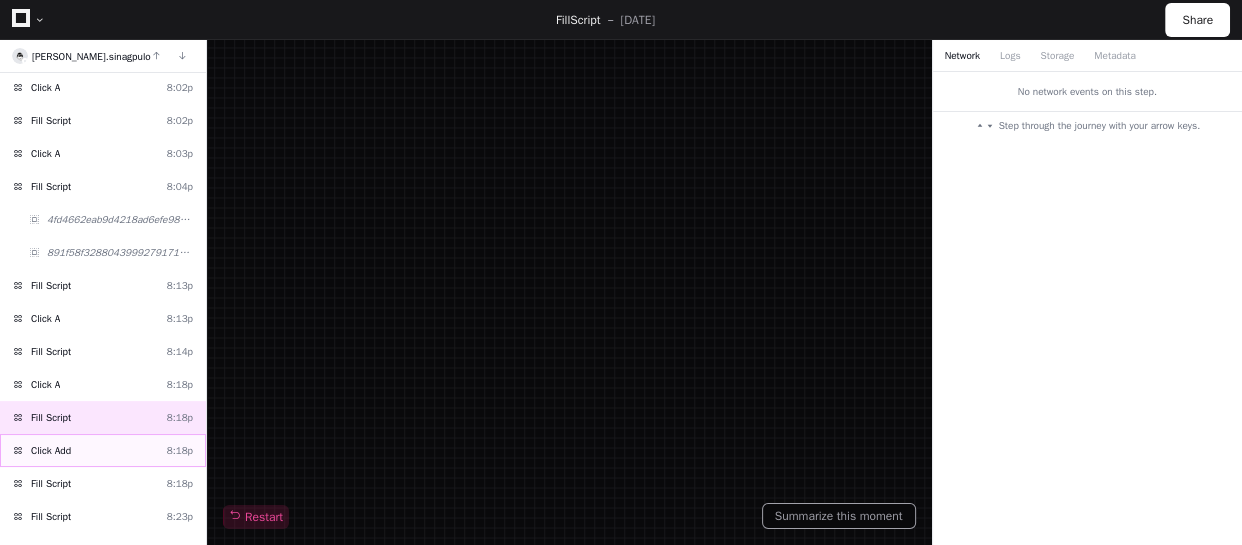 click on "Click Add  8:18p" 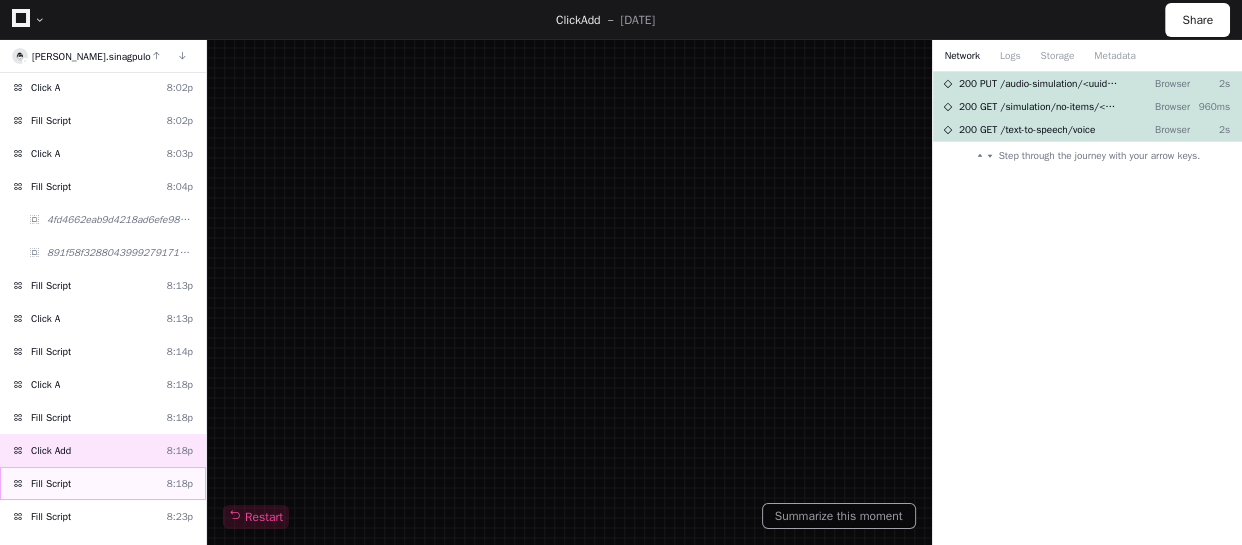 click on "Fill Script  8:18p" 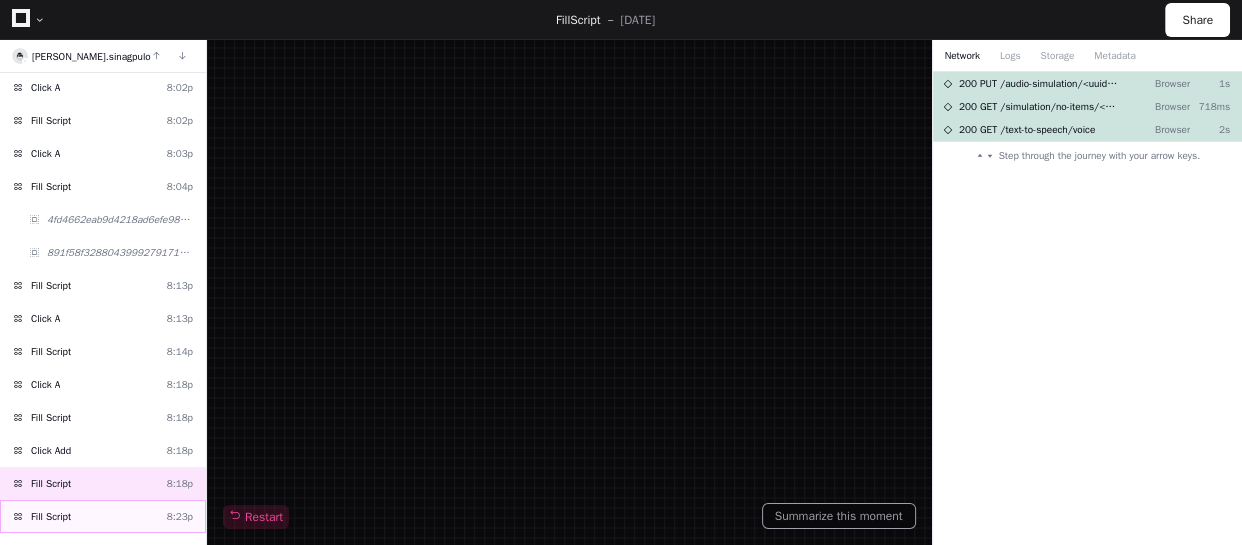 click on "Fill Script  8:23p" 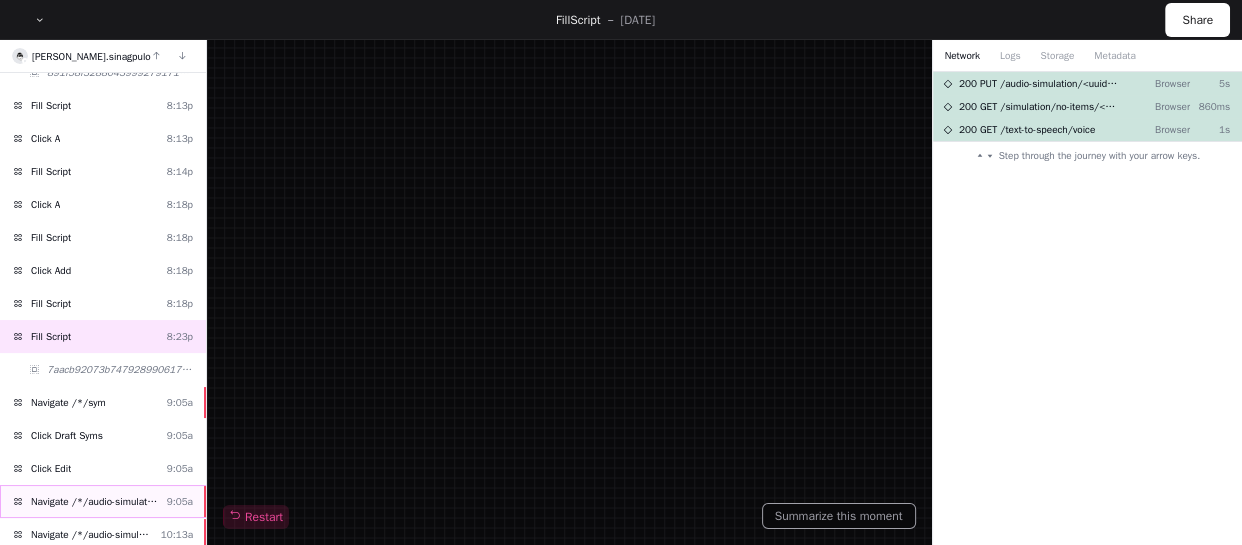 scroll, scrollTop: 1272, scrollLeft: 0, axis: vertical 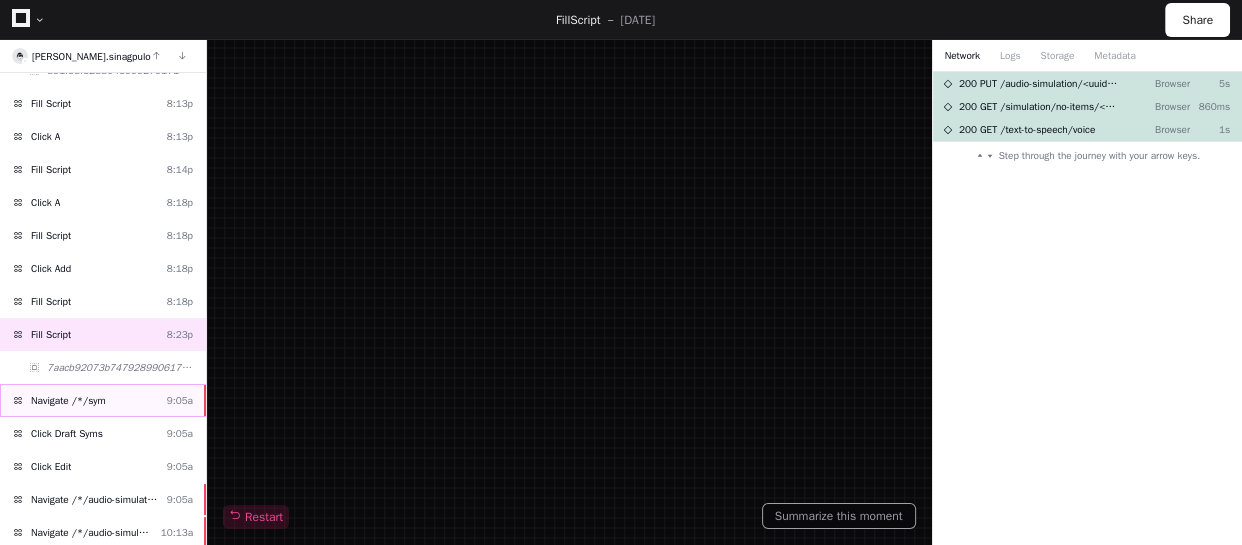 click on "Navigate /*/sym  9:05a" 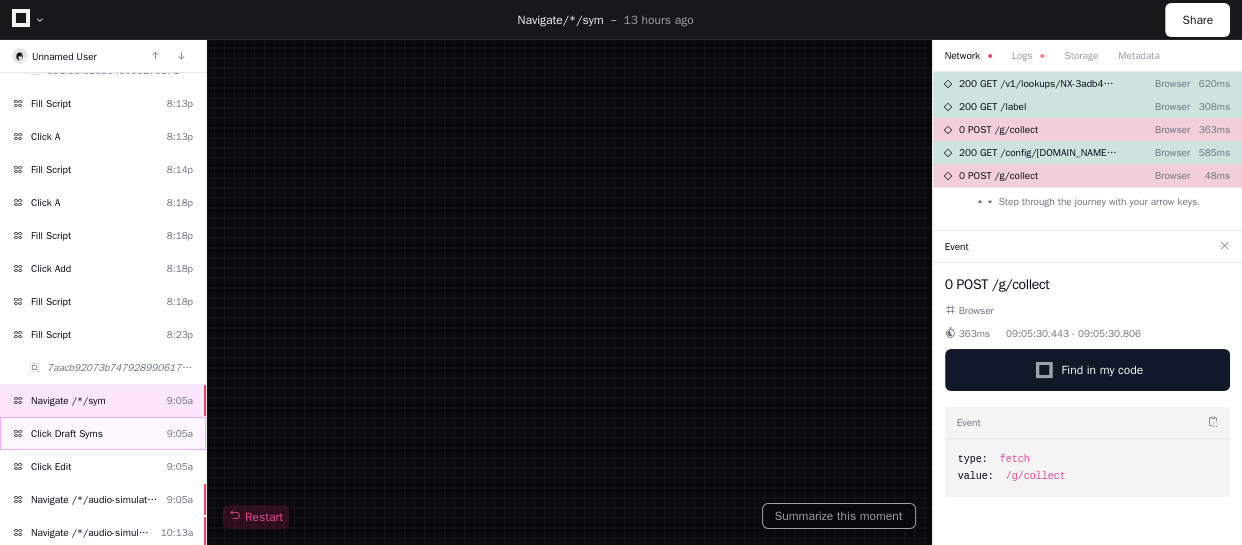 click on "Click Draft Syms" 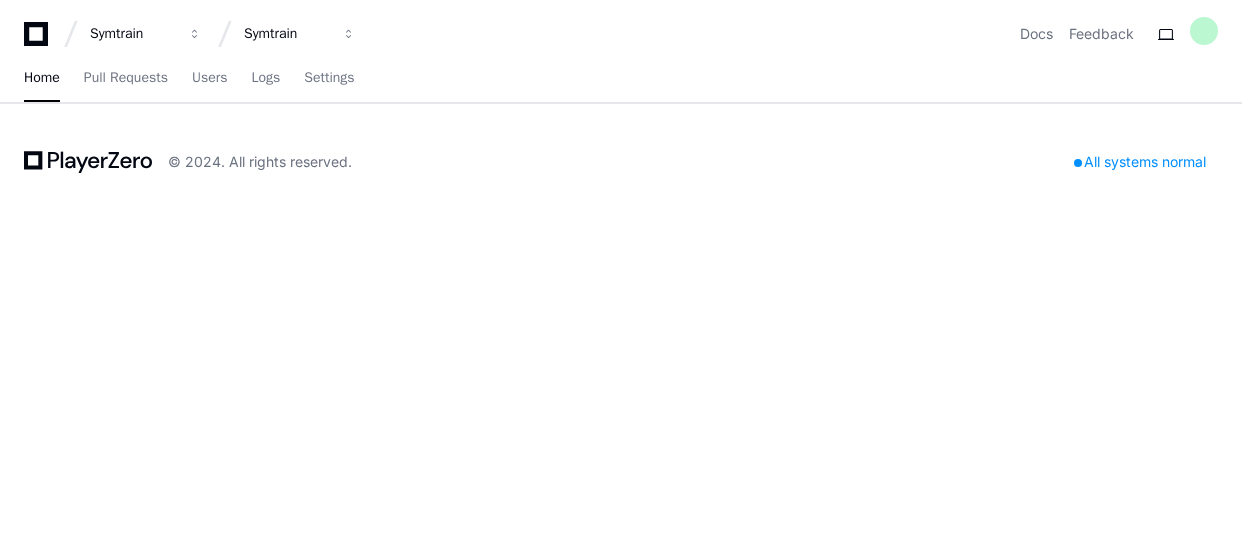 scroll, scrollTop: 0, scrollLeft: 0, axis: both 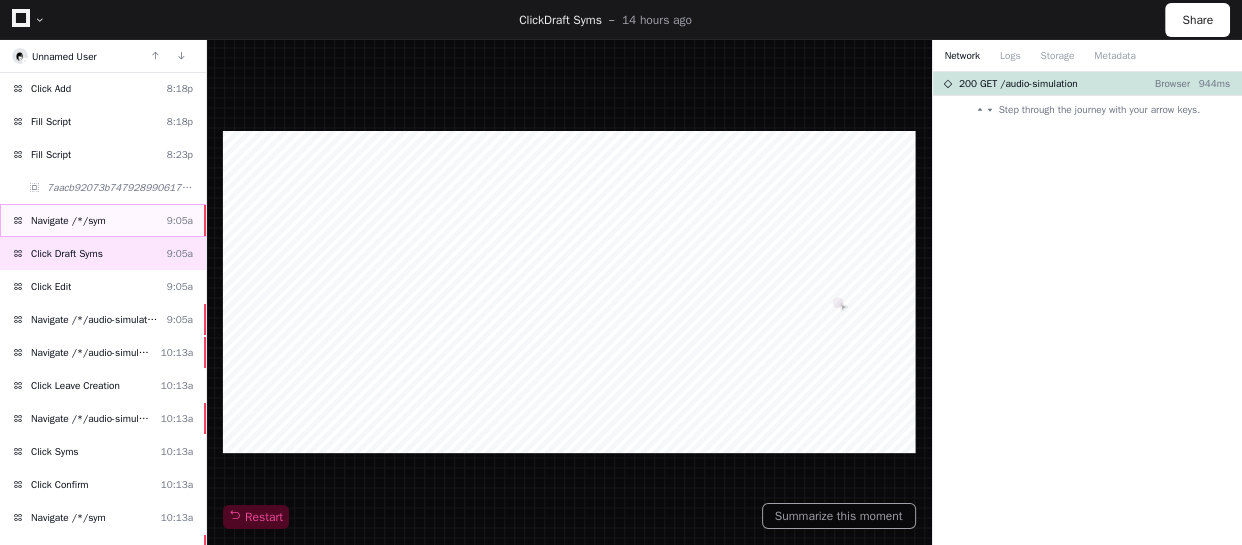 click on "Navigate /*/sym  9:05a" 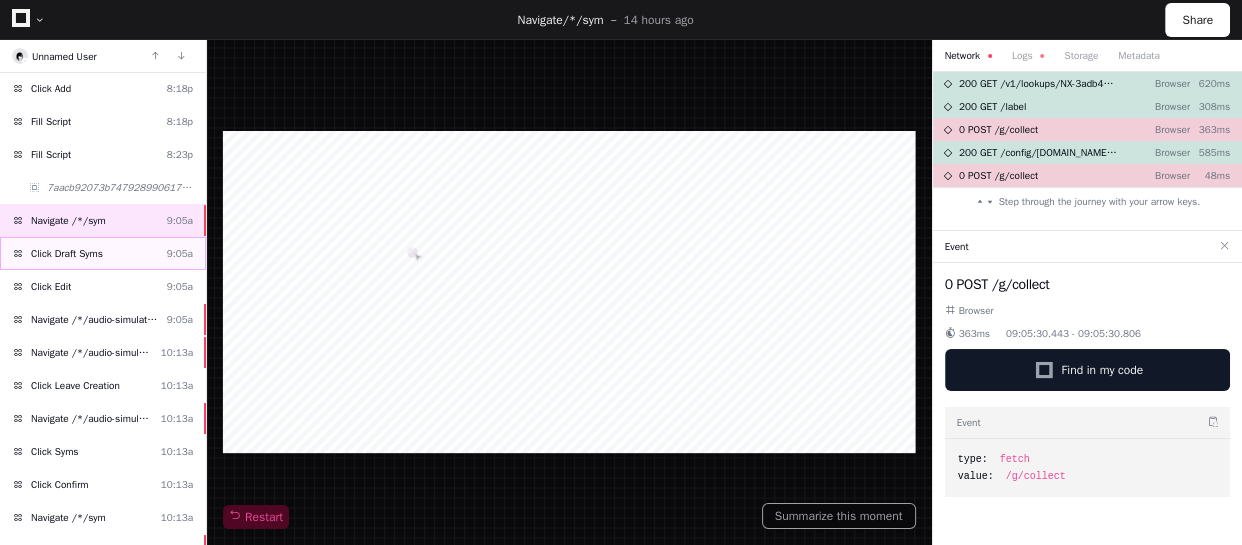click on "Click Draft Syms  9:05a" 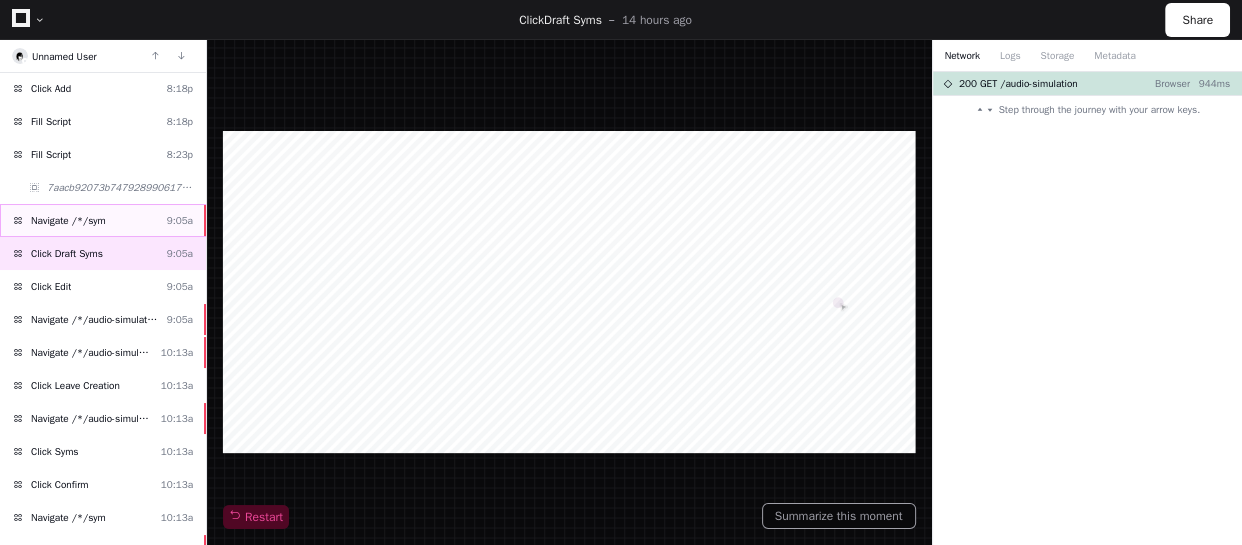 click on "Navigate /*/sym  9:05a" 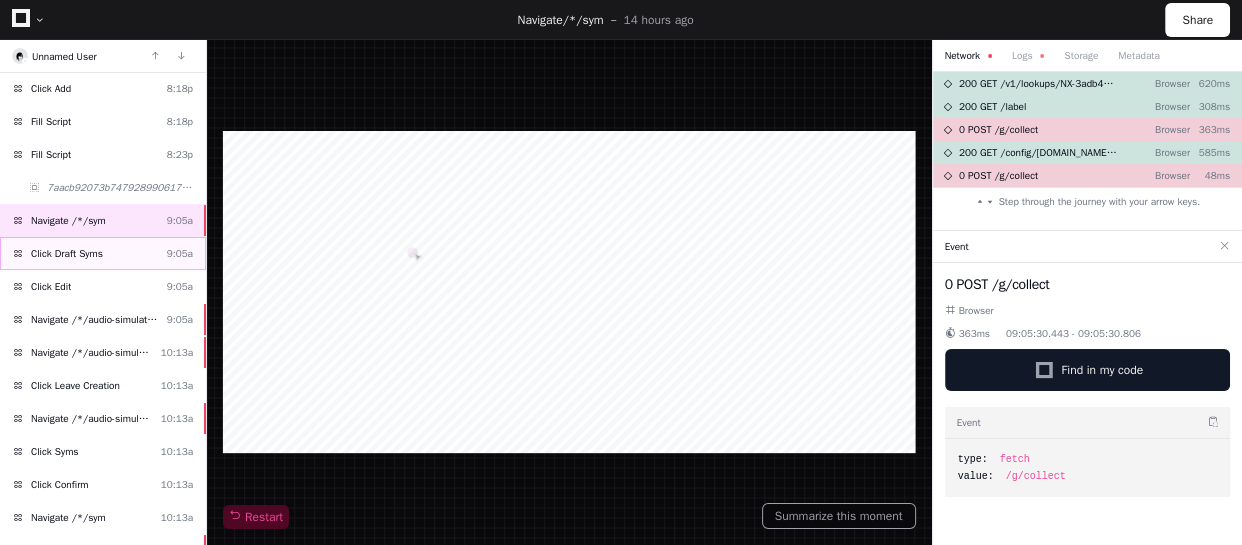 click on "Click Draft Syms  9:05a" 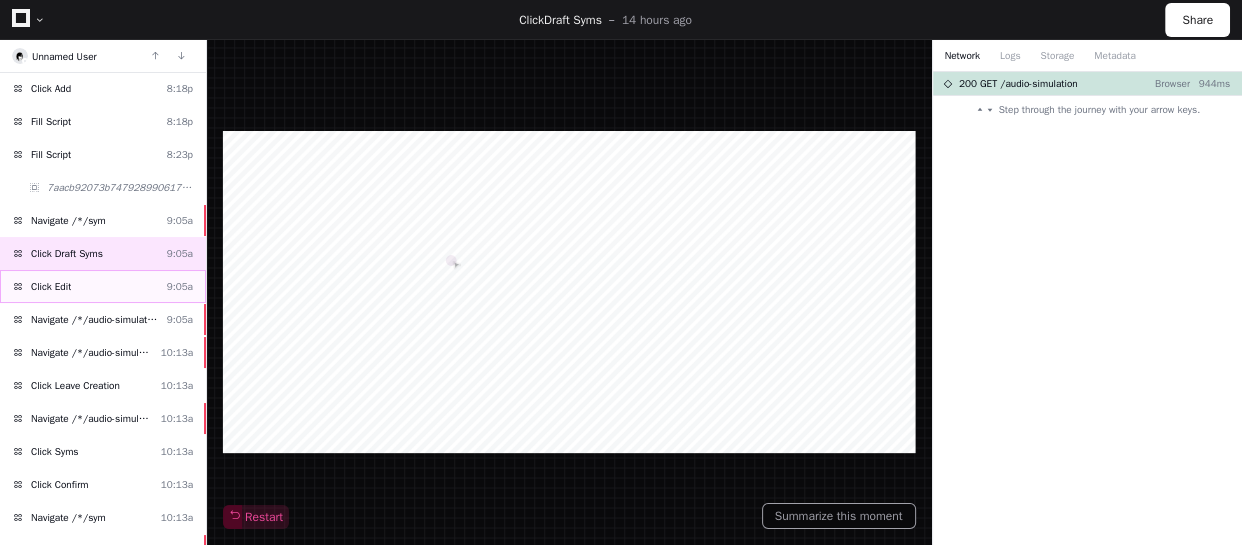 click on "Click Edit  9:05a" 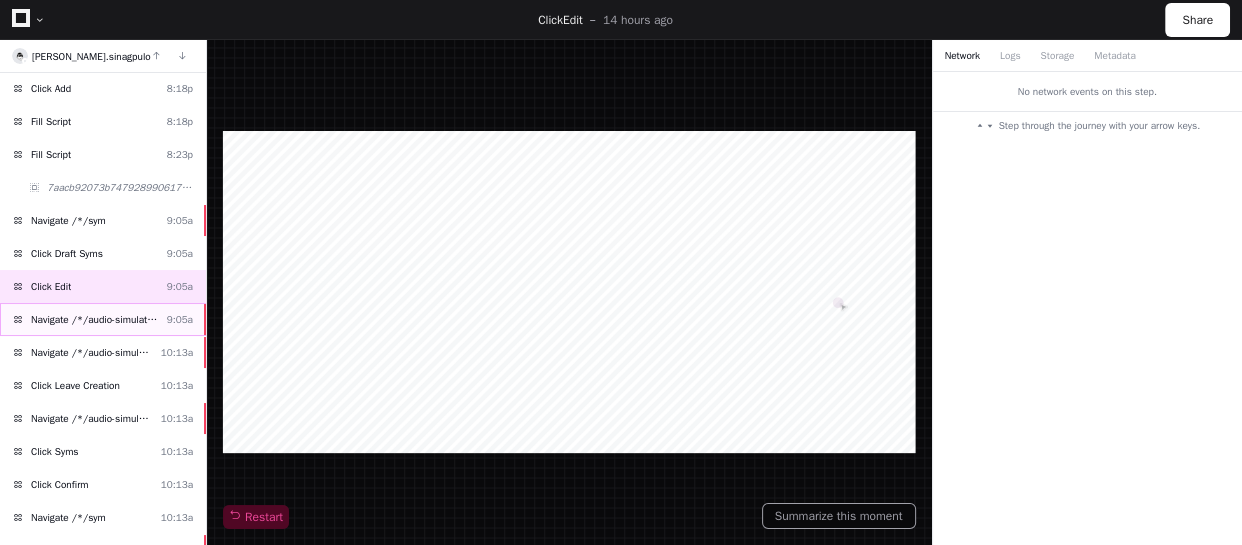 click on "Navigate /*/audio-simulation/*/create-sym" 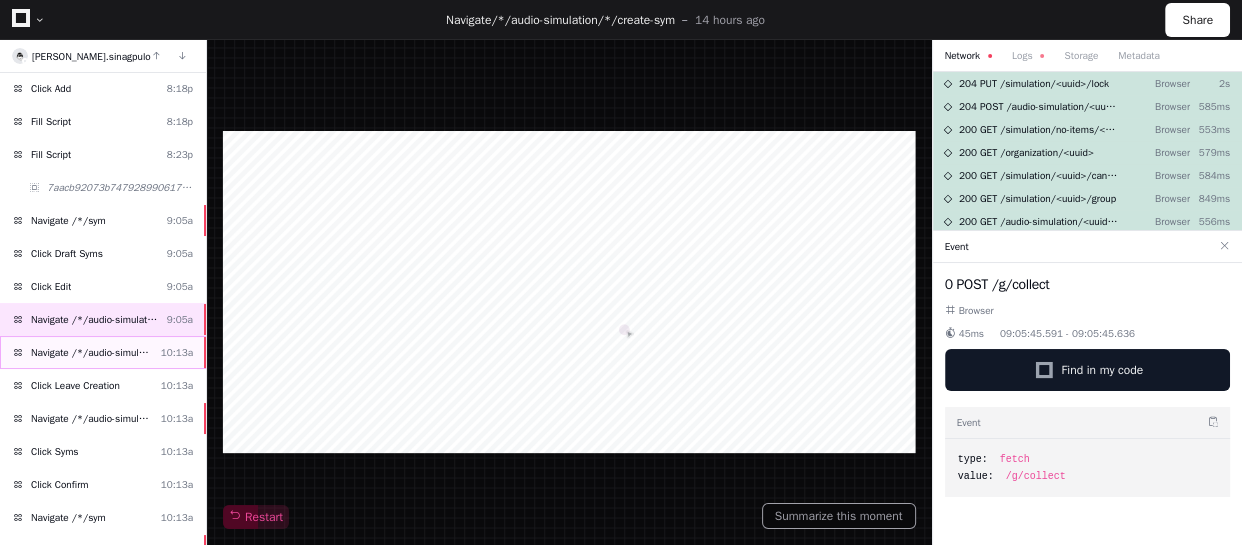click on "Navigate /*/audio-simulation/*/create-sym" 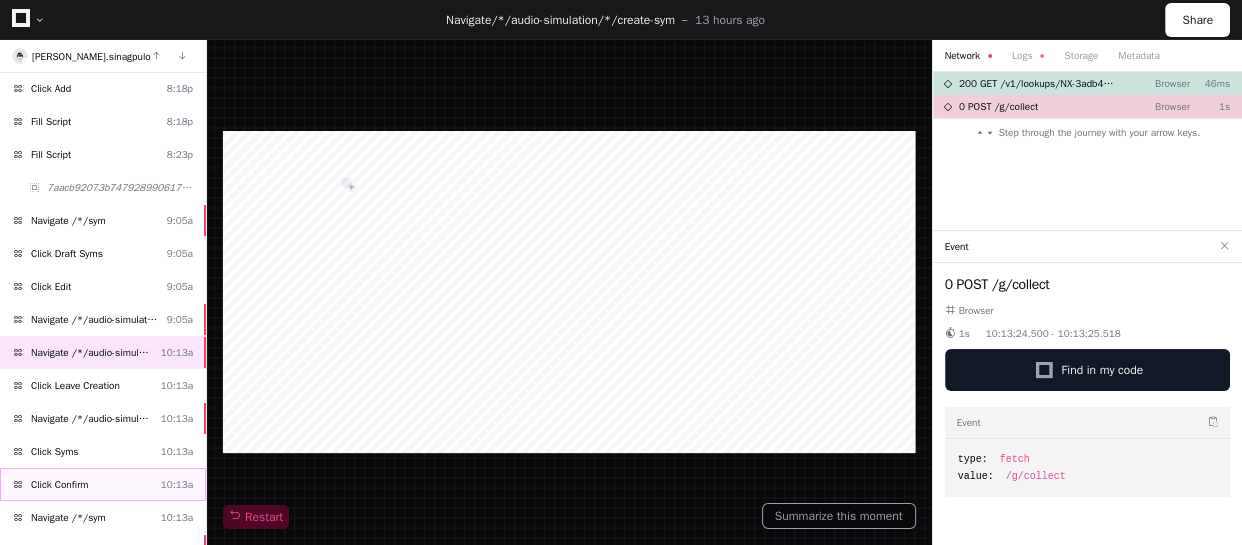 click on "Click Confirm" 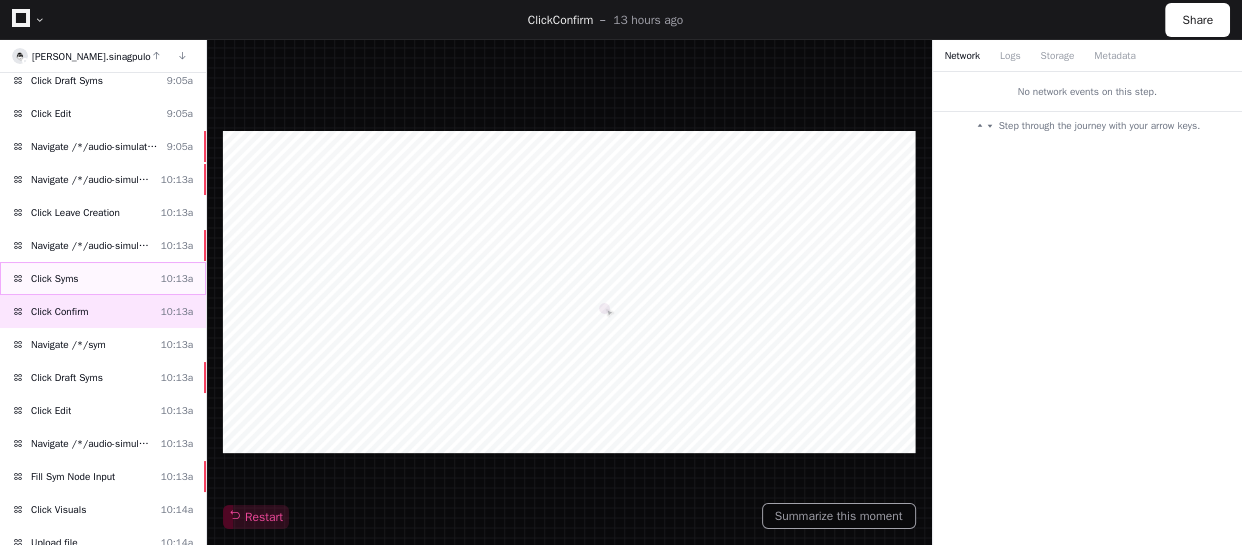 scroll, scrollTop: 545, scrollLeft: 0, axis: vertical 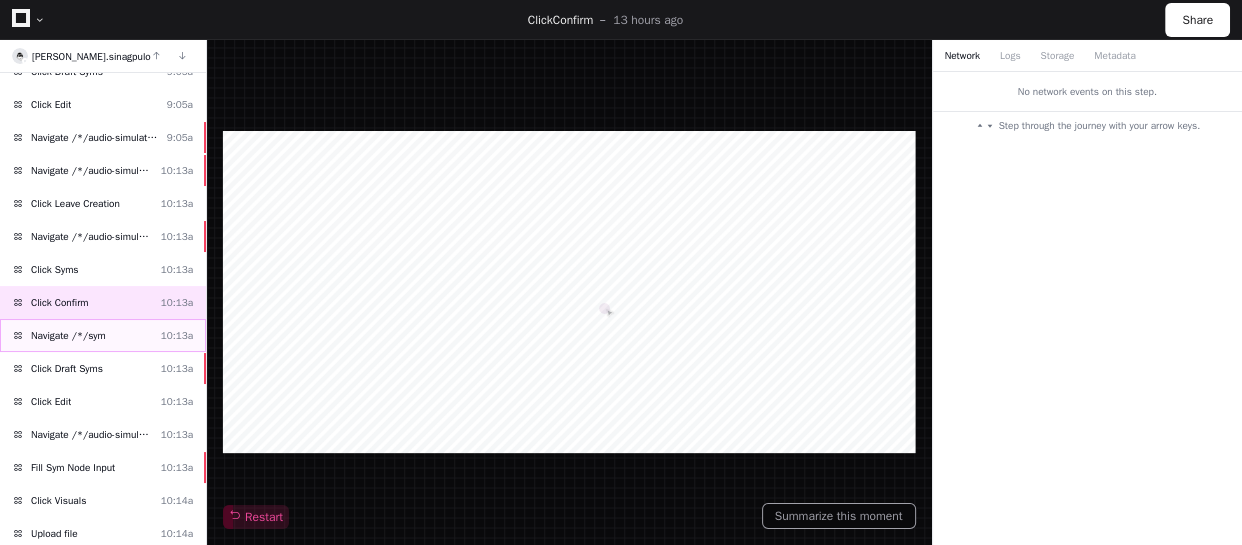 click on "Navigate /*/sym  10:13a" 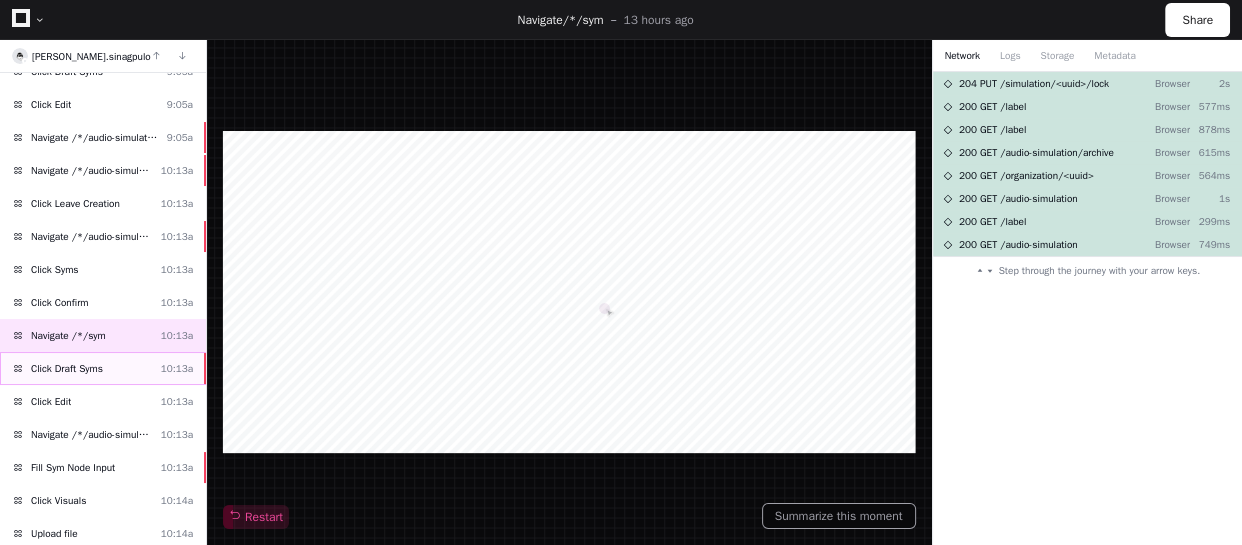 click on "Click Draft Syms  10:13a" 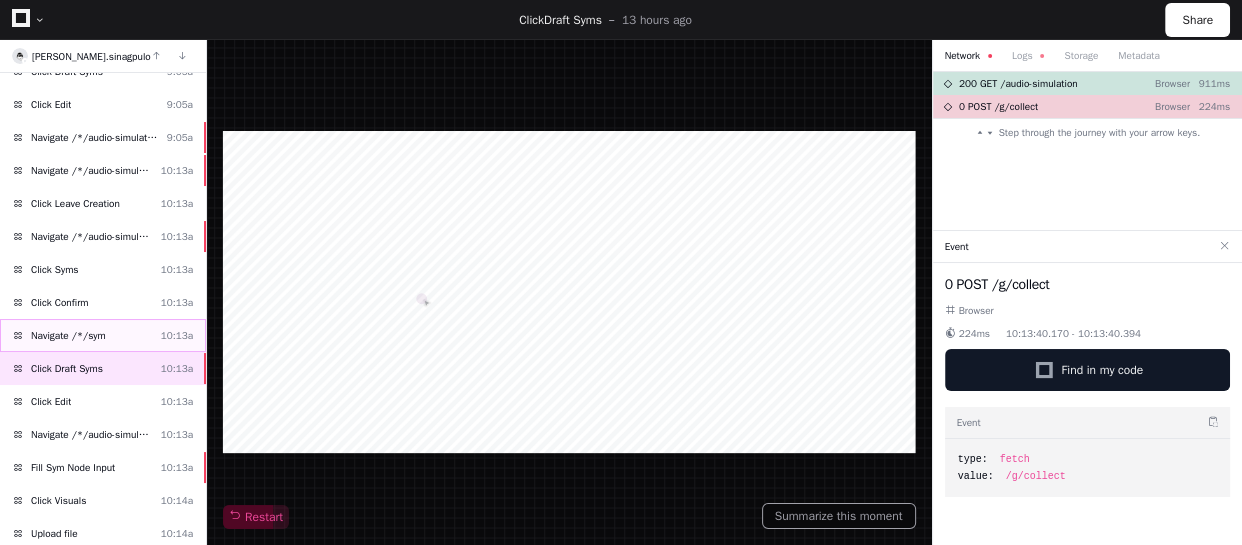 click on "Navigate /*/sym  10:13a" 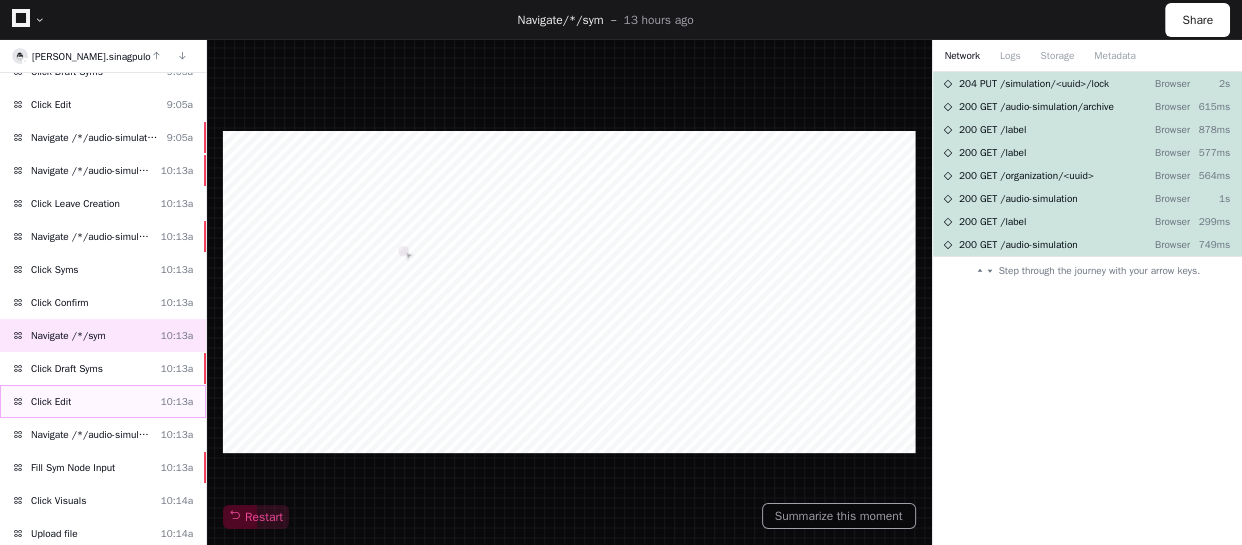 click on "Click Edit  10:13a" 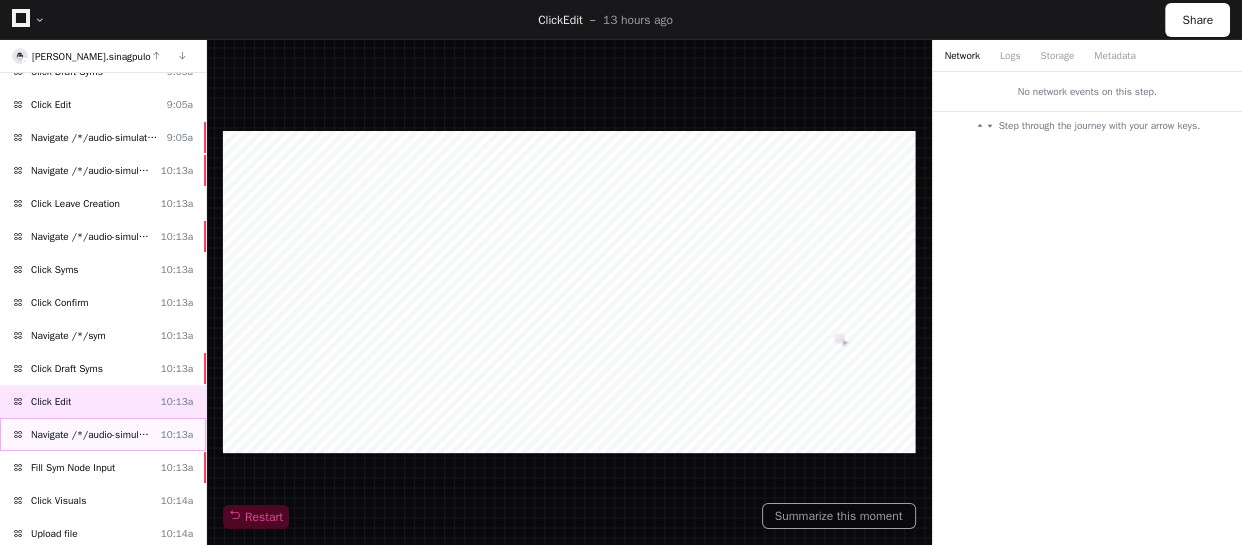 click on "Navigate /*/audio-simulation/*/create-sym" 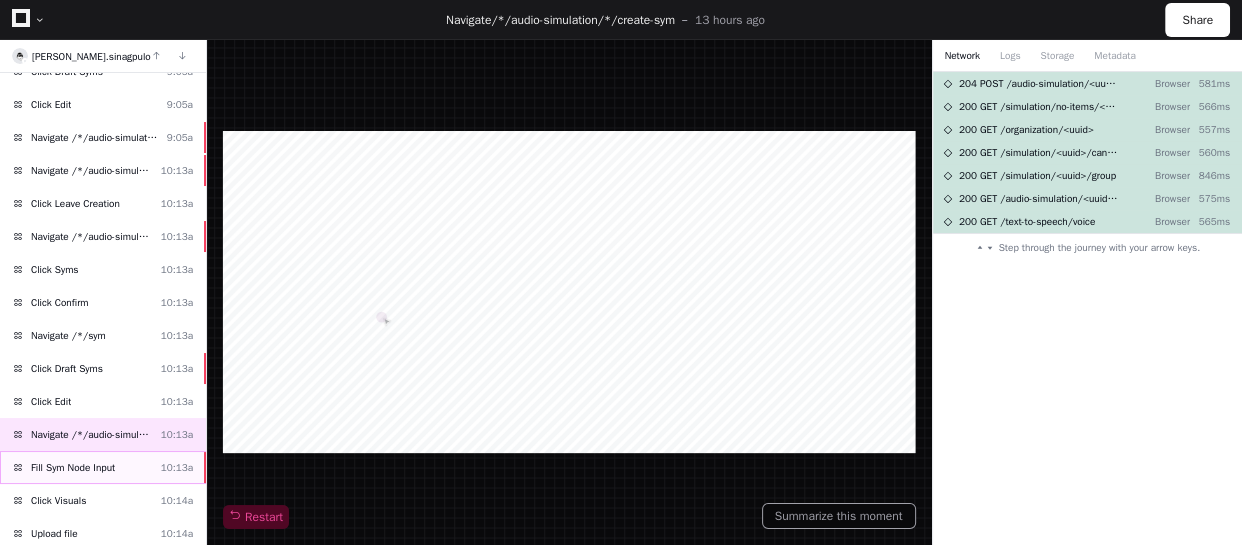 click on "Fill Sym Node Input  10:13a" 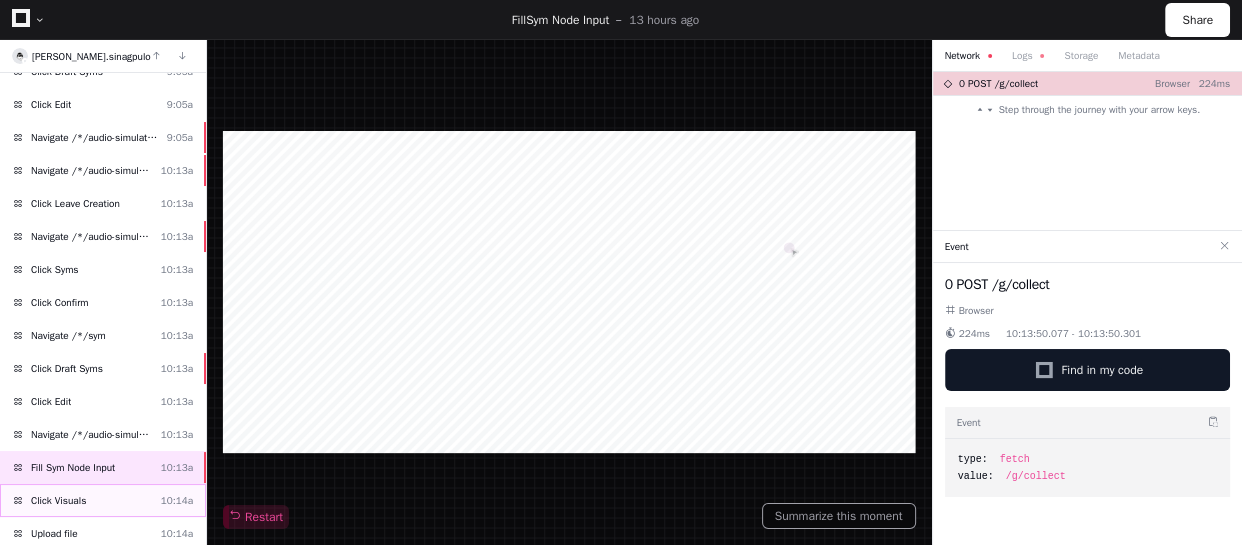 click on "Click Visuals  10:14a" 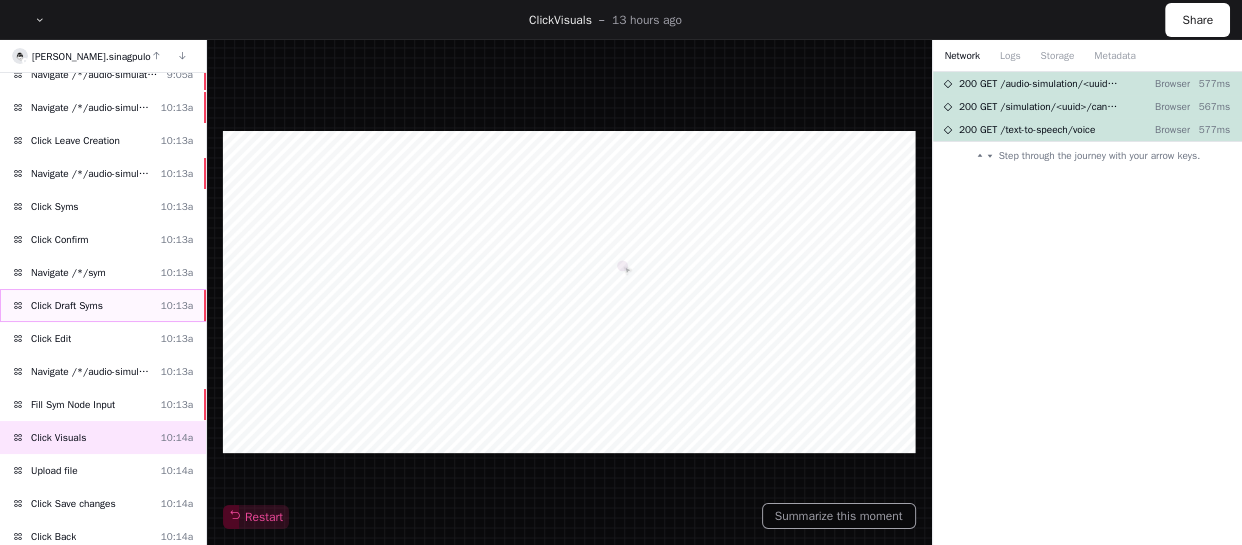scroll, scrollTop: 699, scrollLeft: 0, axis: vertical 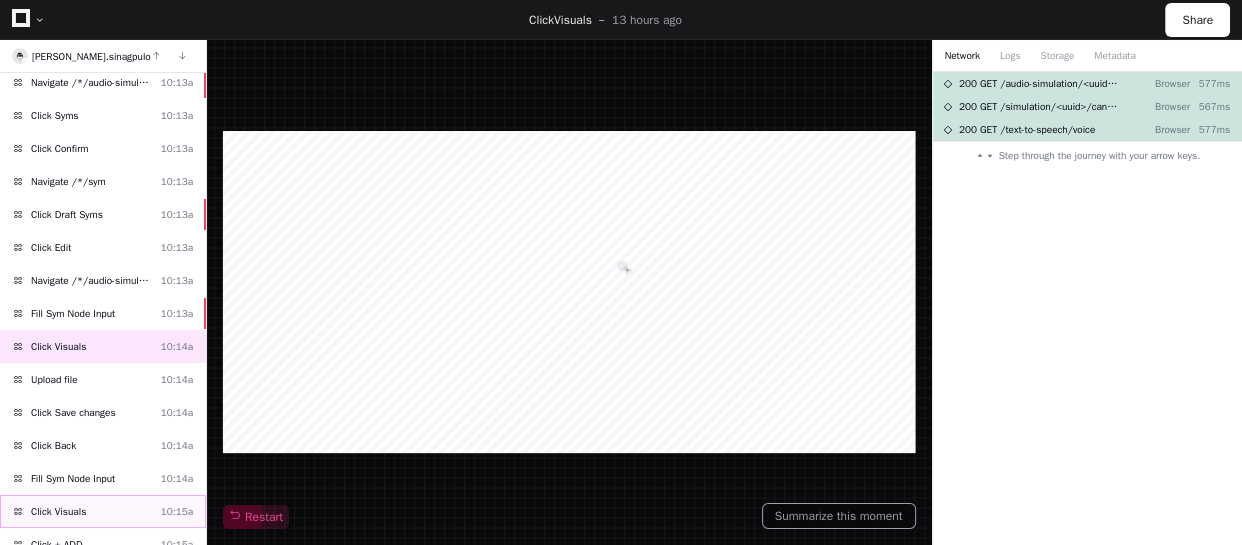 click on "Click Visuals  10:15a" 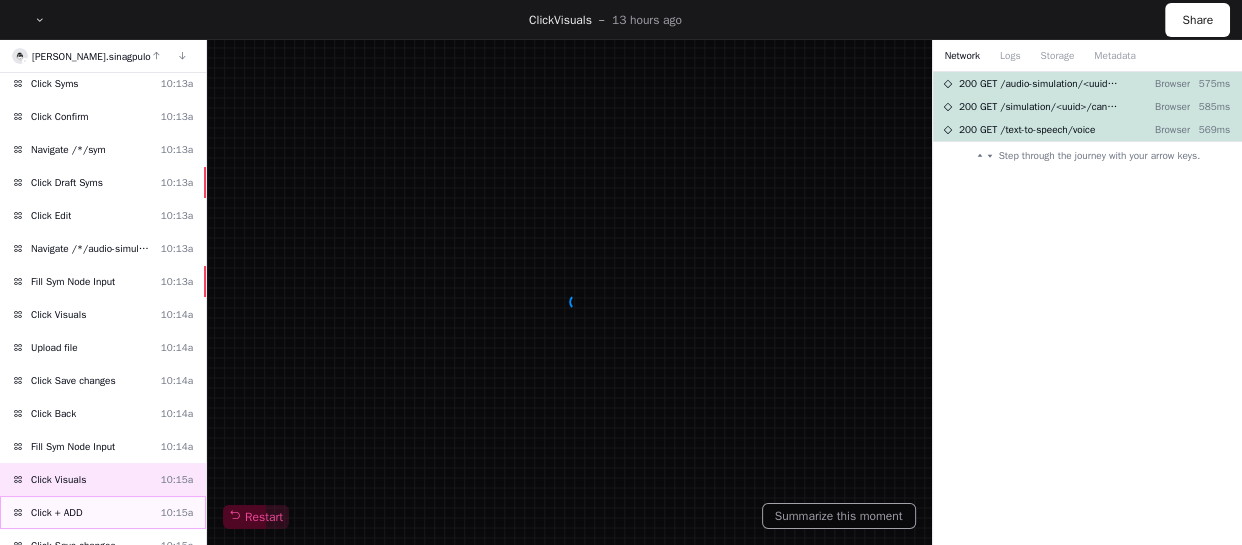 scroll, scrollTop: 790, scrollLeft: 0, axis: vertical 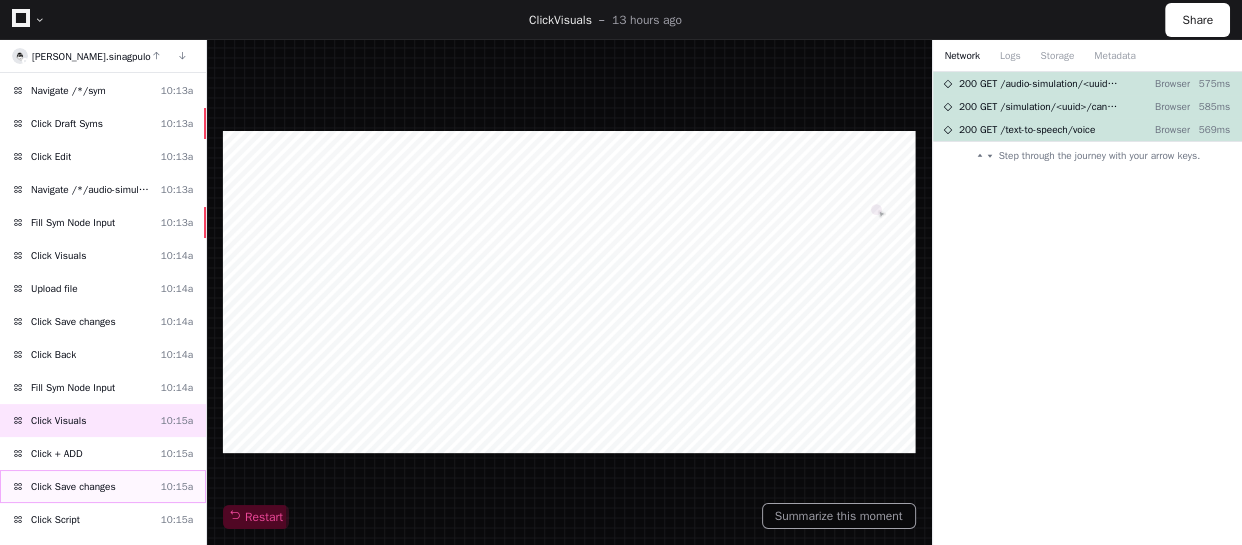 click on "Click Save changes  10:15a" 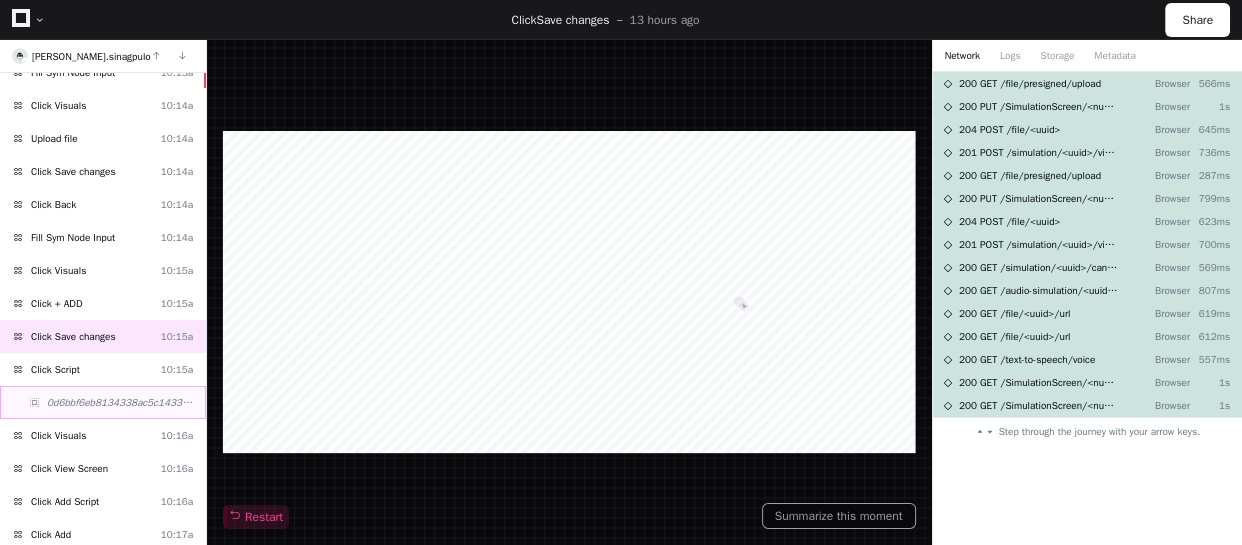 scroll, scrollTop: 971, scrollLeft: 0, axis: vertical 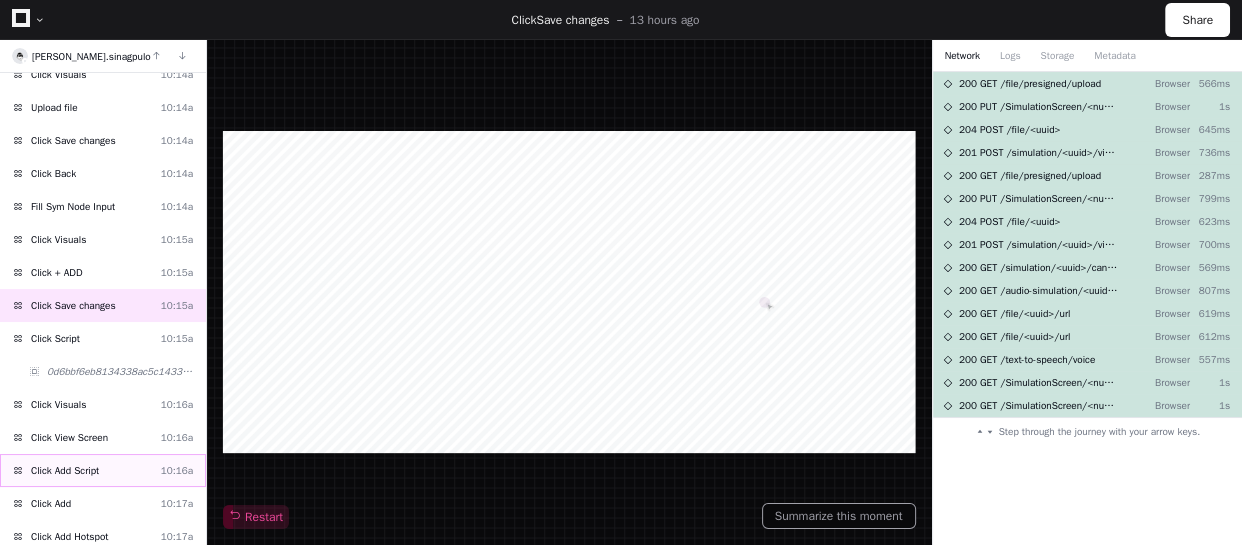 click on "Click Add Script  10:16a" 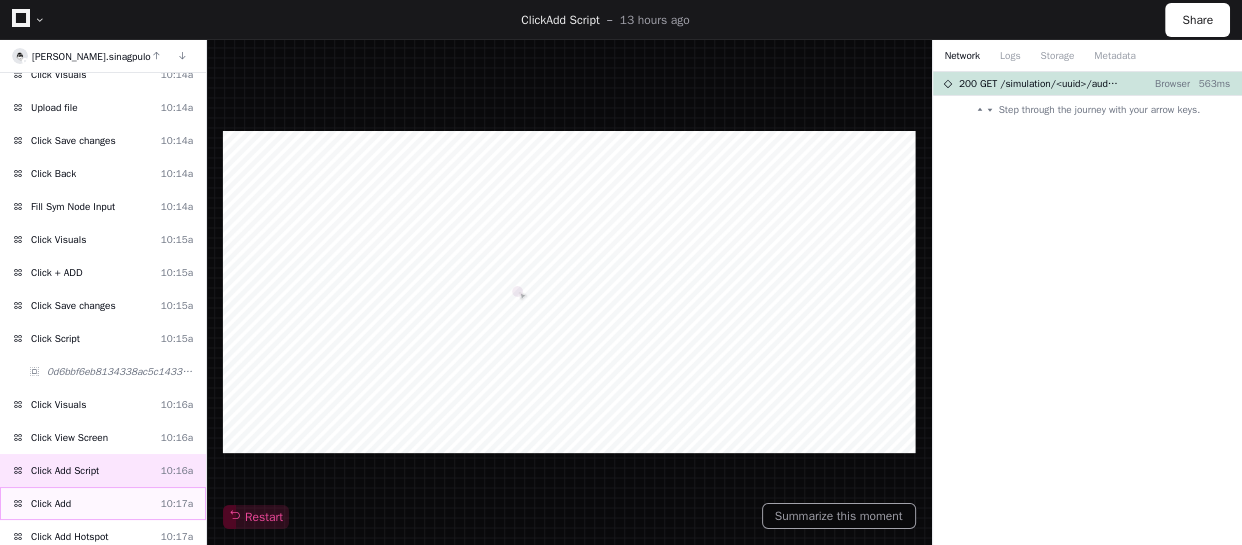 click on "Click Add  10:17a" 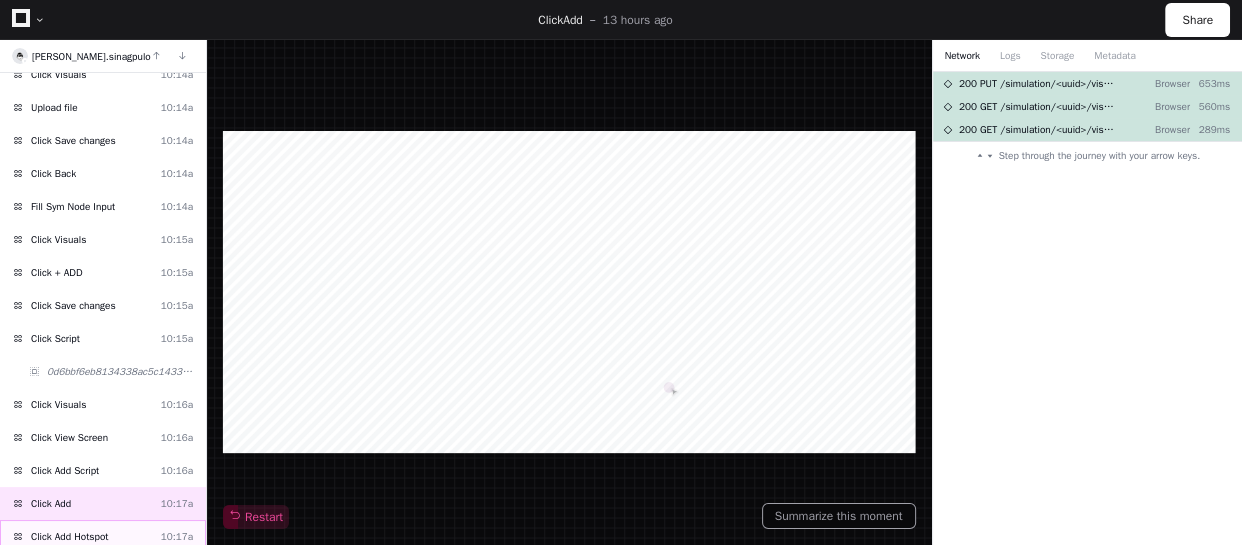 click on "Click Add Hotspot  10:17a" 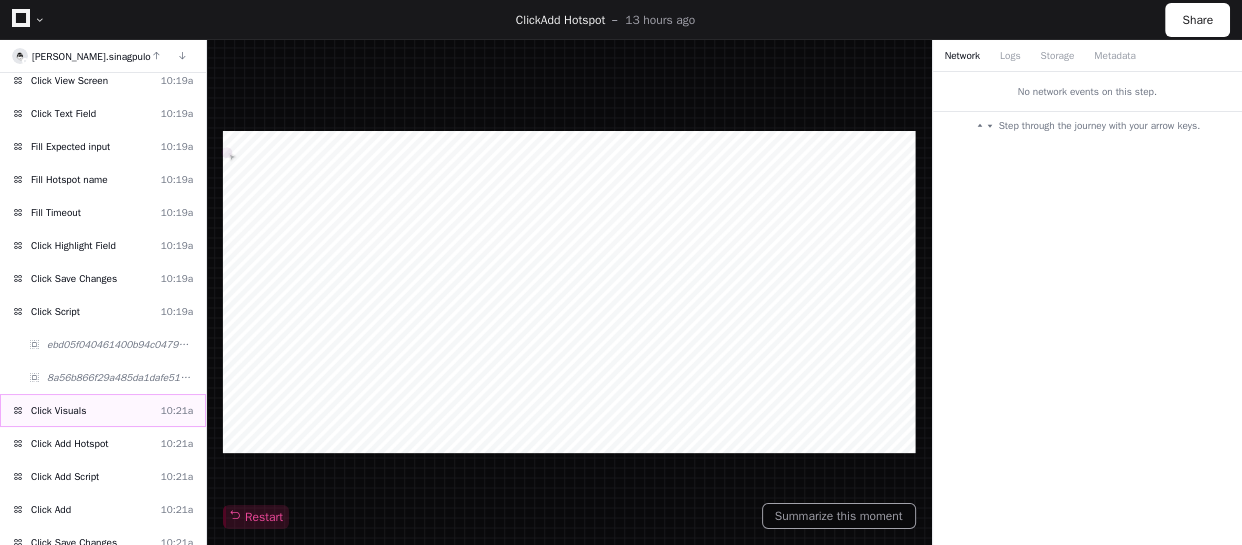 scroll, scrollTop: 1683, scrollLeft: 0, axis: vertical 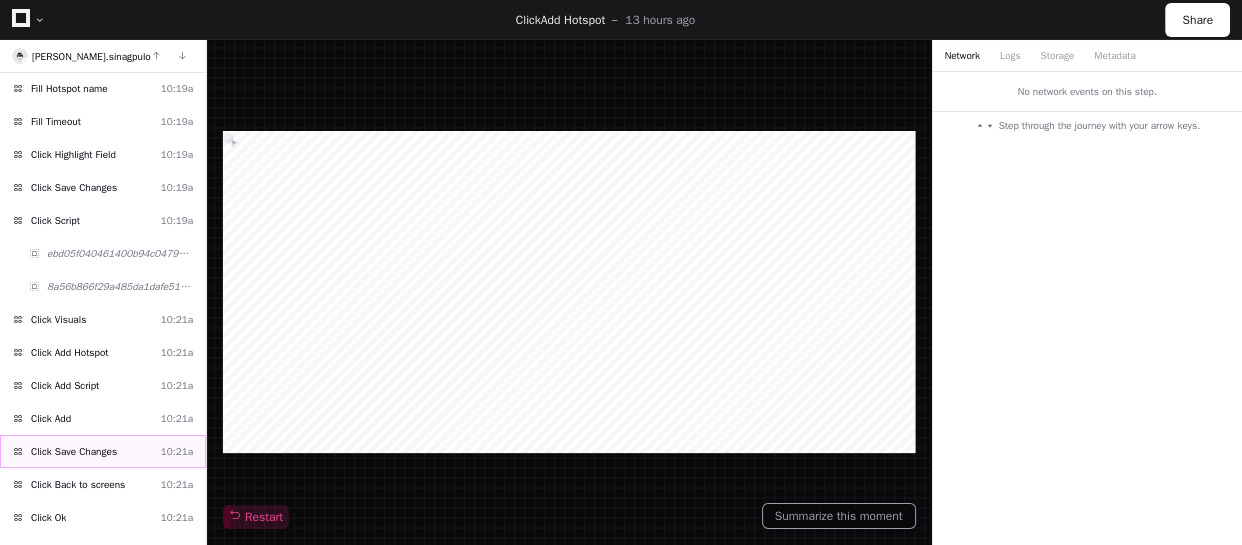 click on "Click Save Changes" 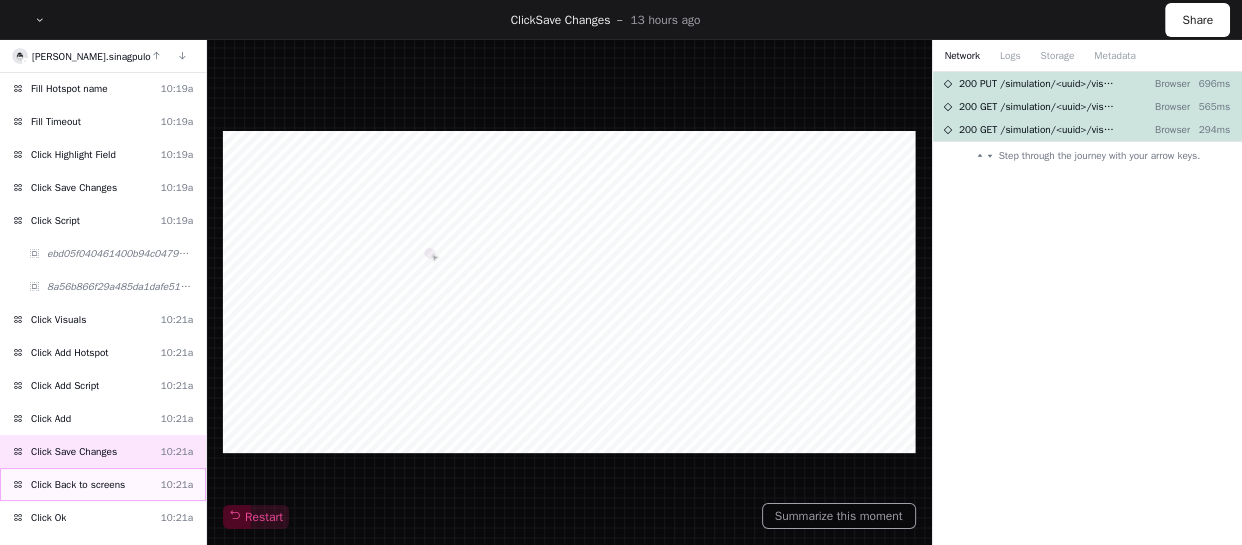click on "Click Back to screens" 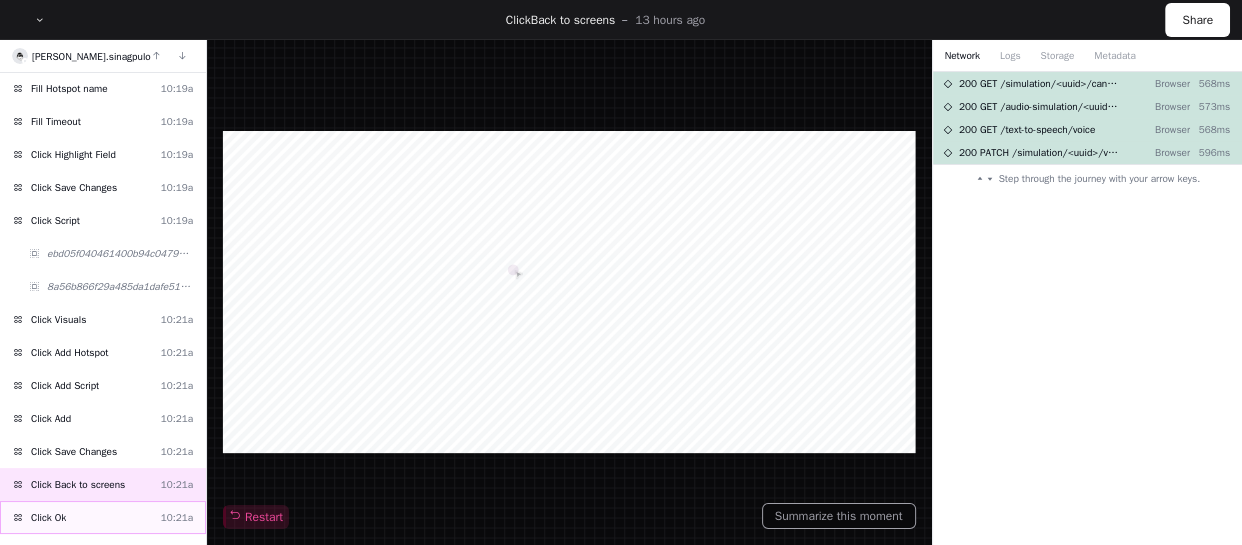 click on "Click Ok  10:21a" 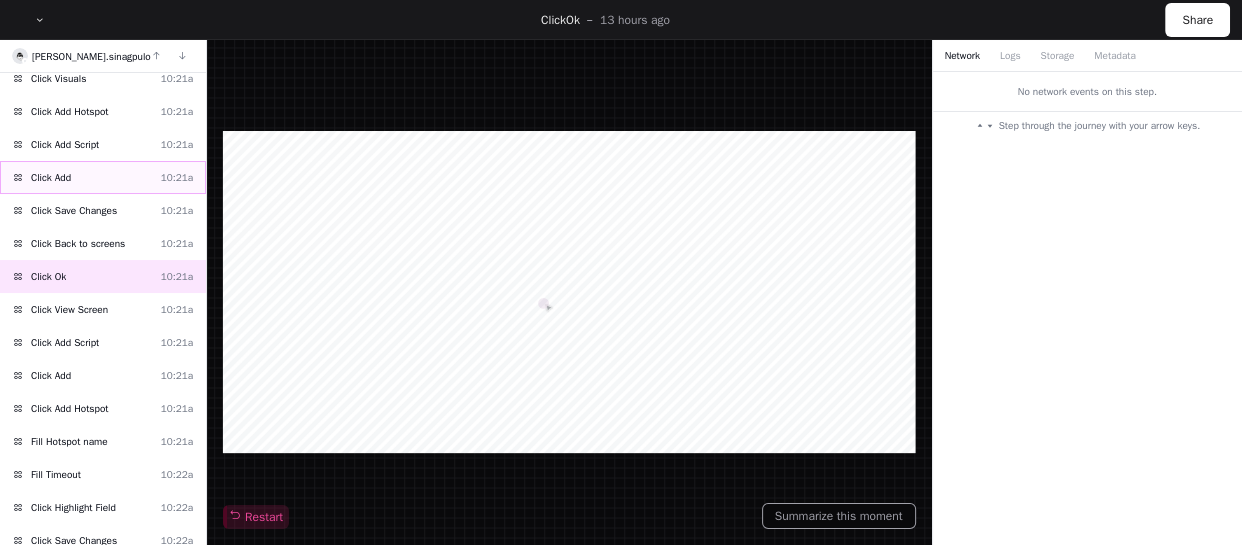 scroll, scrollTop: 1956, scrollLeft: 0, axis: vertical 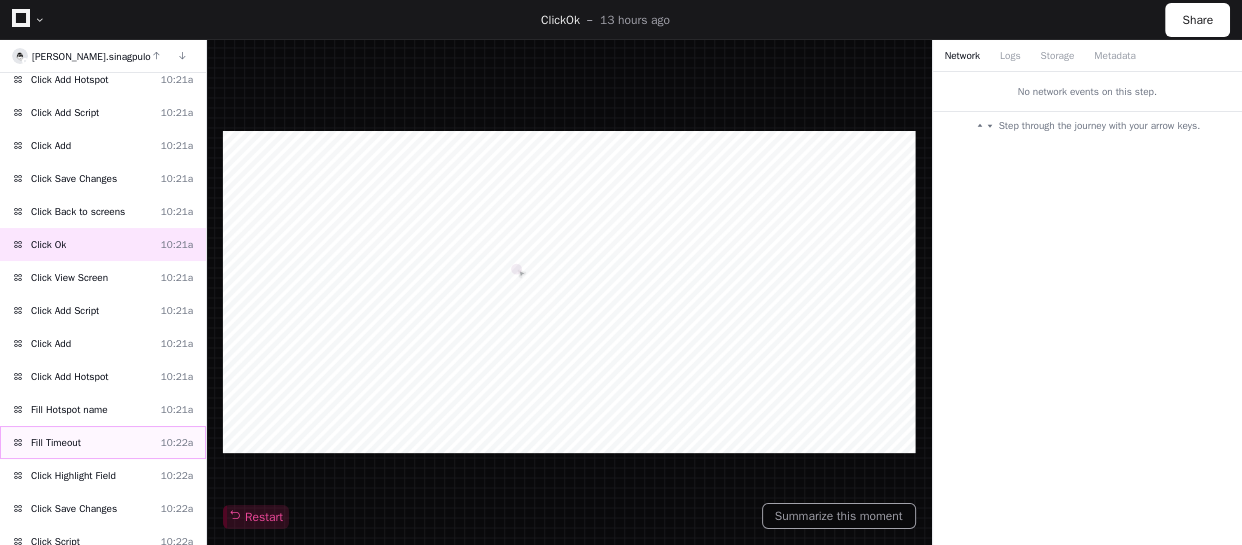 click on "Fill Timeout  10:22a" 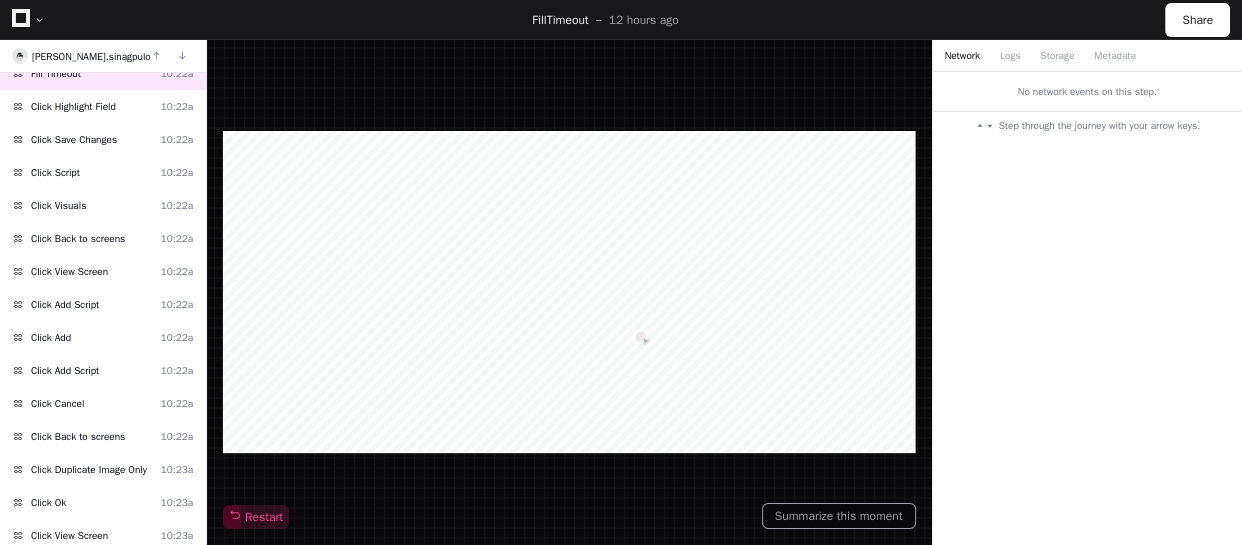 scroll, scrollTop: 2357, scrollLeft: 0, axis: vertical 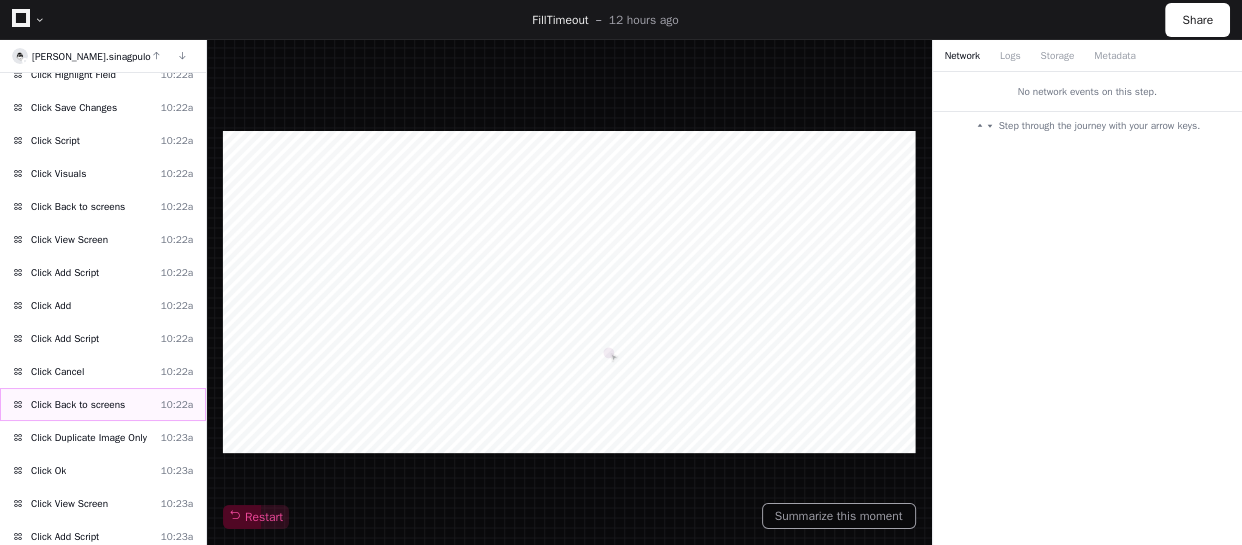 click on "Click Back to screens" 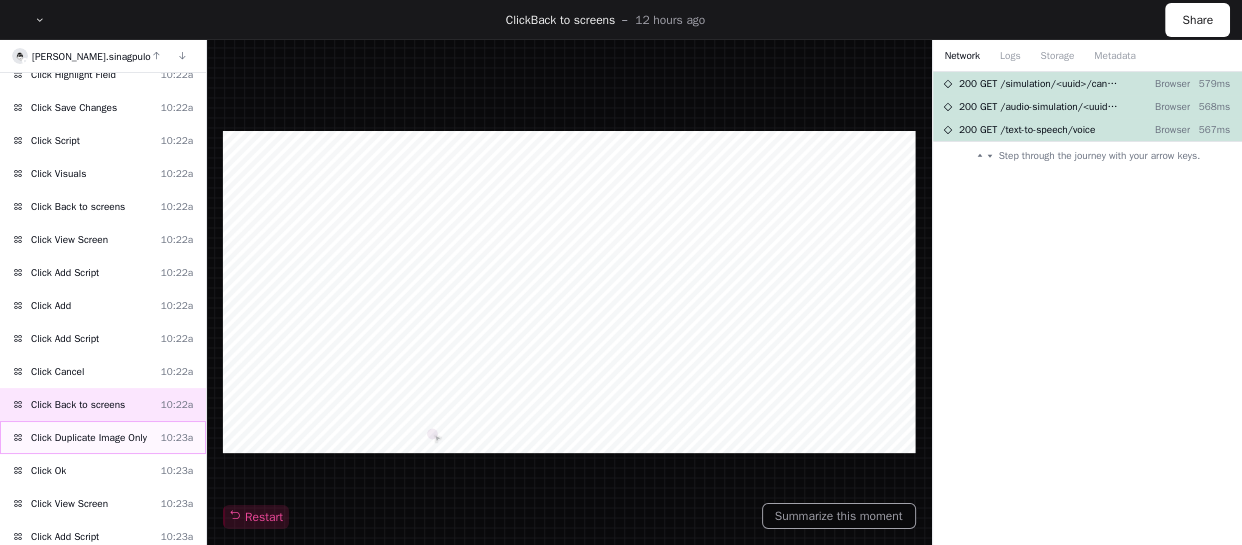 click on "Click Duplicate Image Only" 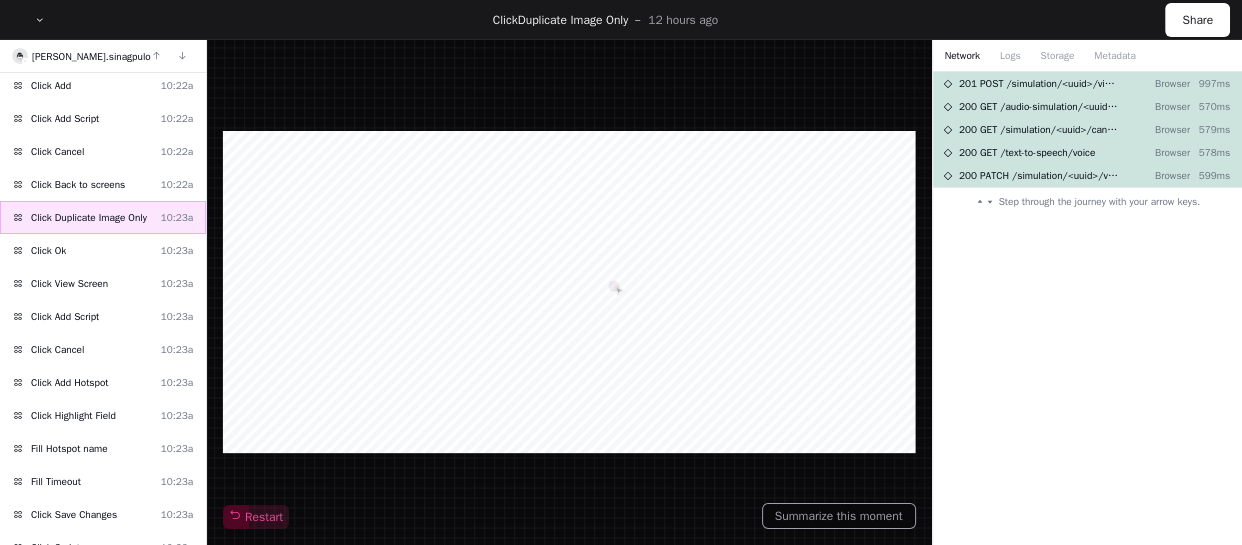 scroll, scrollTop: 2668, scrollLeft: 0, axis: vertical 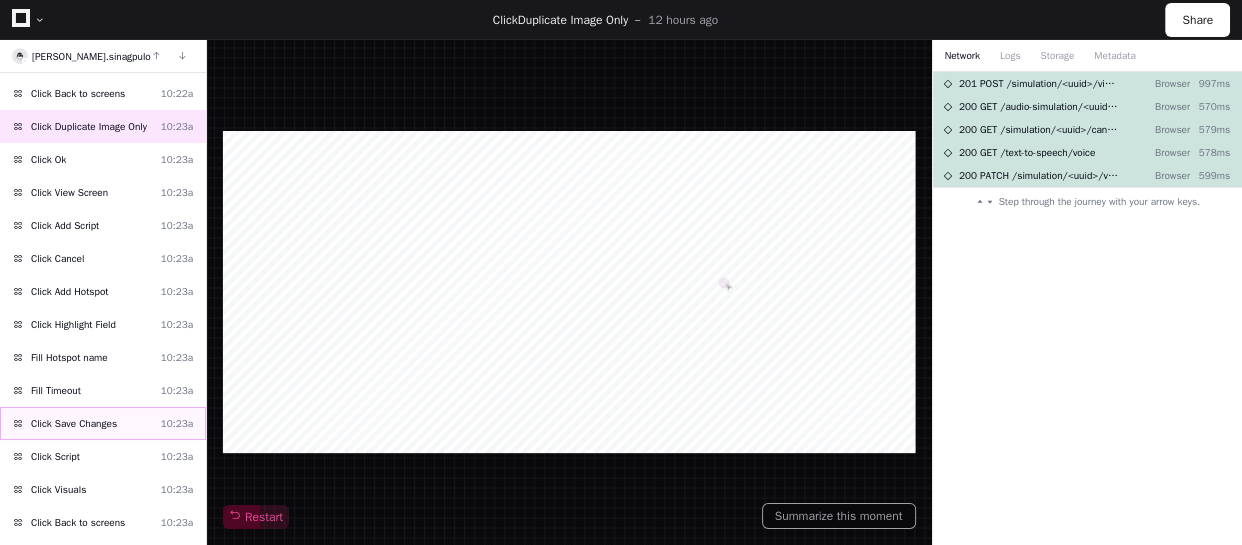 click on "Click Save Changes" 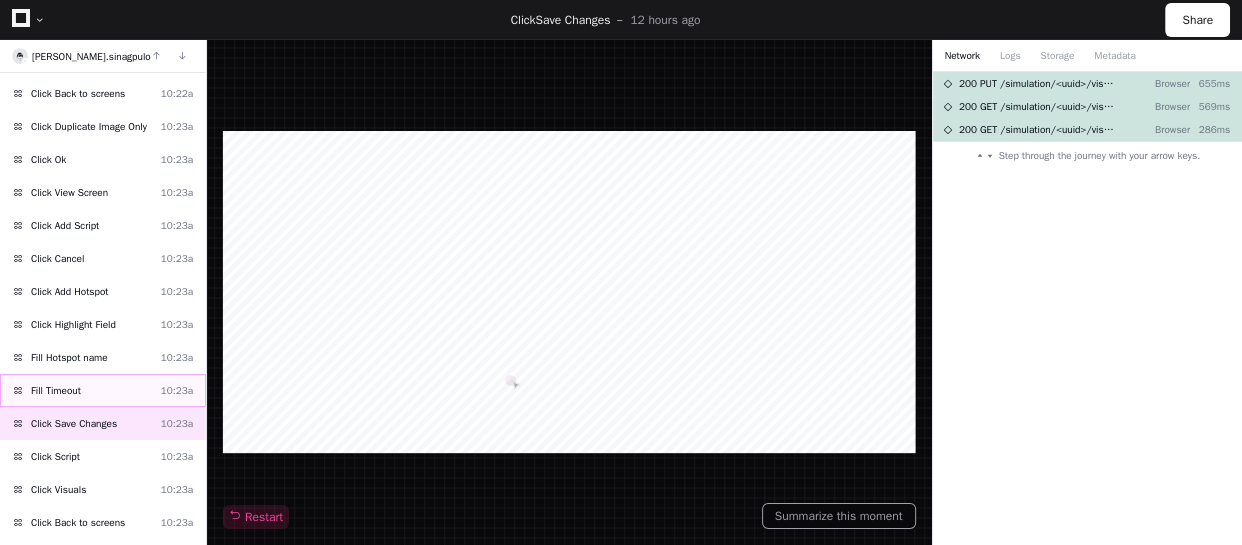 click on "Fill Timeout  10:23a" 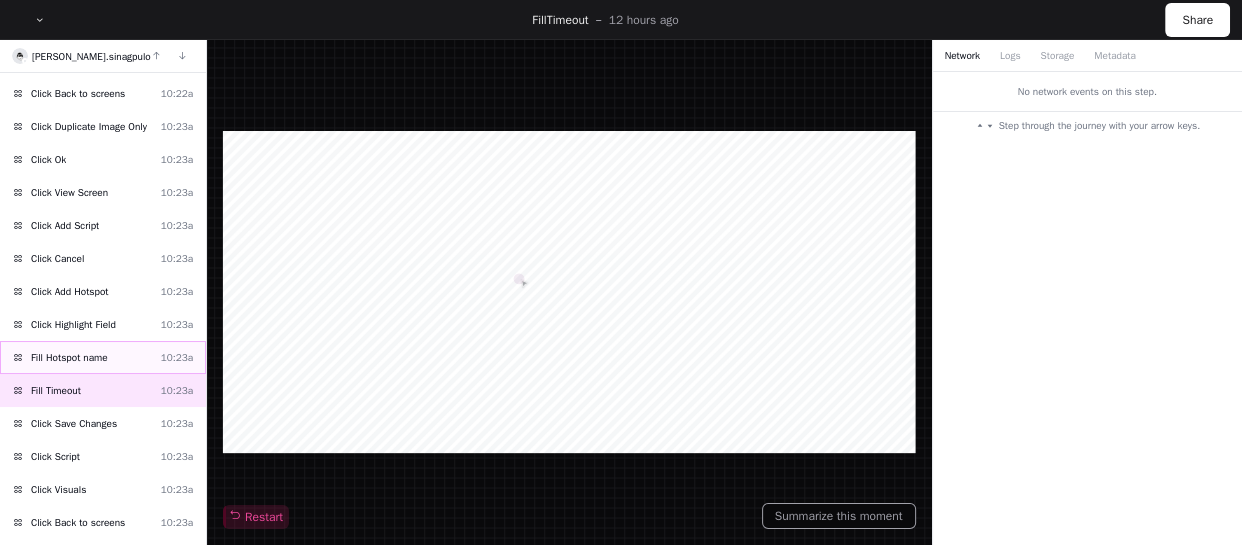 click on "Fill Hotspot name" 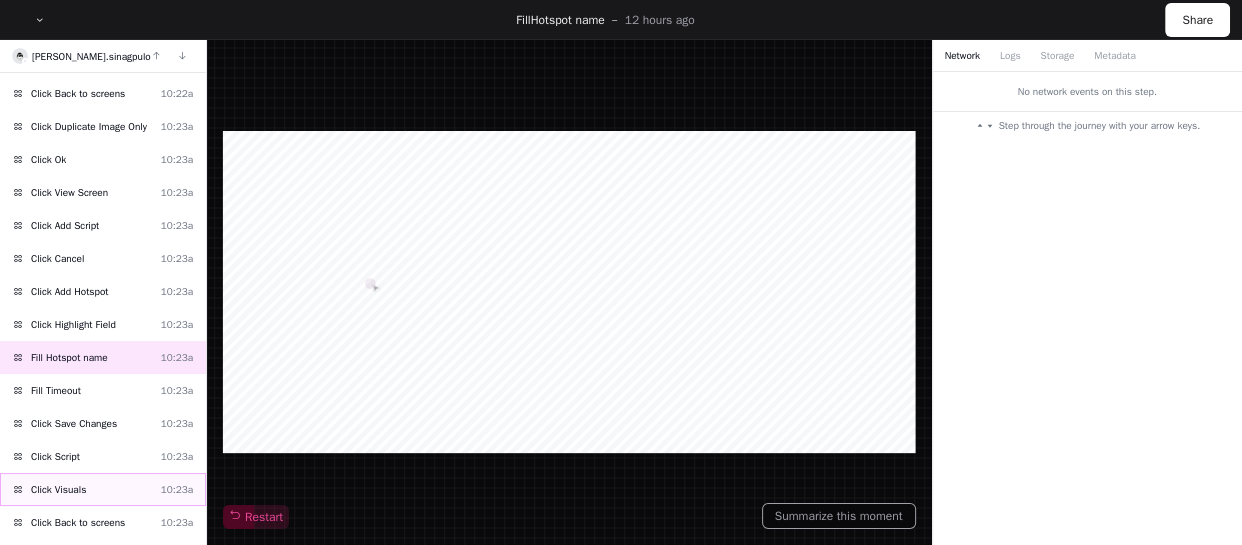 click on "Click Visuals  10:23a" 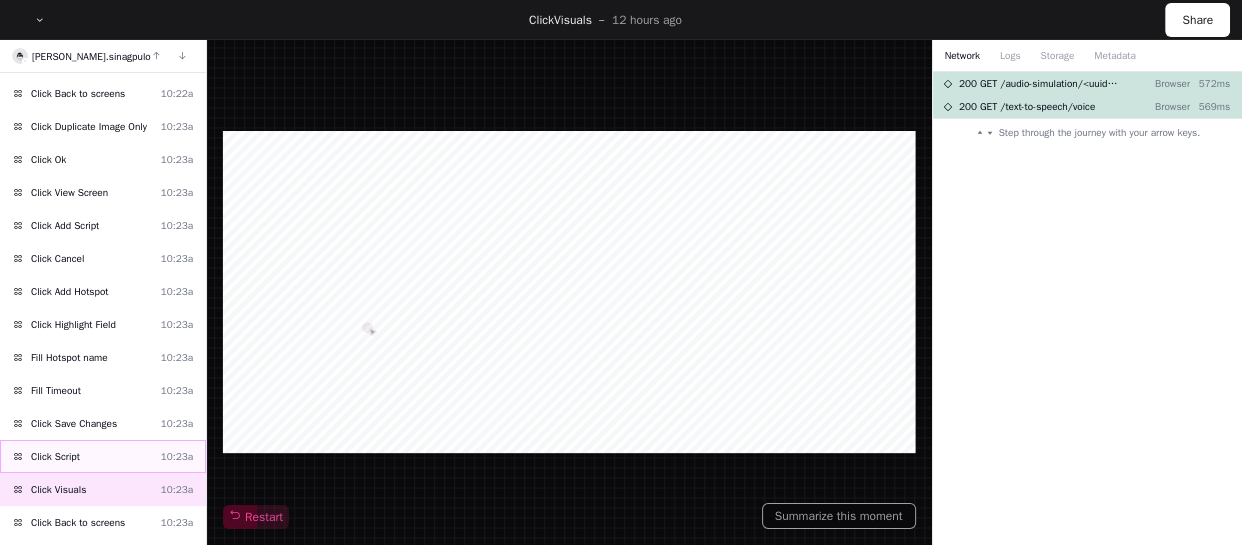 scroll, scrollTop: 2759, scrollLeft: 0, axis: vertical 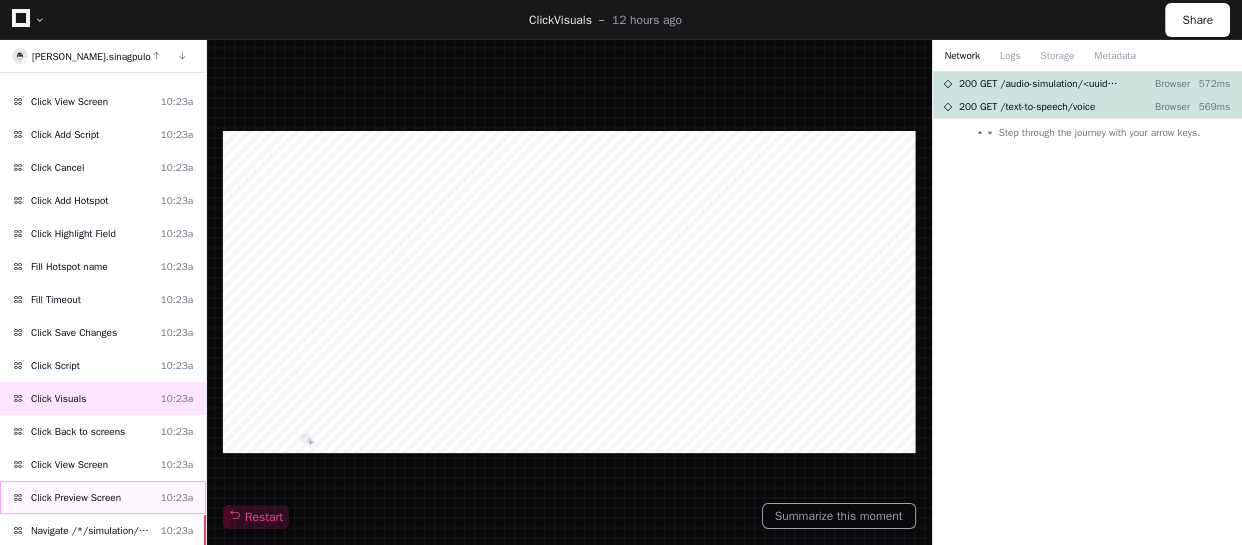click on "Click Preview Screen" 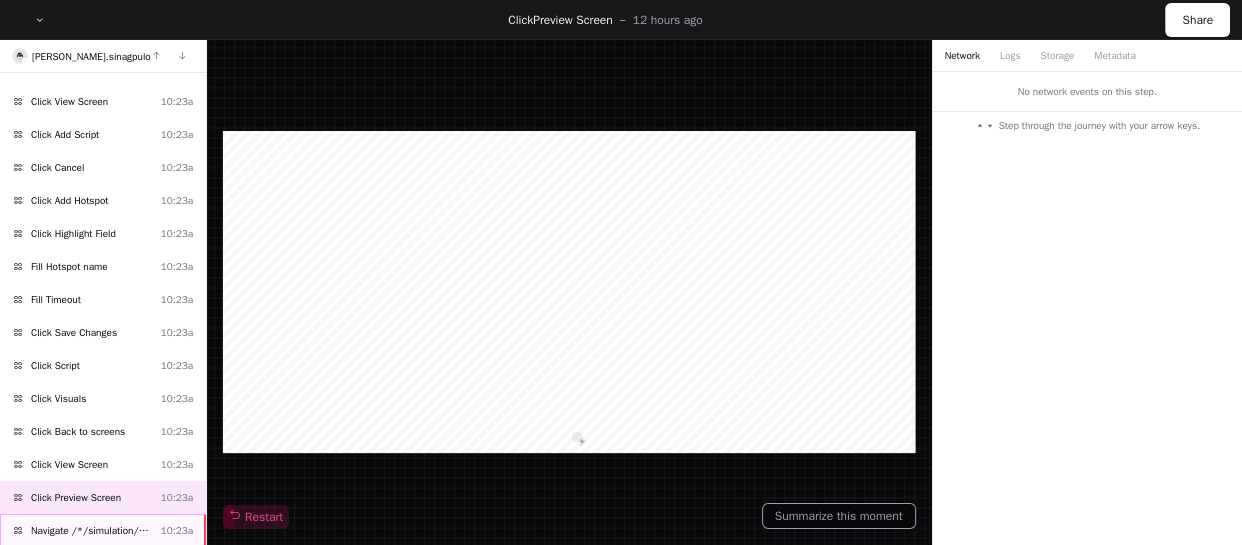 click on "Navigate /*/simulation/*/preview_practice" 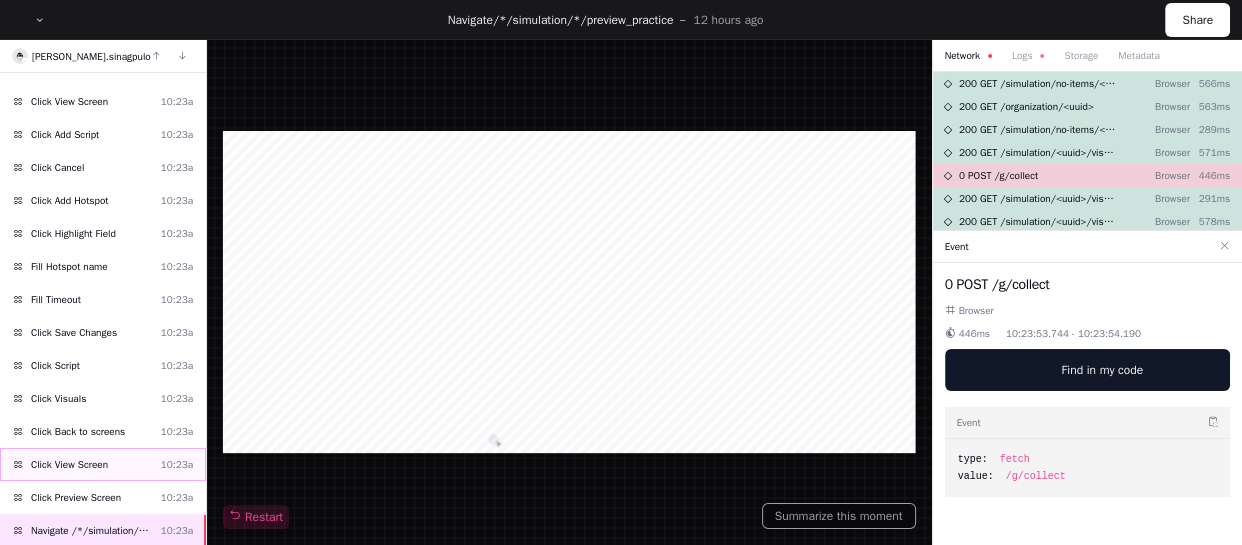 scroll, scrollTop: 2850, scrollLeft: 0, axis: vertical 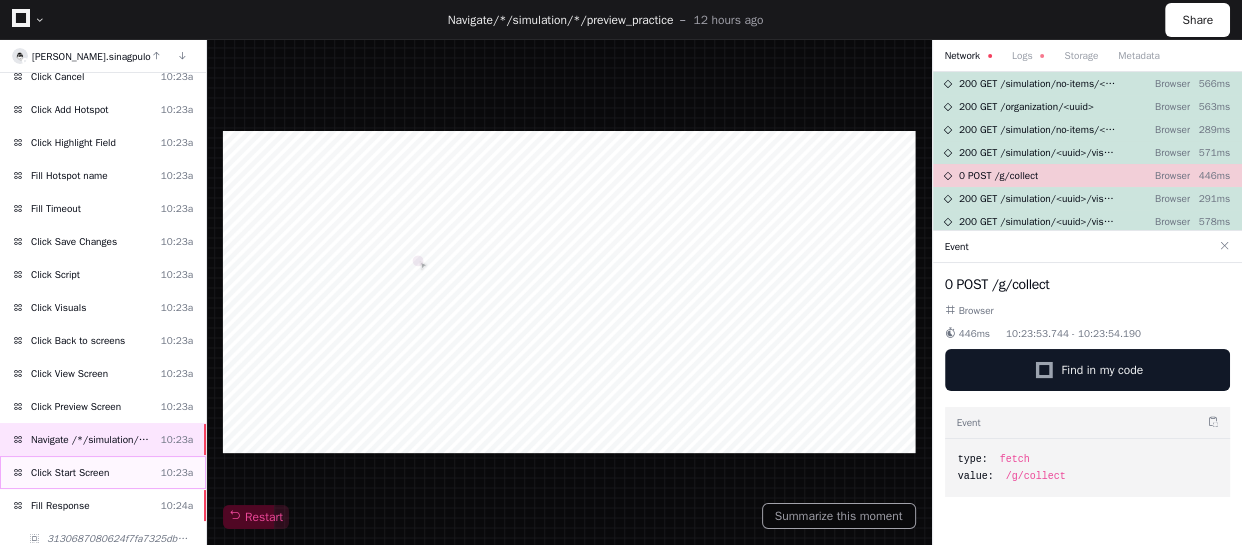 click on "Click Start Screen  10:23a" 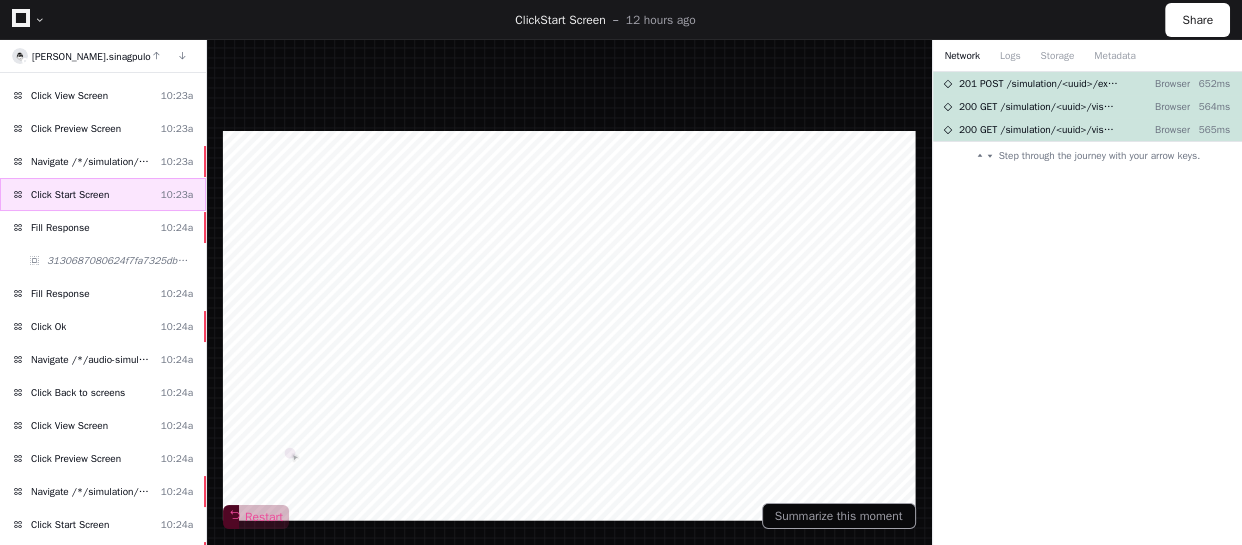 scroll, scrollTop: 3160, scrollLeft: 0, axis: vertical 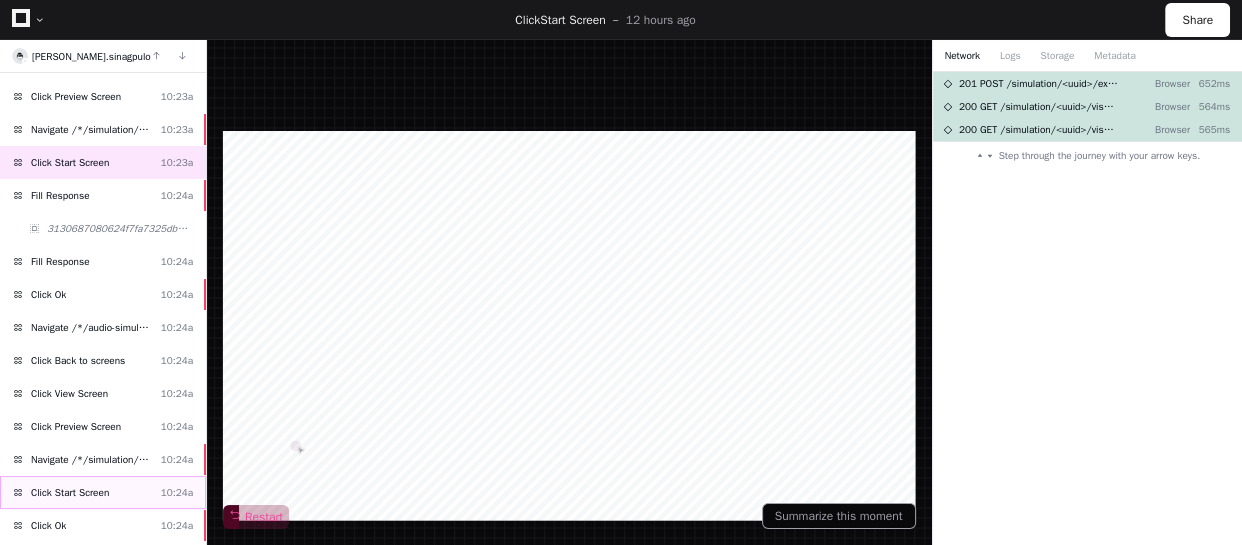 click on "Click Start Screen  10:24a" 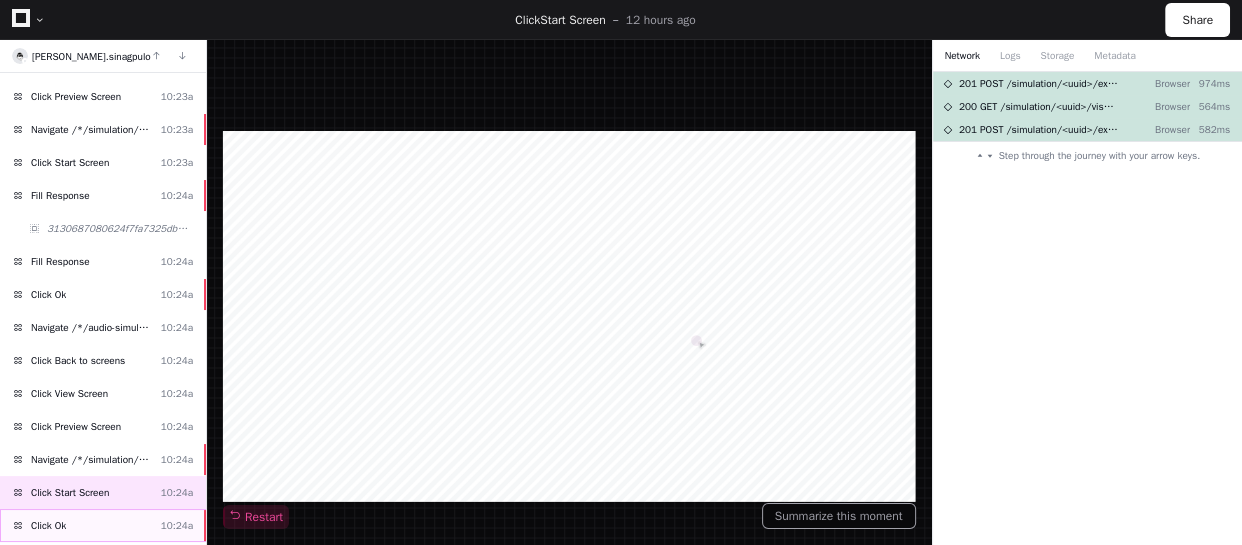 click on "Click Ok  10:24a" 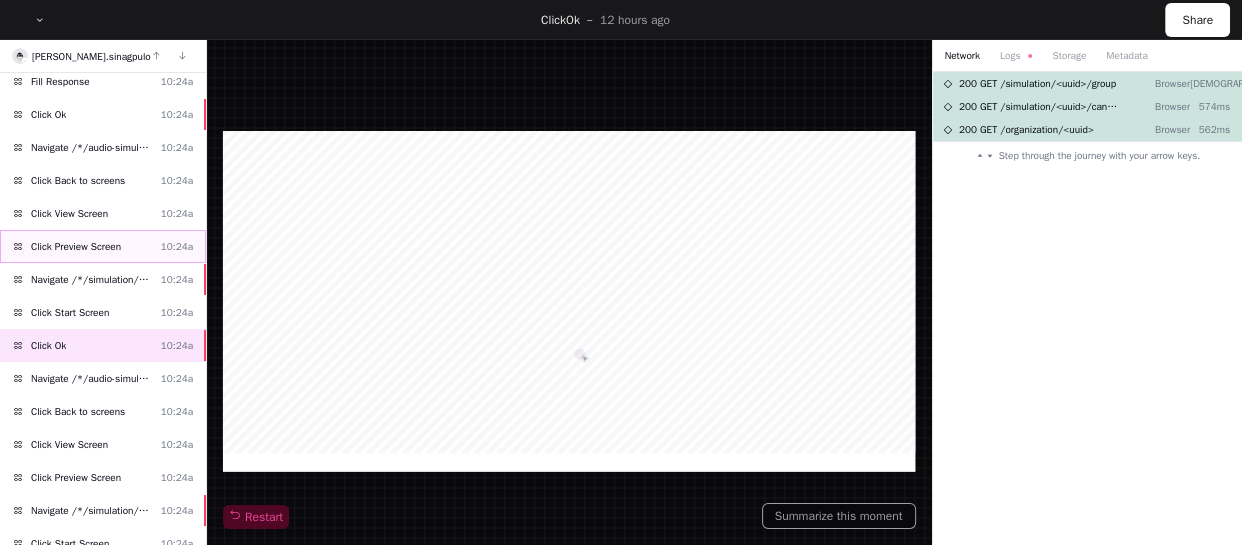 scroll, scrollTop: 3341, scrollLeft: 0, axis: vertical 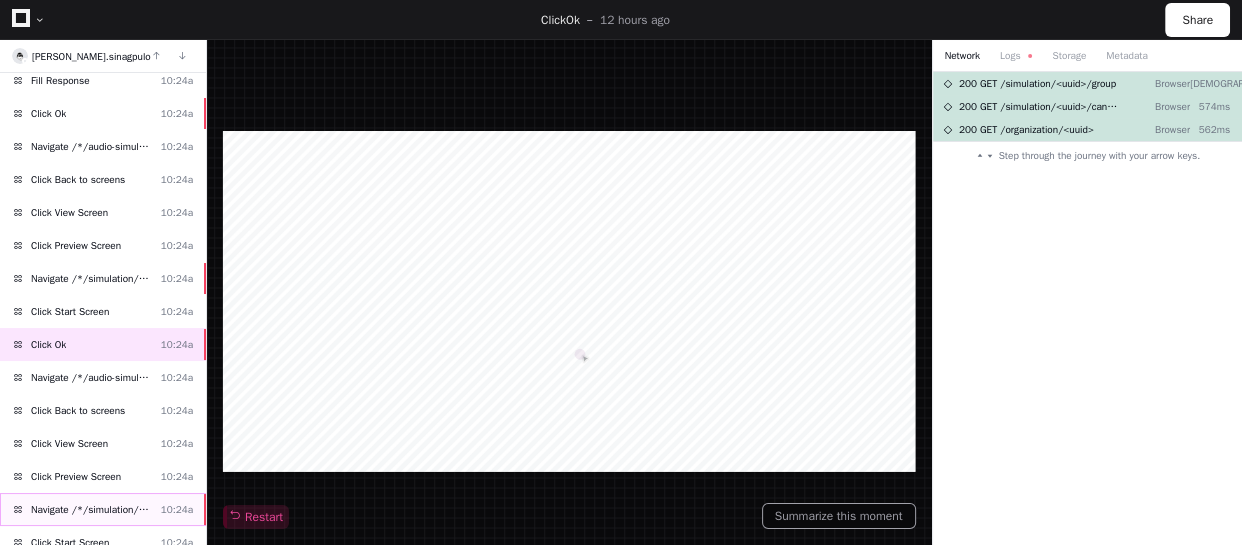 click on "Navigate /*/simulation/*/preview_practice" 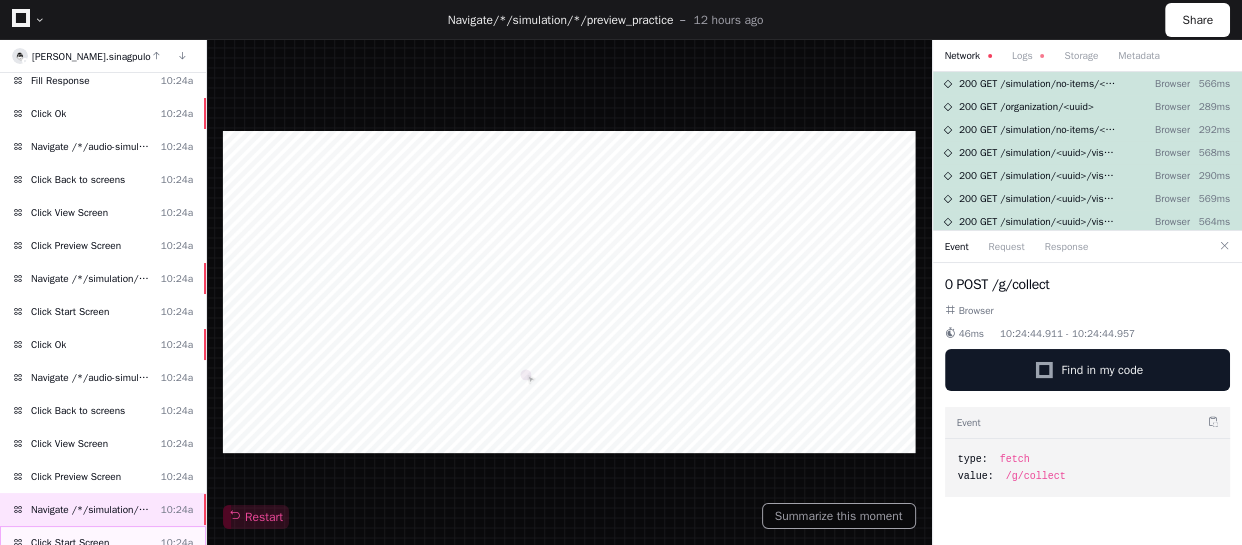 click on "Click Start Screen" 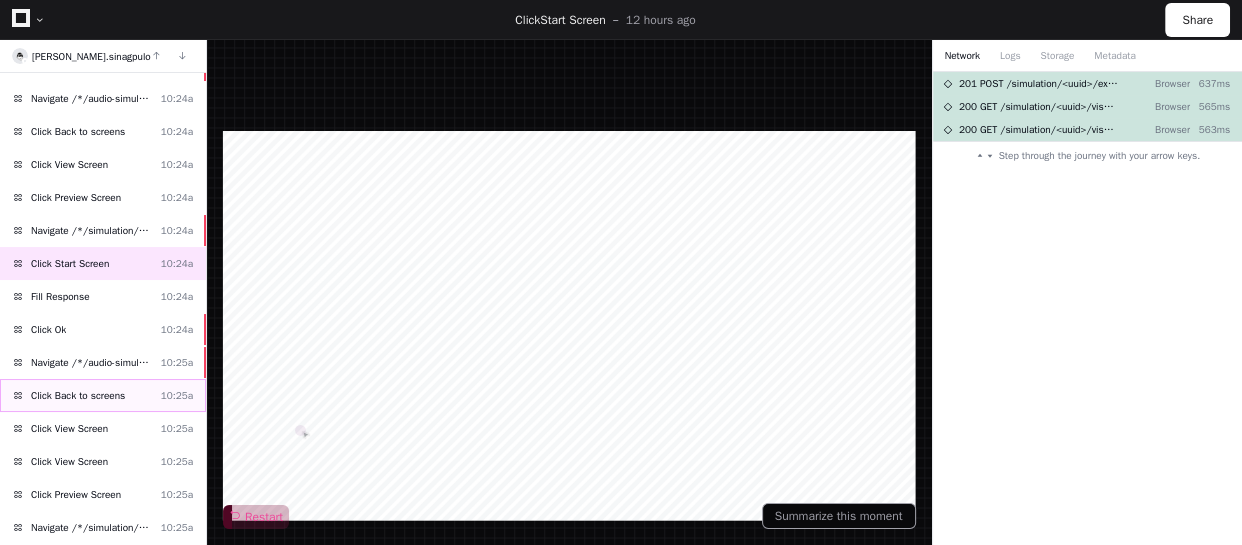 scroll, scrollTop: 3652, scrollLeft: 0, axis: vertical 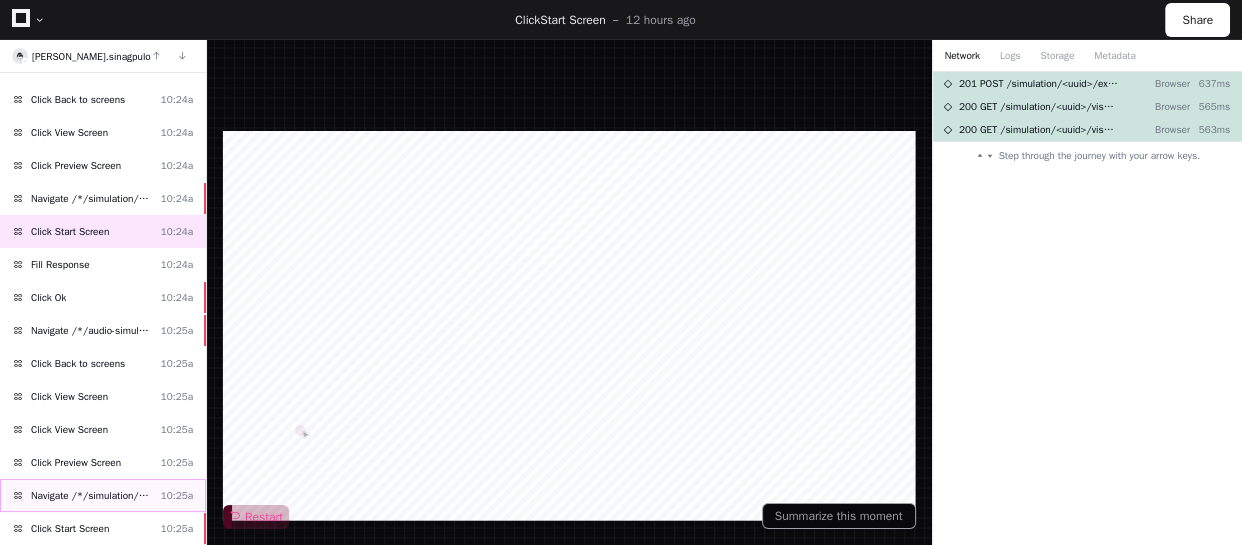 click on "Navigate /*/simulation/*/preview_practice  10:25a" 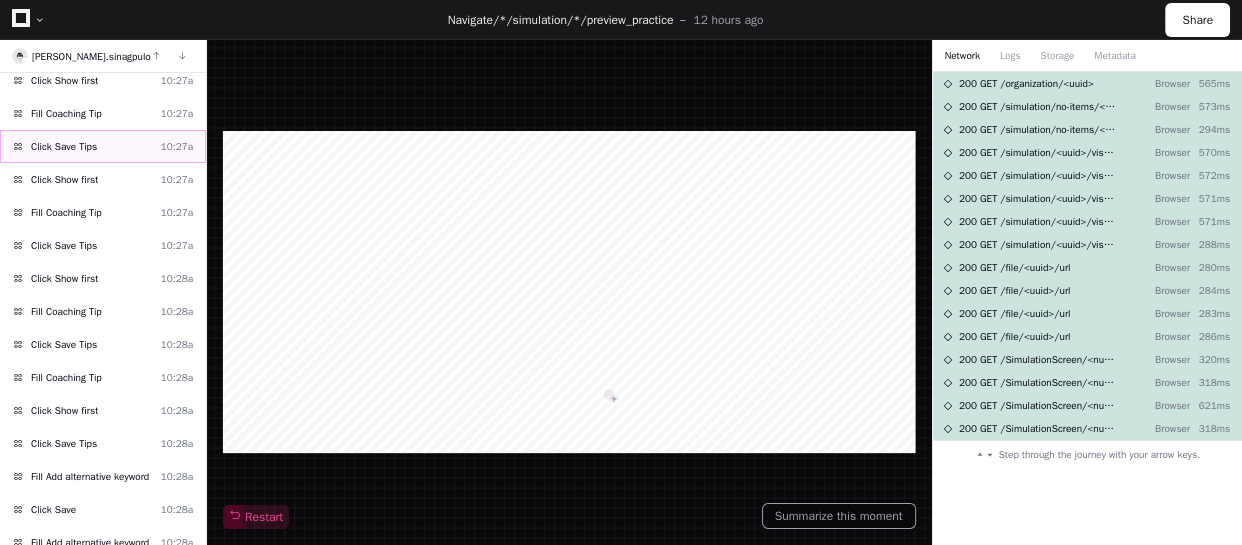 scroll, scrollTop: 5038, scrollLeft: 0, axis: vertical 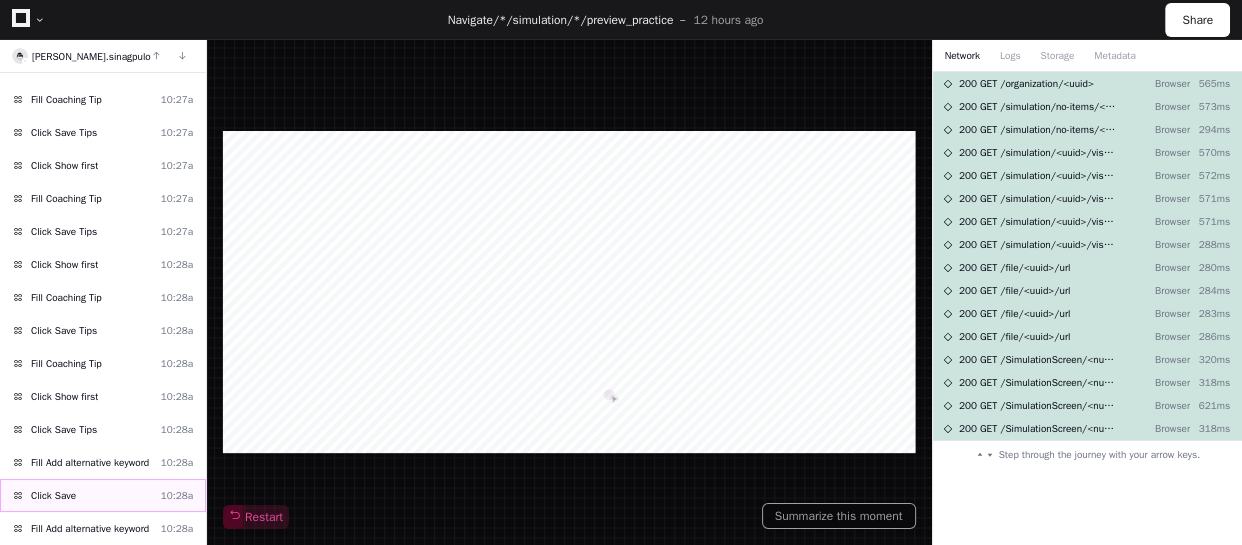 click on "Click Save  10:28a" 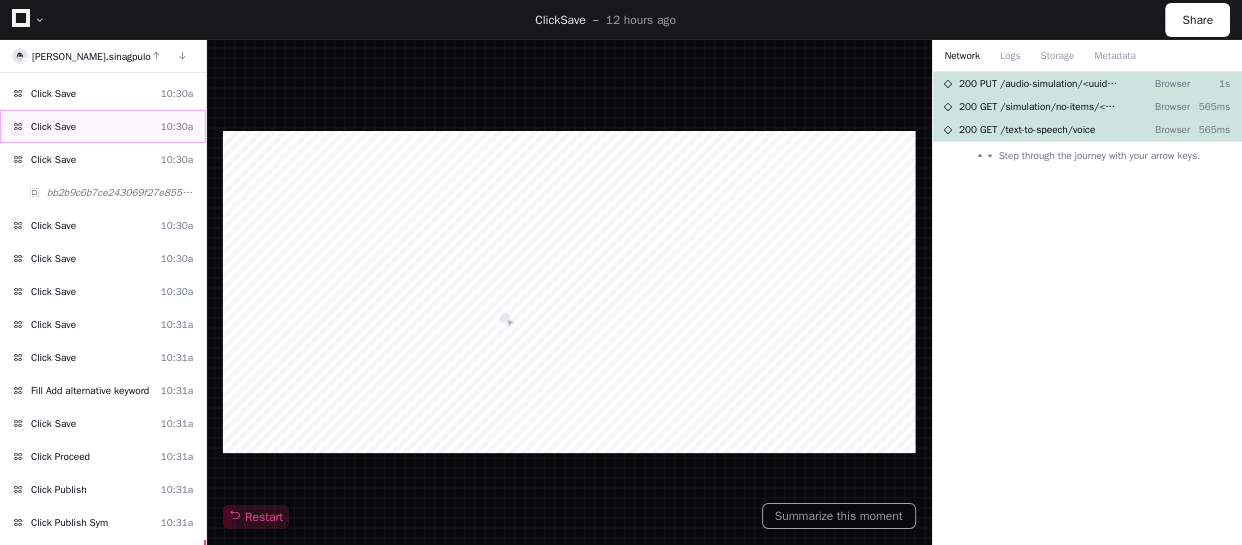 scroll, scrollTop: 5802, scrollLeft: 0, axis: vertical 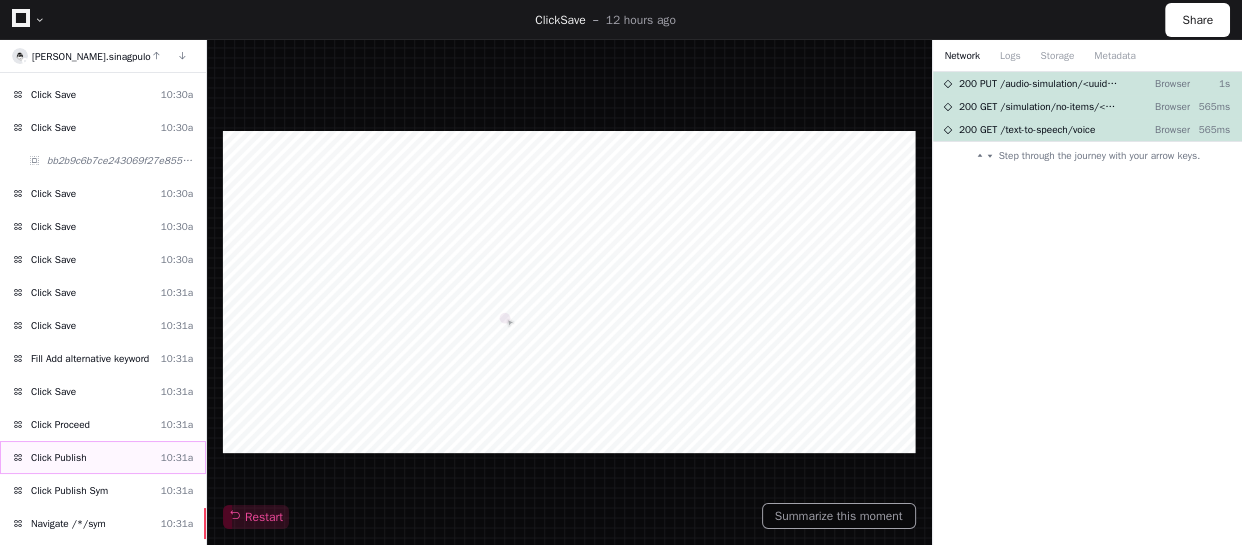 click on "Click Publish  10:31a" 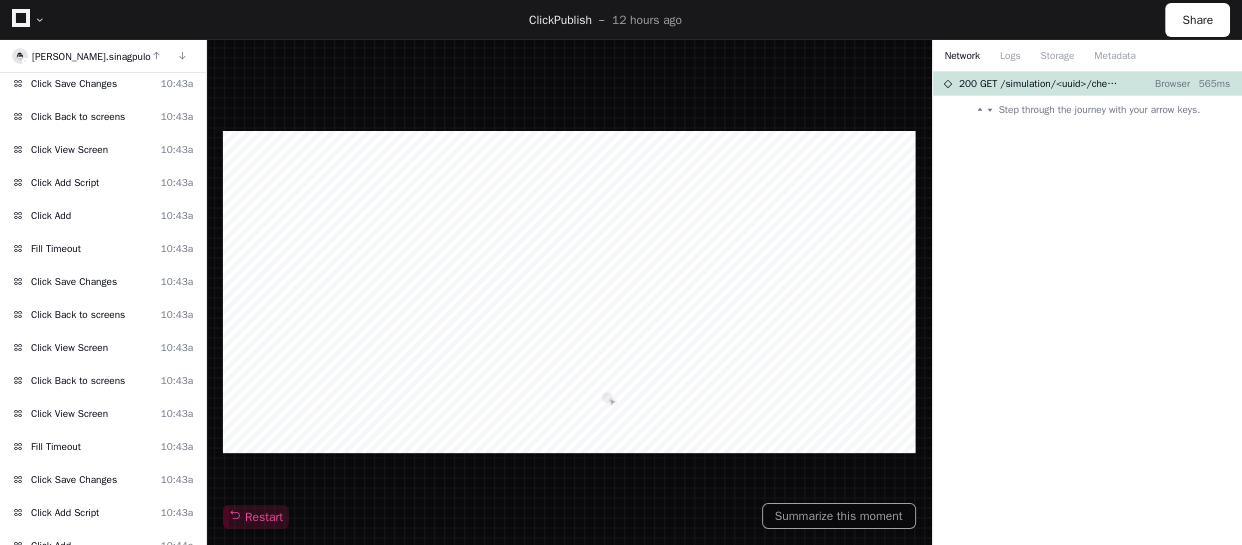 scroll, scrollTop: 8445, scrollLeft: 0, axis: vertical 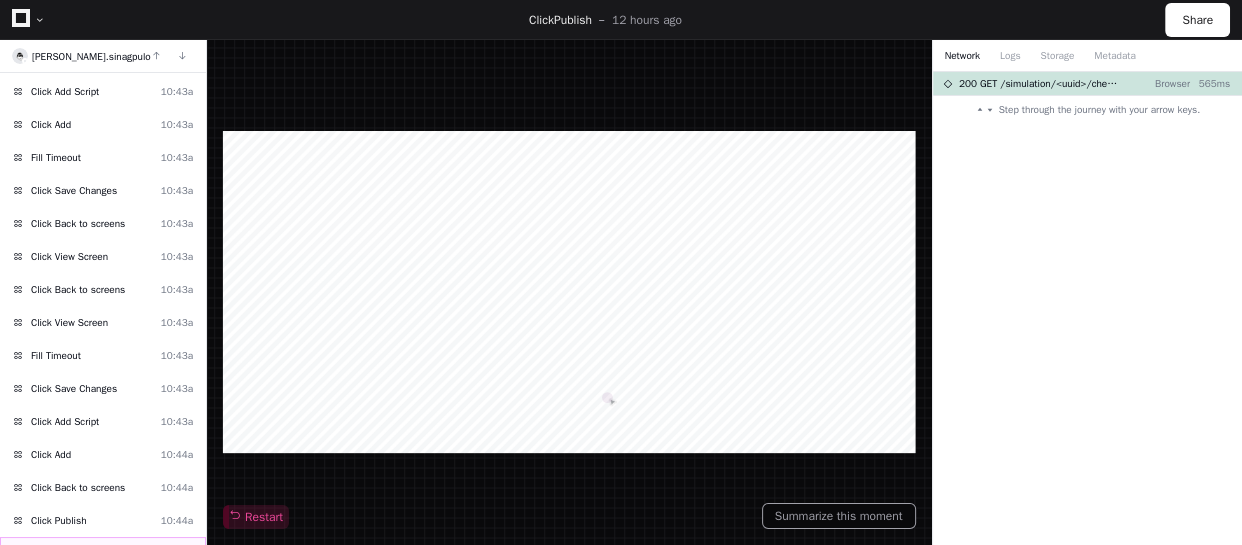 click on "Click Publish Sym" 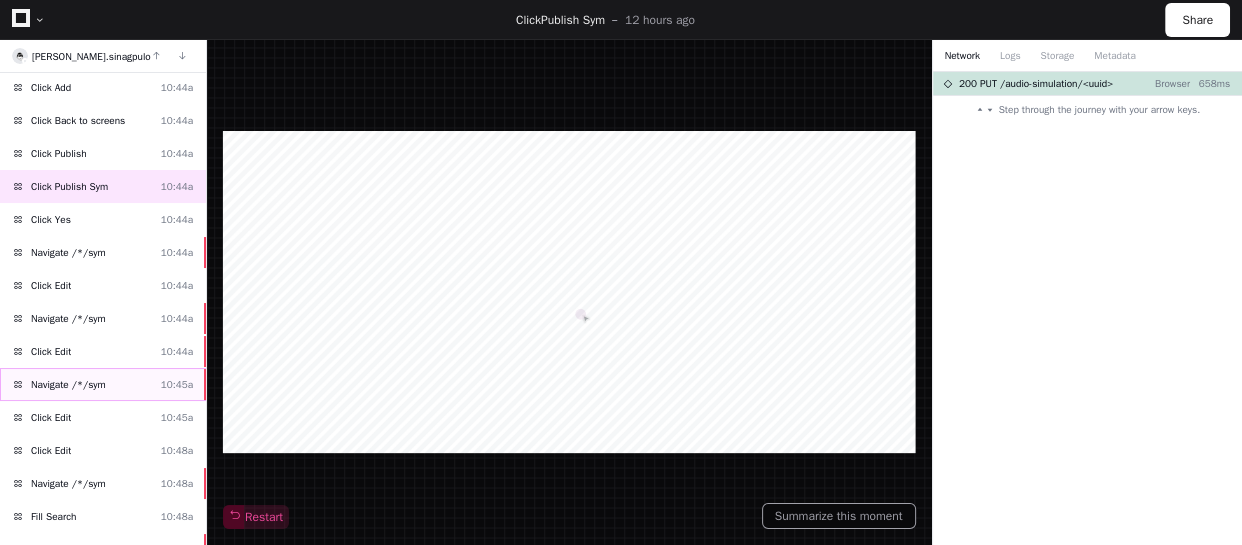 scroll, scrollTop: 8847, scrollLeft: 0, axis: vertical 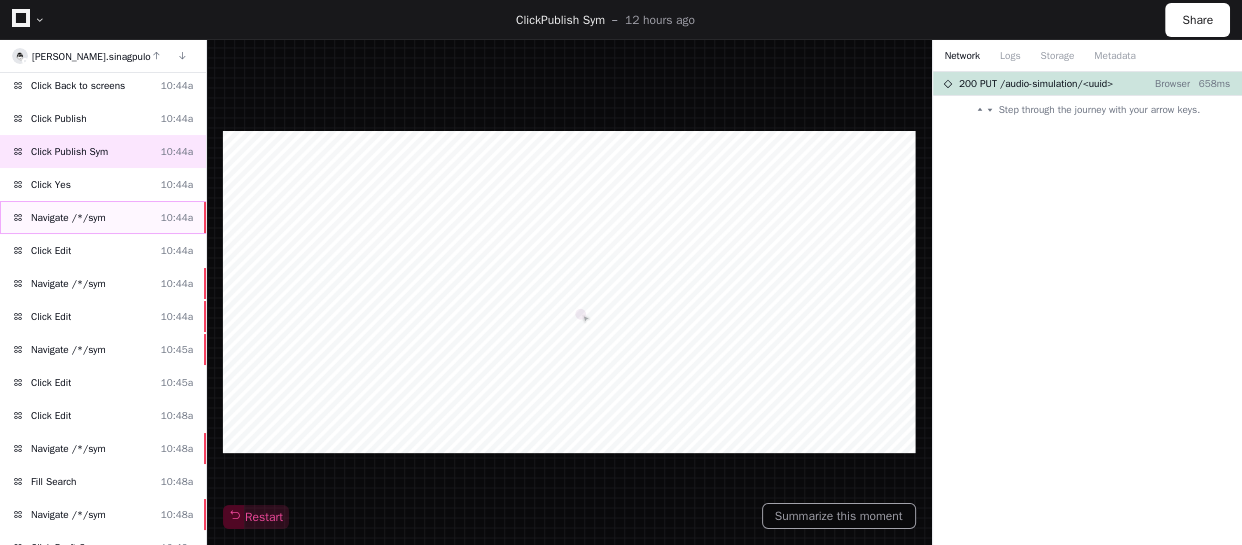 click on "Navigate /*/sym  10:44a" 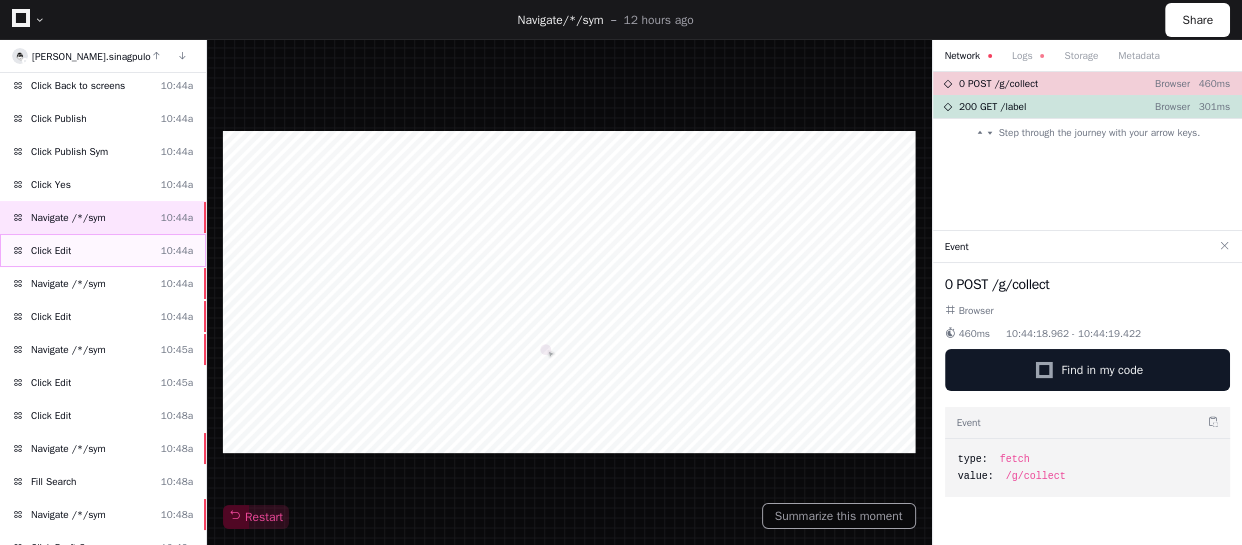 click on "Click Edit  10:44a" 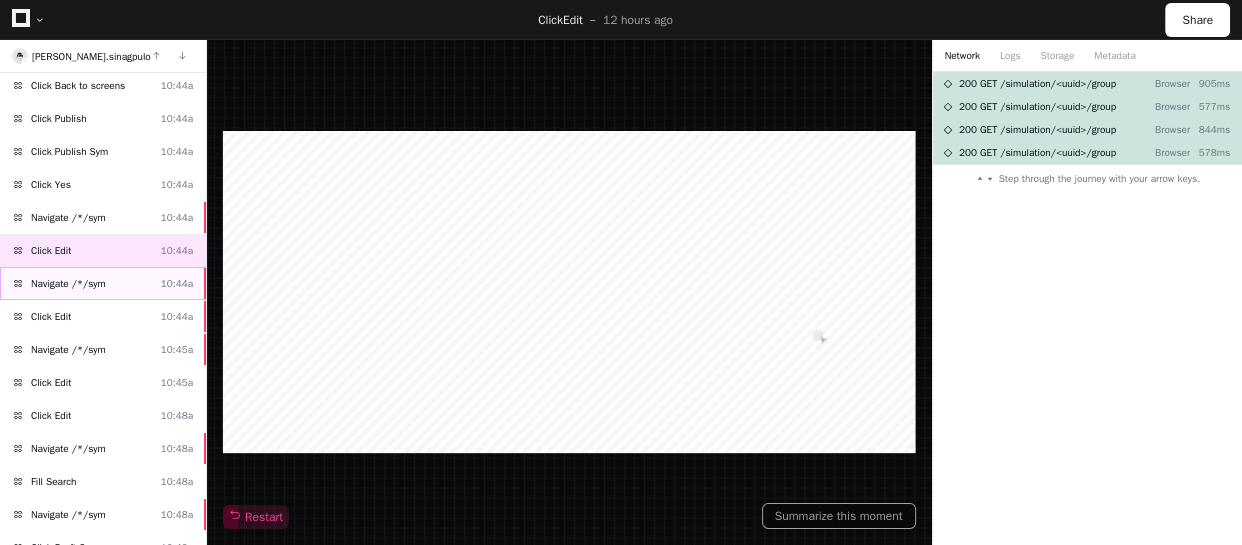 click on "Navigate /*/sym  10:44a" 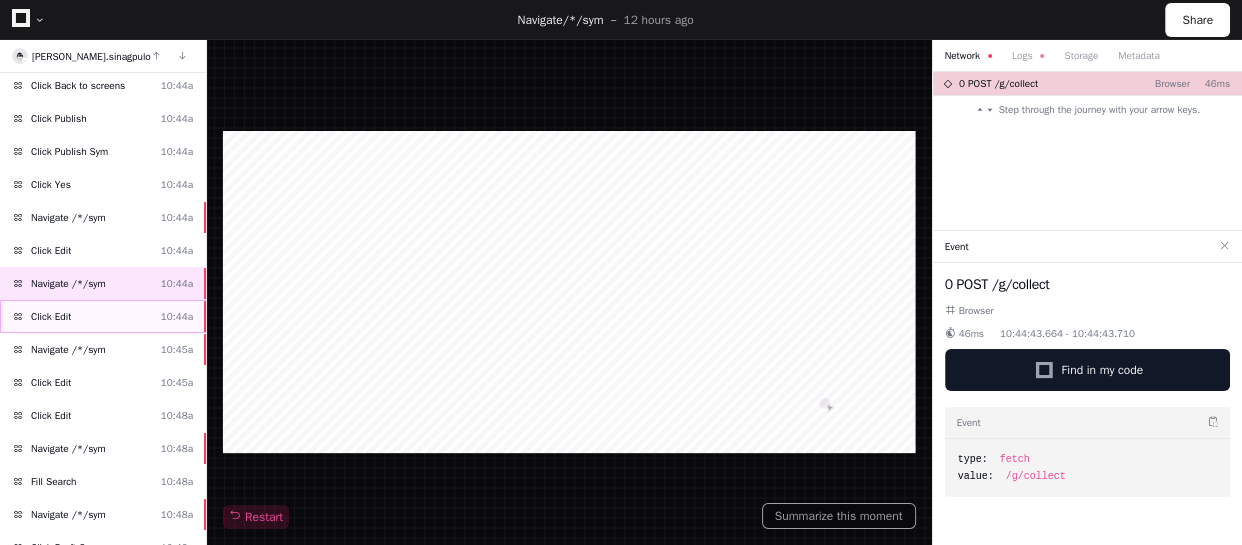 click on "Click Edit  10:44a" 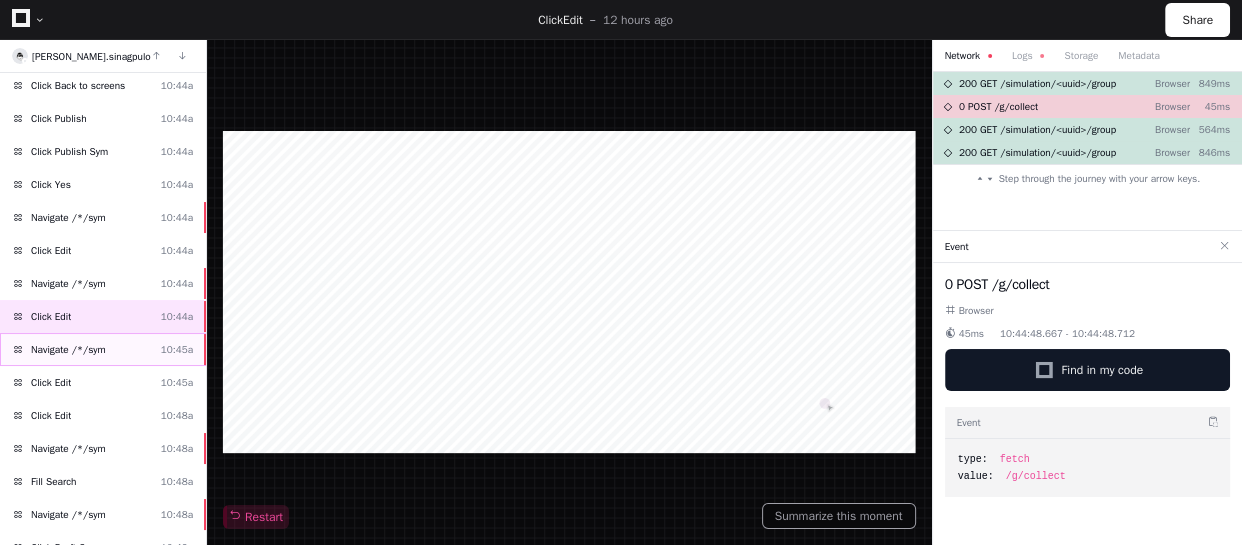 click on "Navigate /*/sym  10:45a" 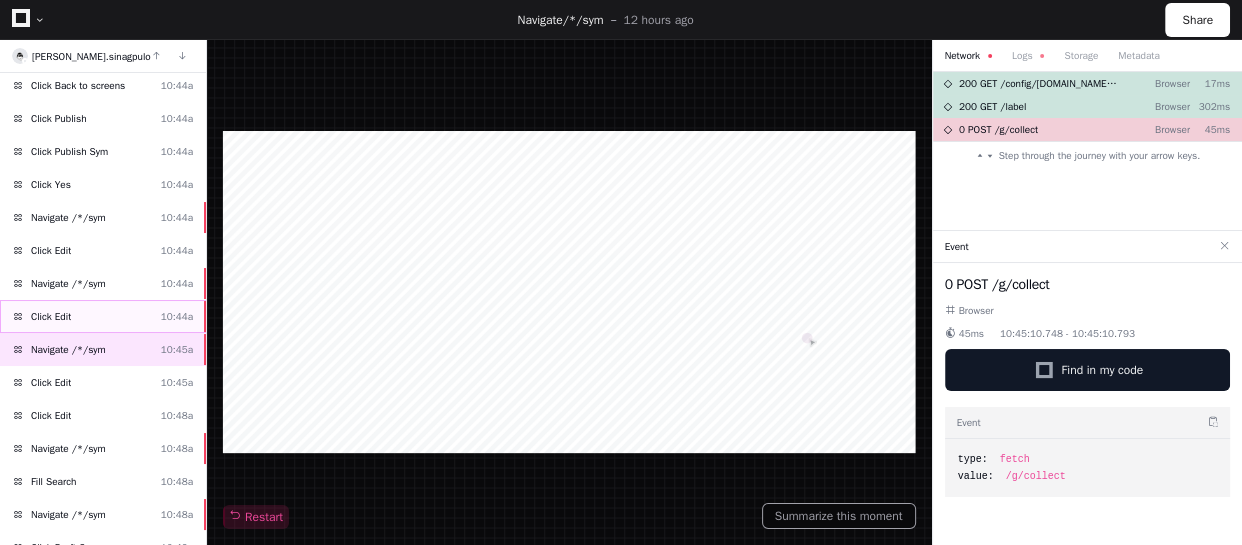click on "Click Edit  10:44a" 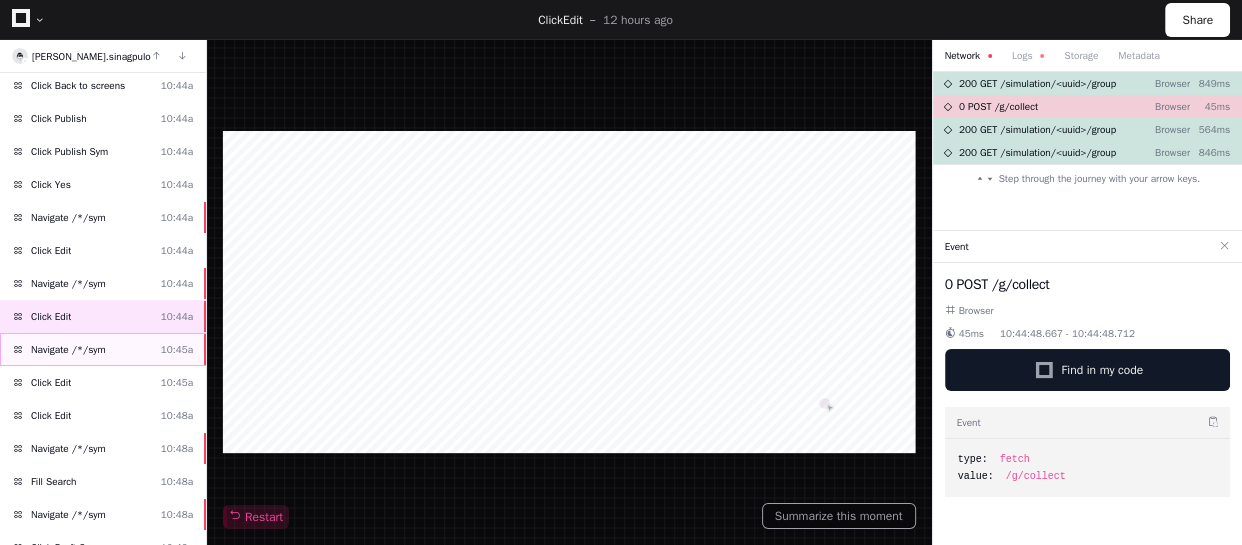 click on "Navigate /*/sym  10:45a" 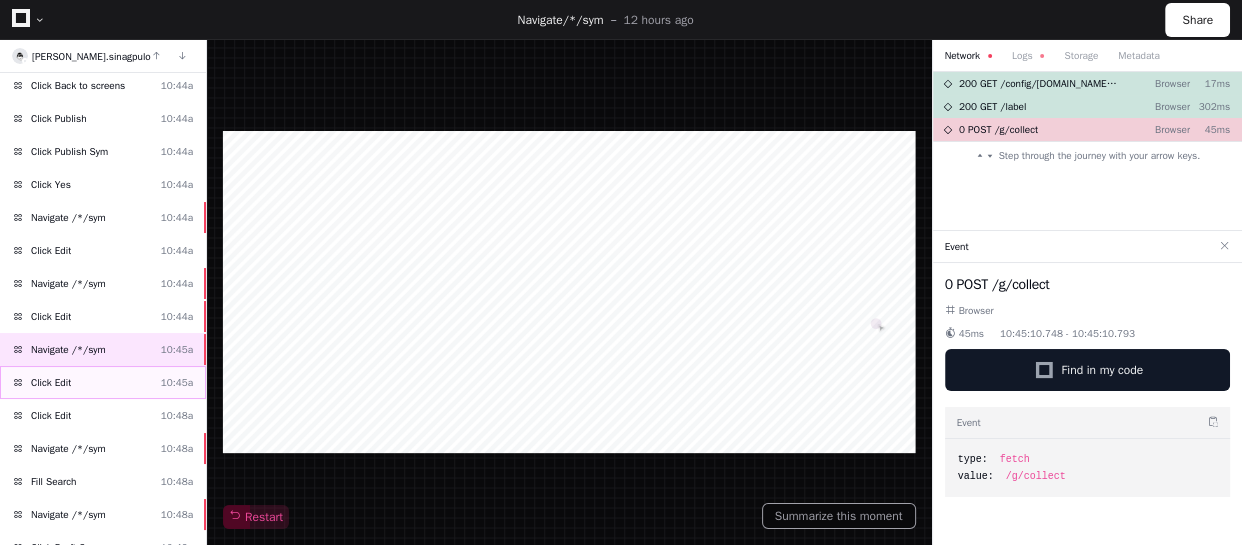 click on "Click Edit  10:45a" 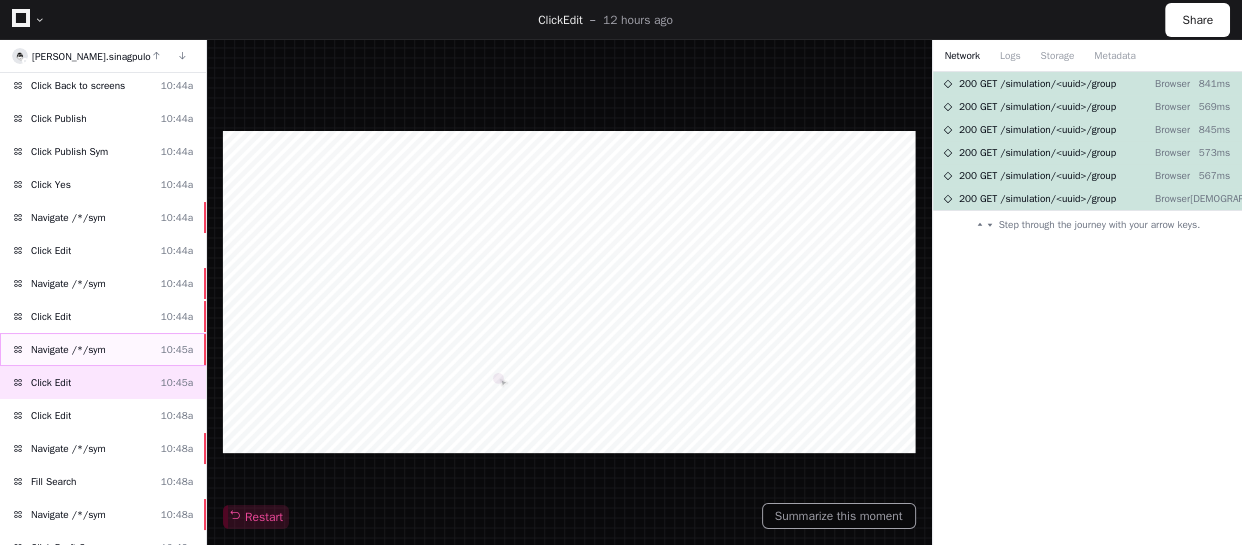 click on "Navigate /*/sym  10:45a" 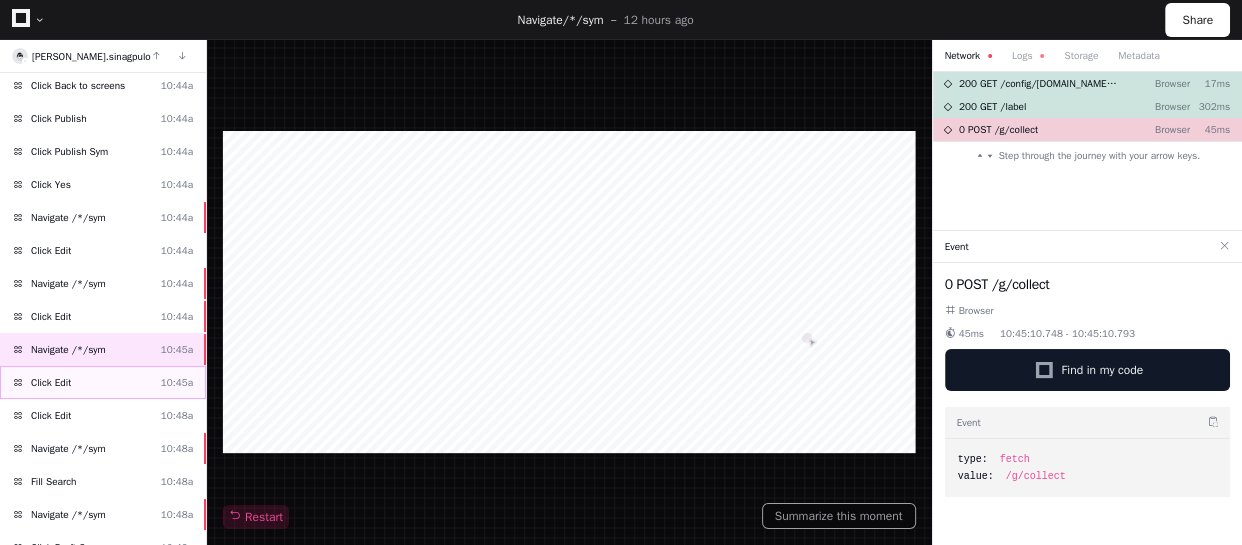 click on "Click Edit  10:45a" 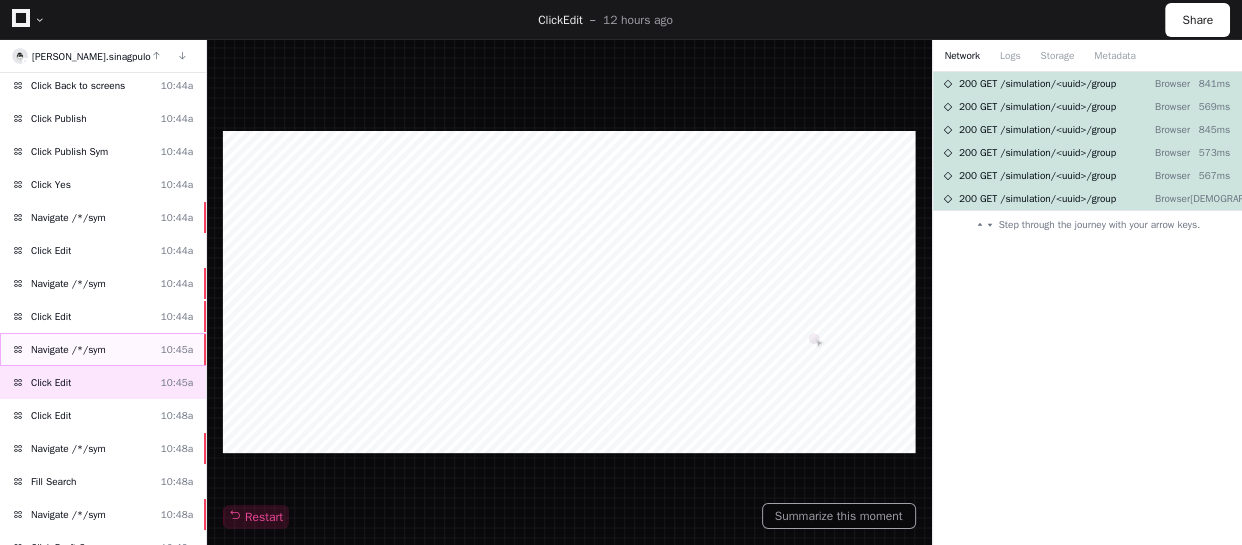 click on "Navigate /*/sym  10:45a" 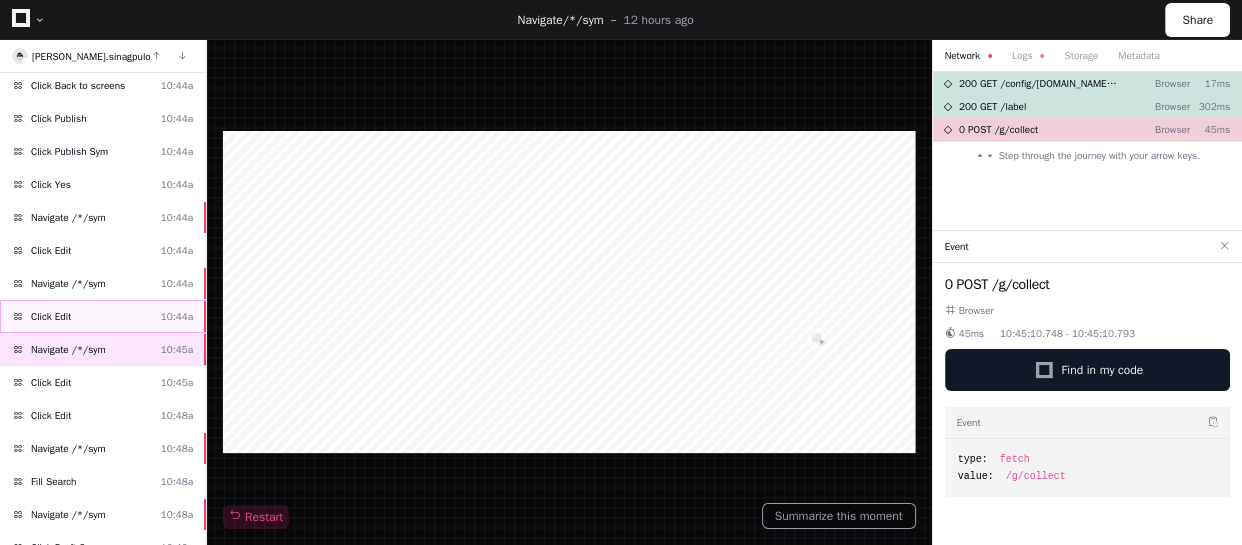 click on "Click Edit  10:44a" 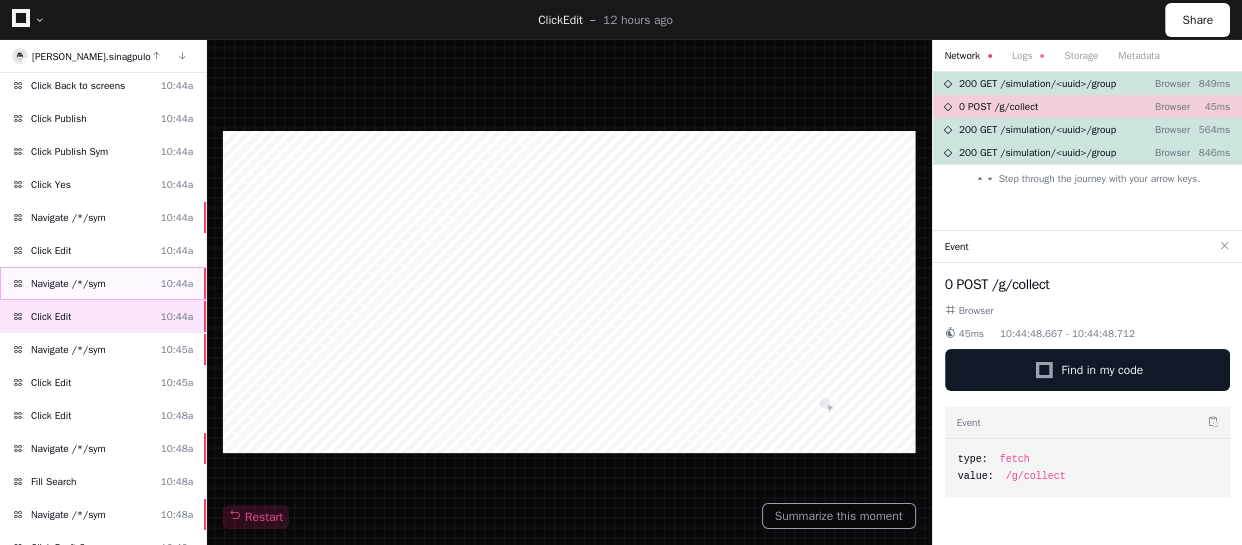 click on "Navigate /*/sym  10:44a" 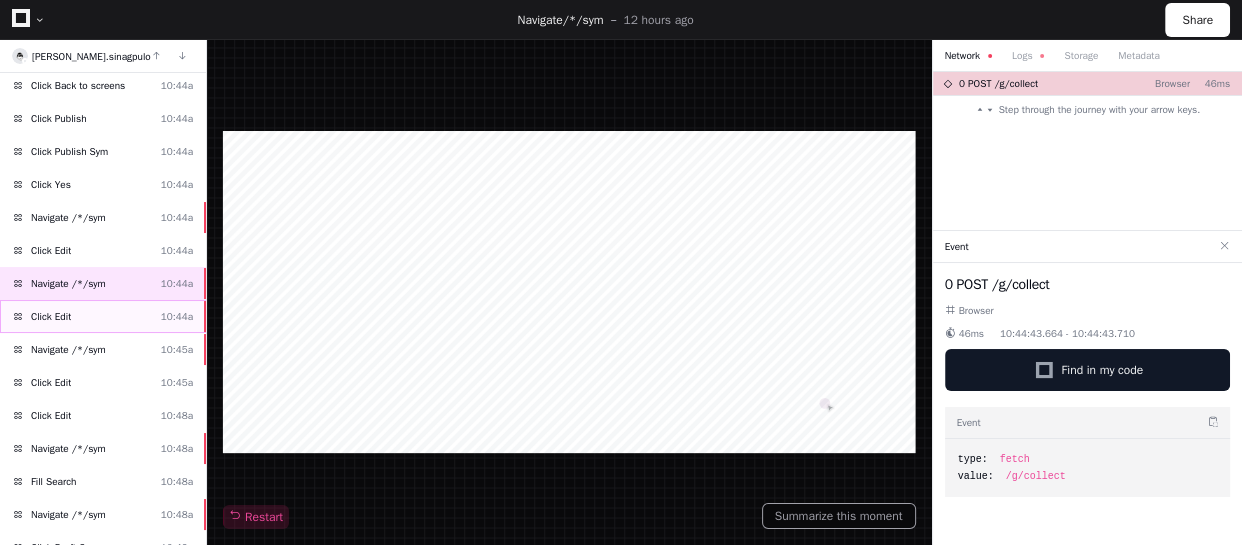 click on "Click Edit  10:44a" 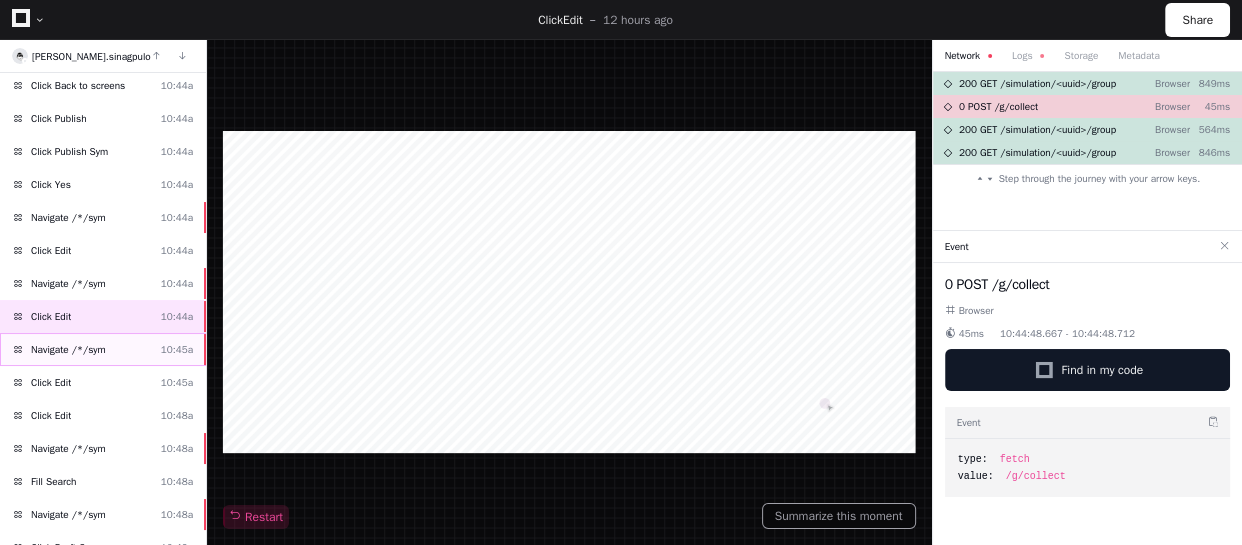click on "Navigate /*/sym  10:45a" 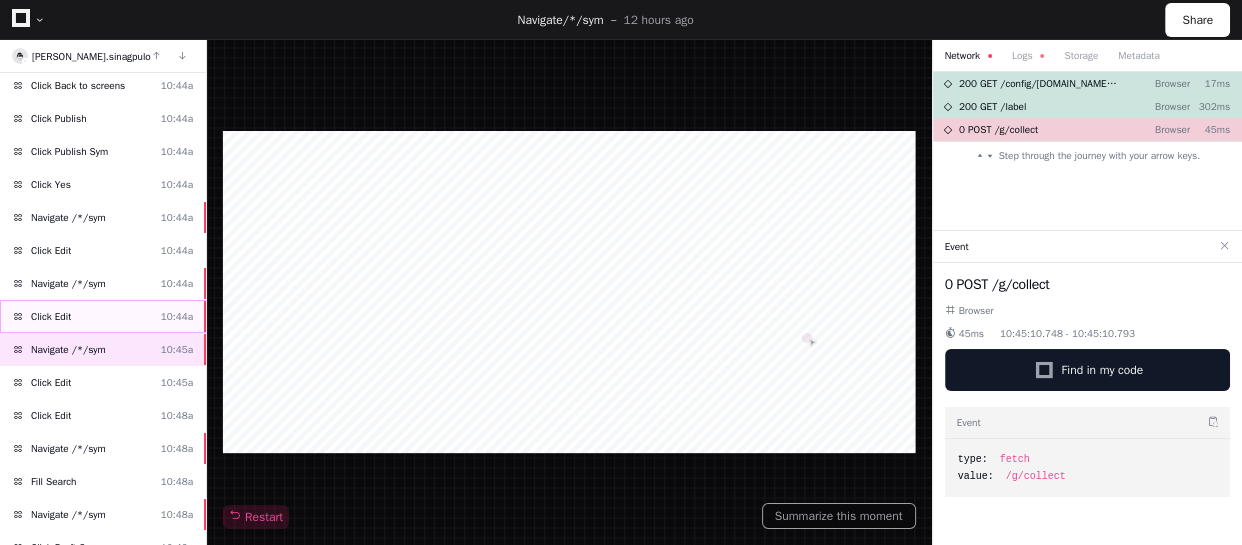 click on "Click Edit  10:44a" 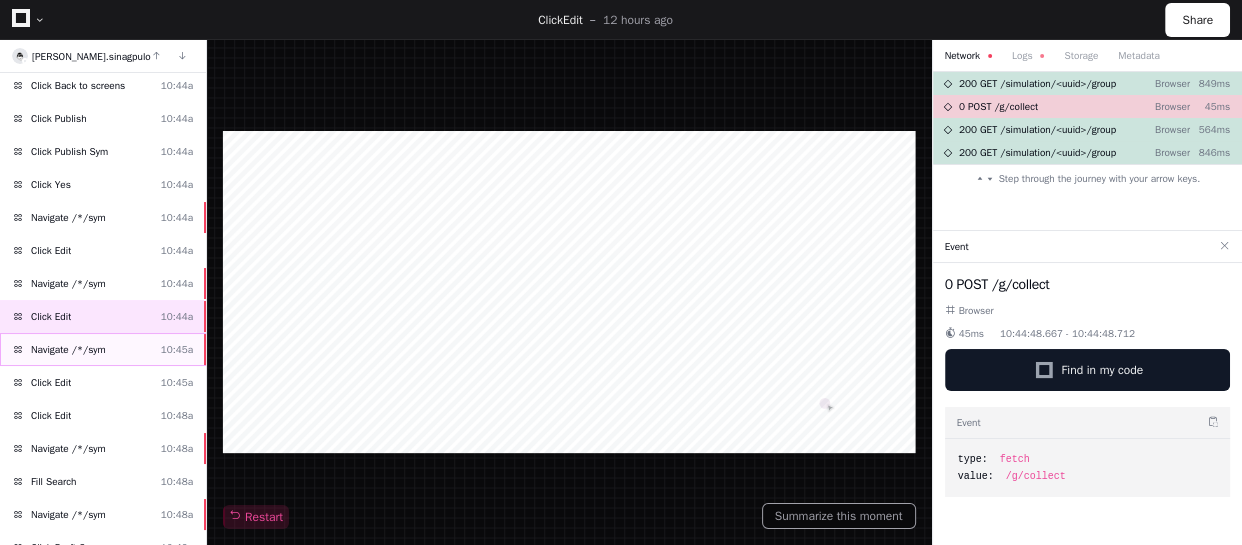 click on "Navigate /*/sym  10:45a" 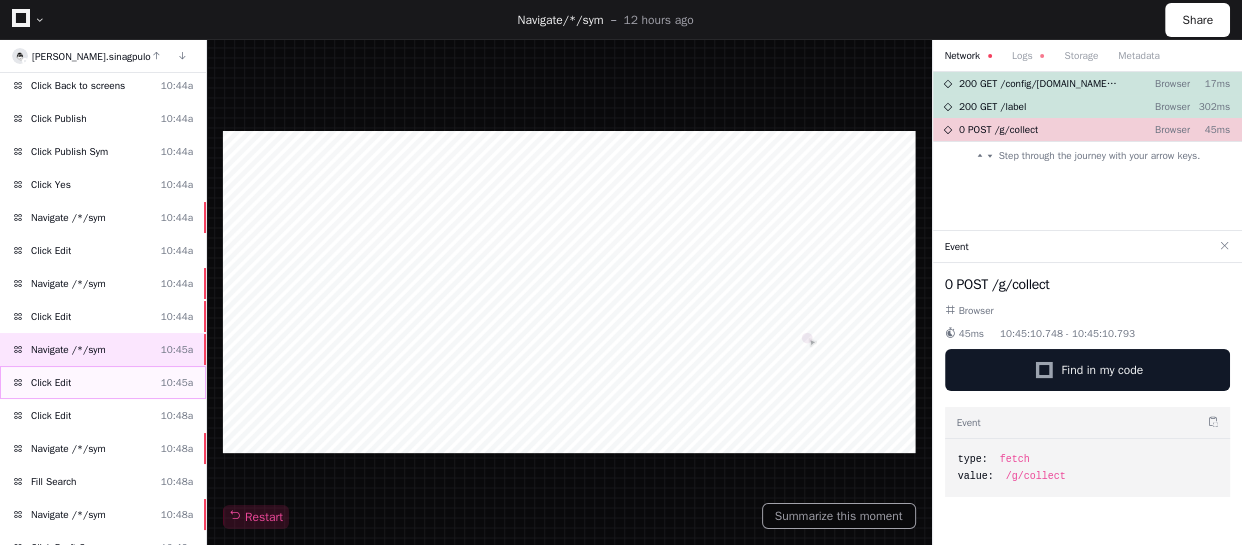 click on "Click Edit  10:45a" 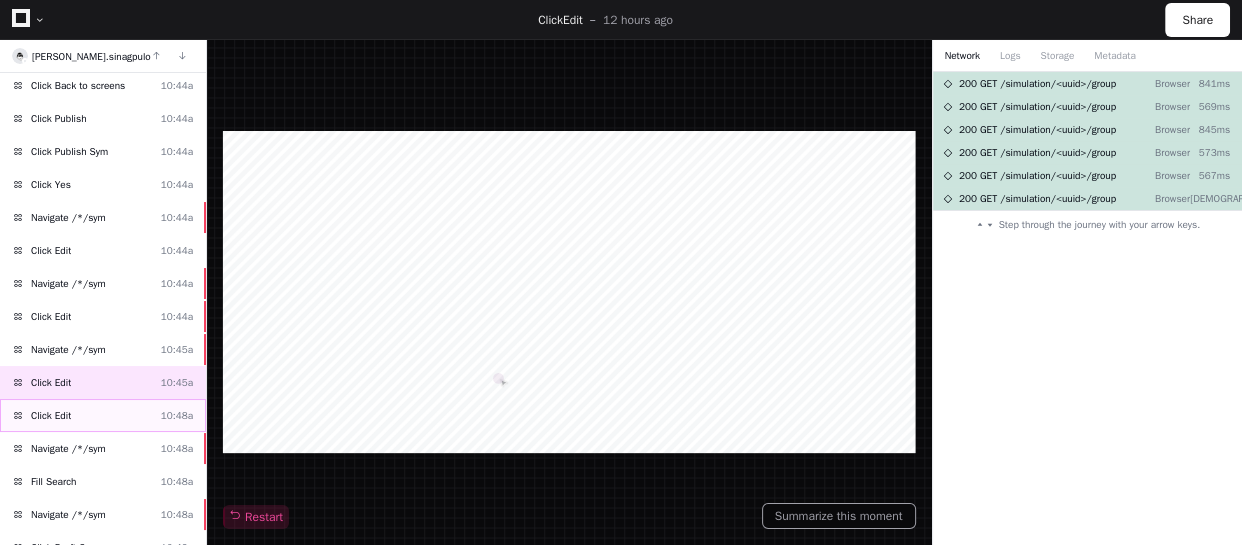 click on "Click Edit  10:48a" 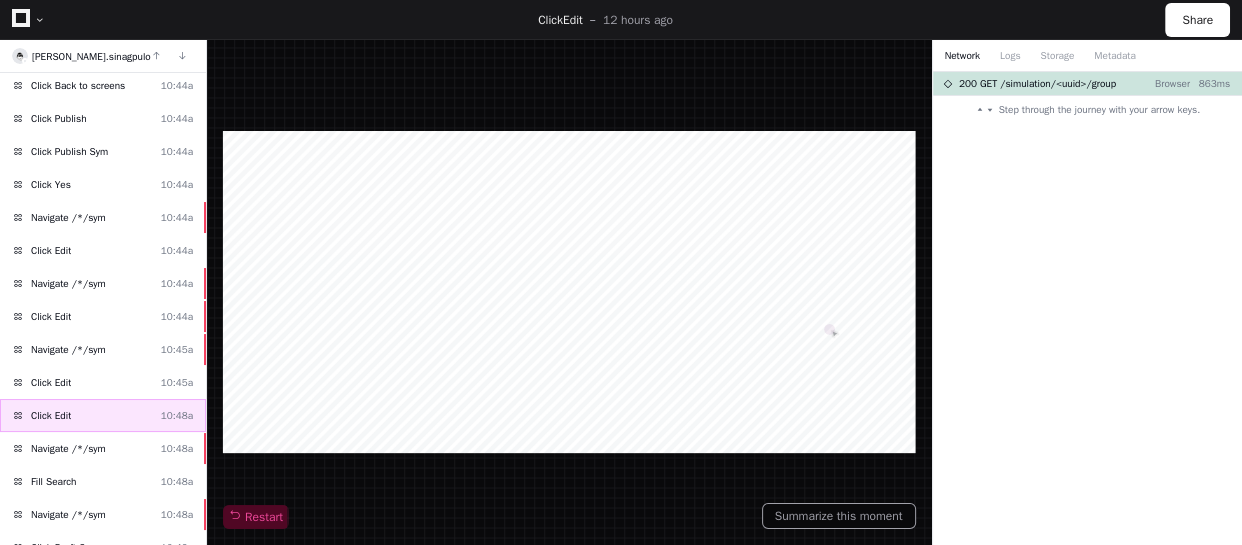 click on "Click Edit  10:48a" 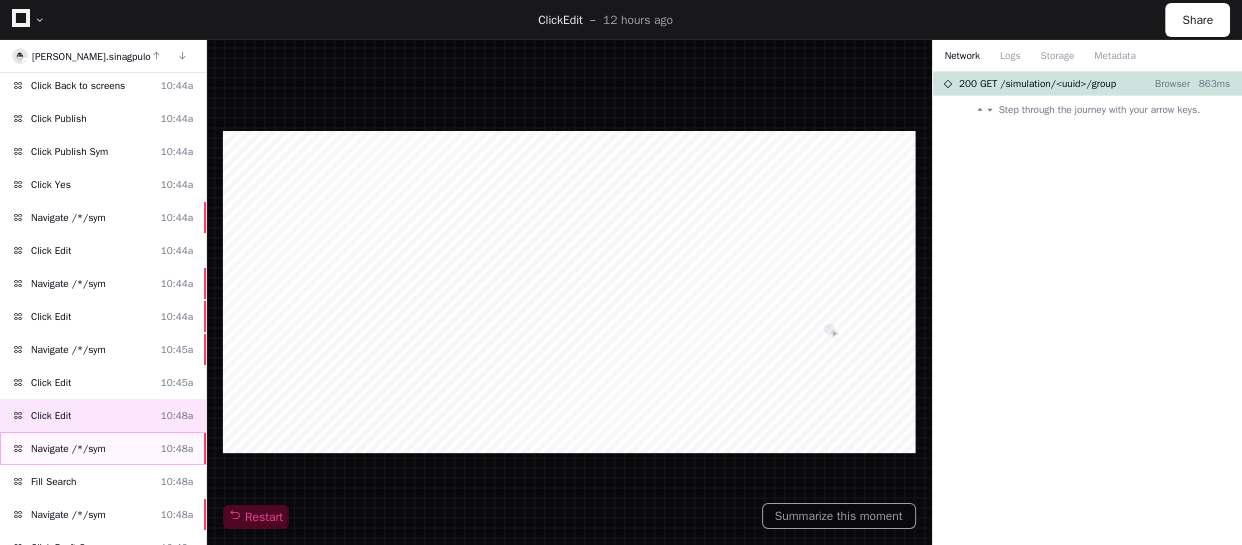 click on "Navigate /*/sym" 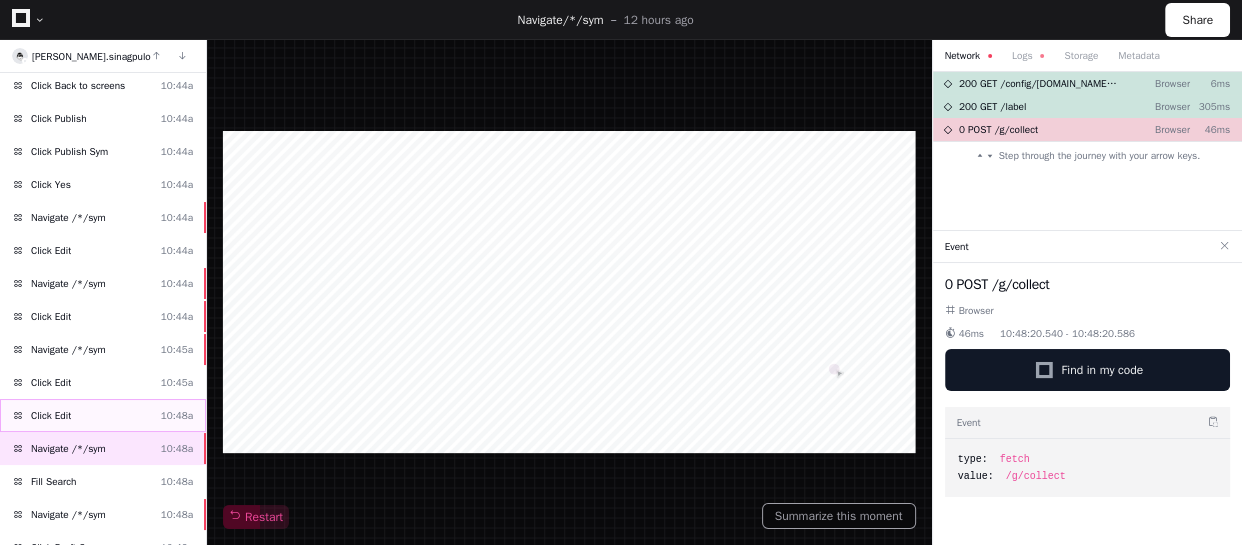 click on "Click Edit  10:48a" 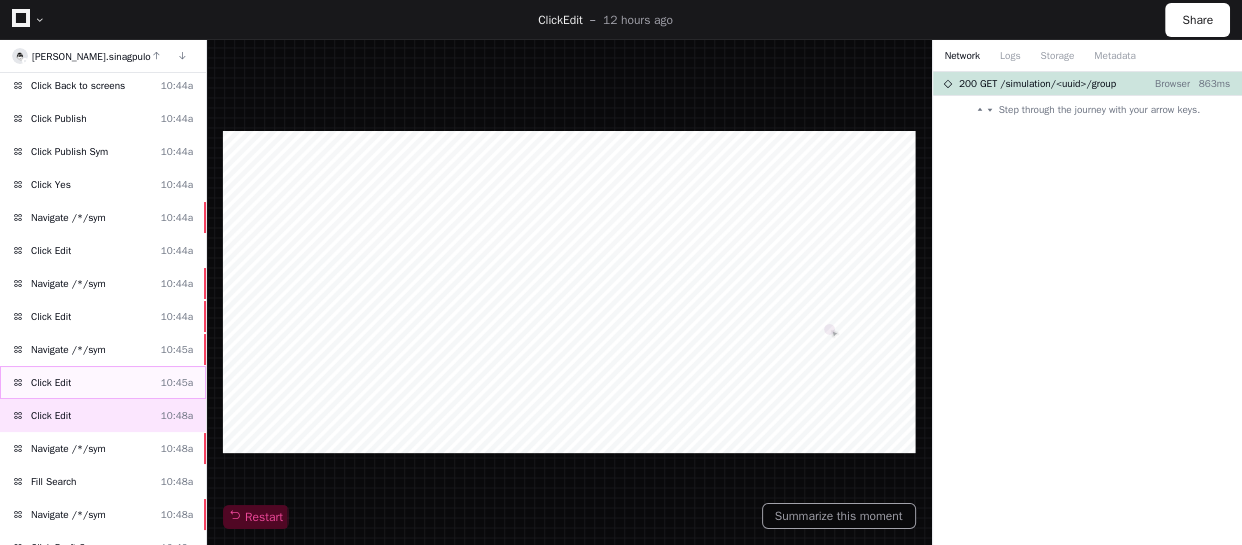 click on "Click Edit  10:45a" 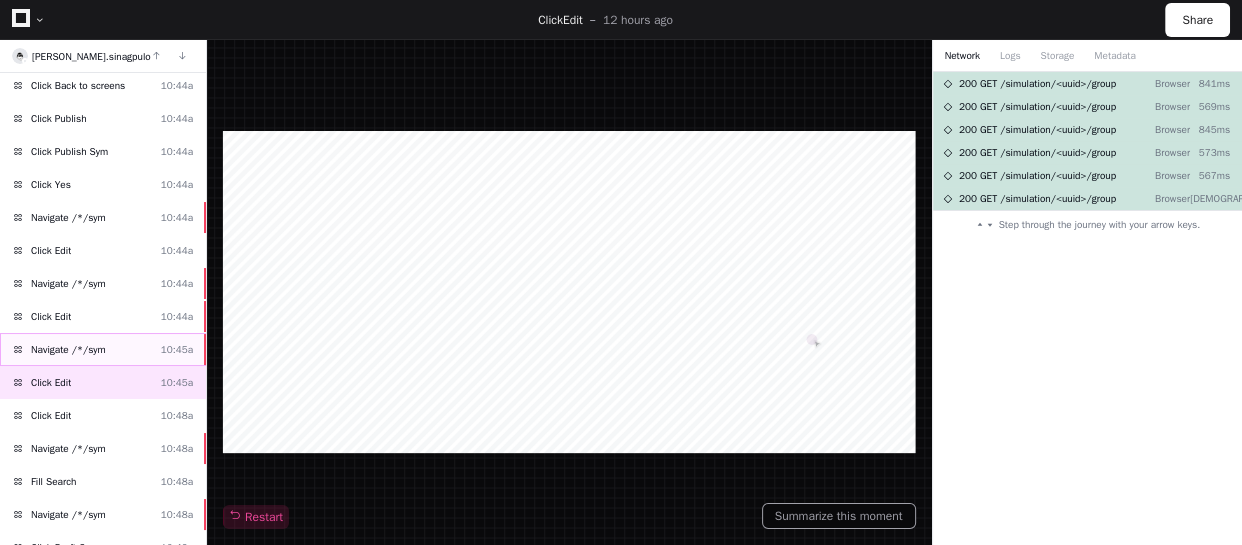 click on "Navigate /*/sym  10:45a" 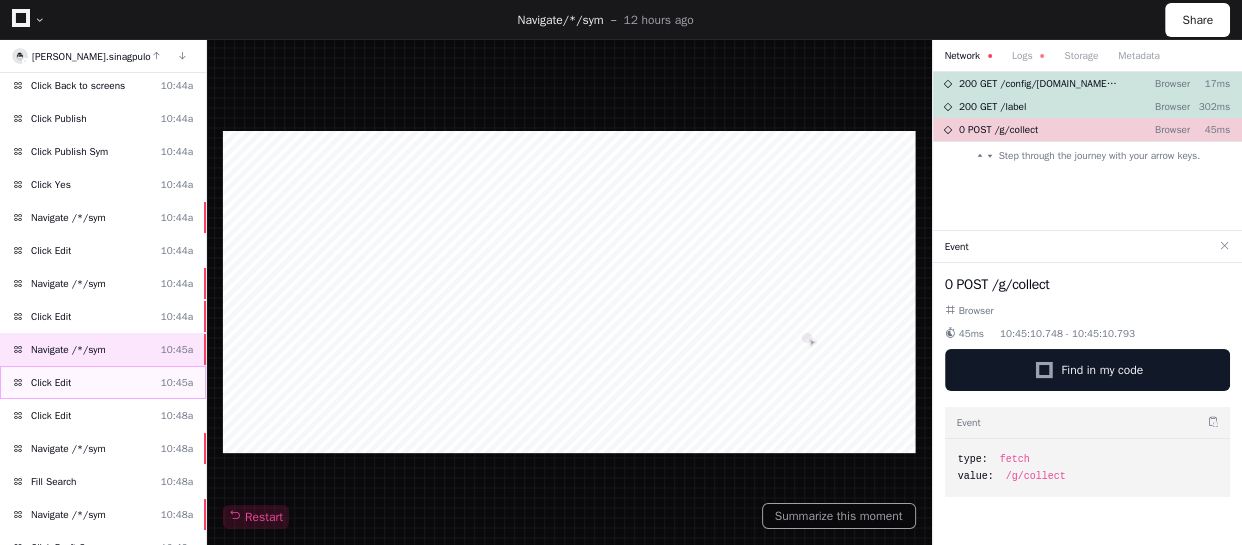 click on "Click Edit  10:45a" 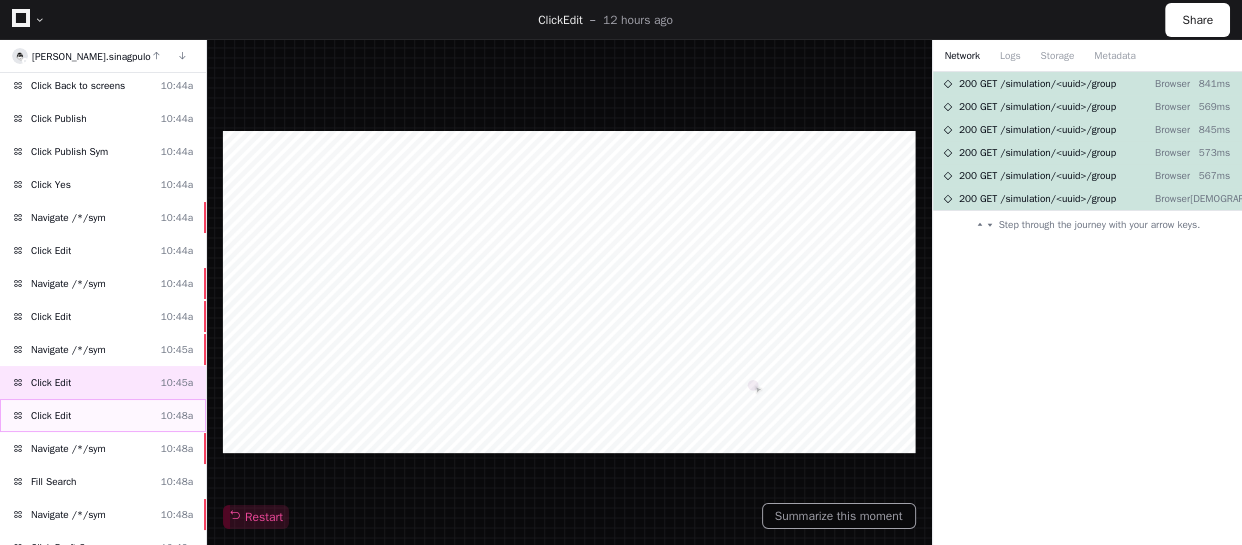 click on "Click Edit  10:48a" 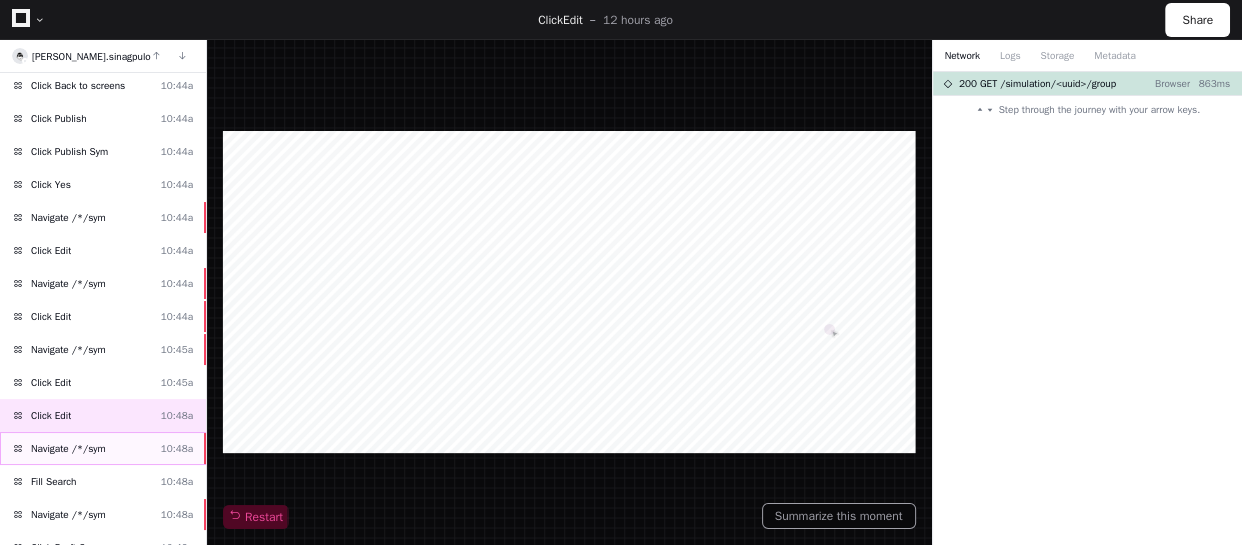 click on "Navigate /*/sym  10:48a" 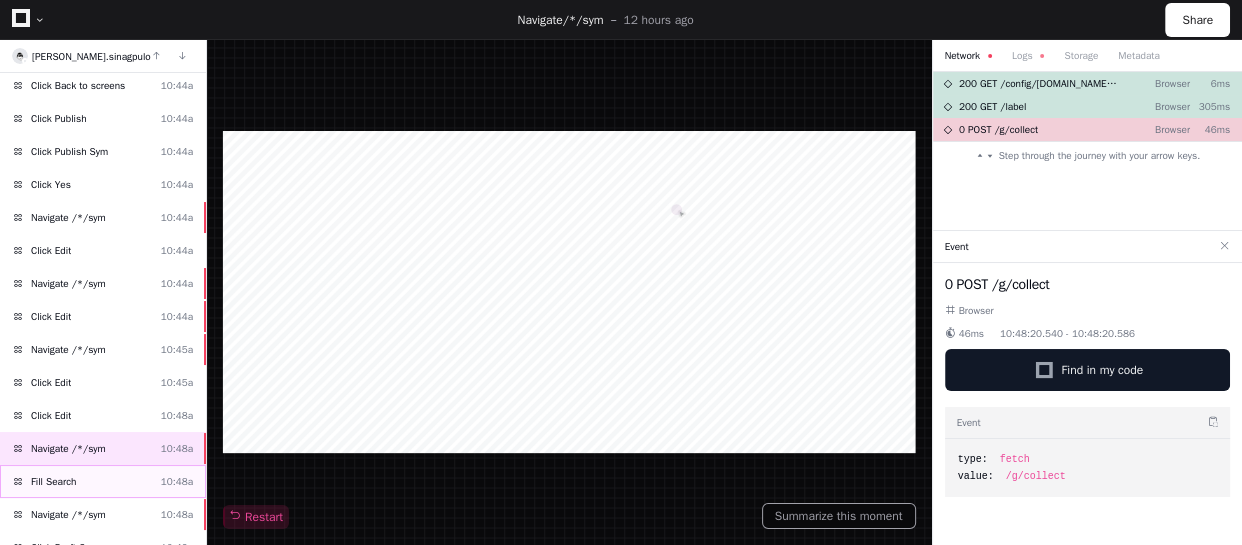click on "Fill Search  10:48a" 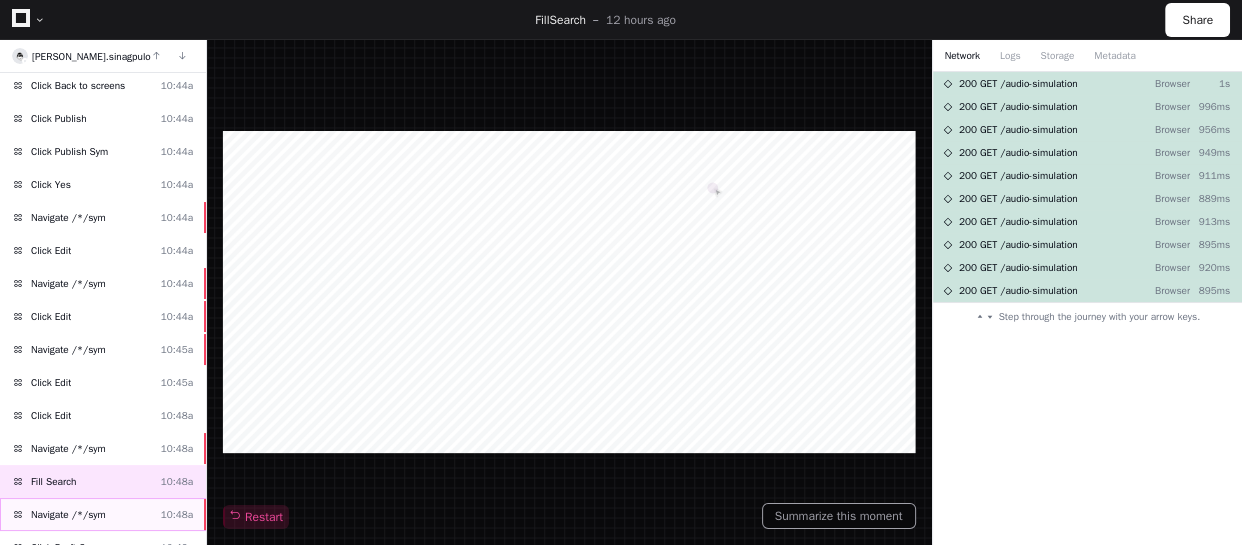 click on "Navigate /*/sym  10:48a" 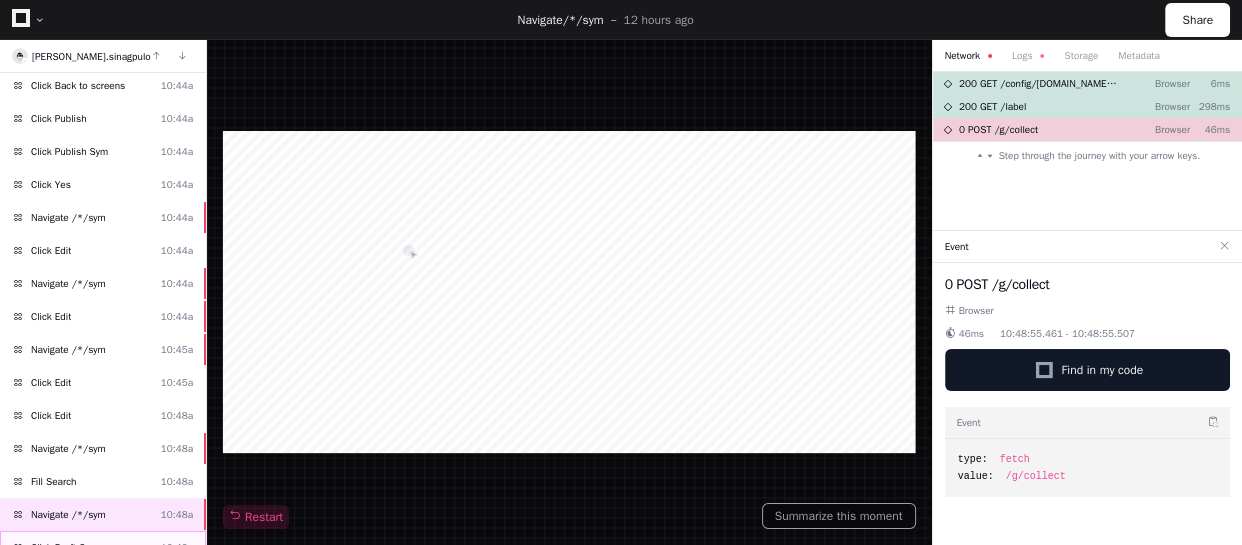 click on "Click Draft Syms" 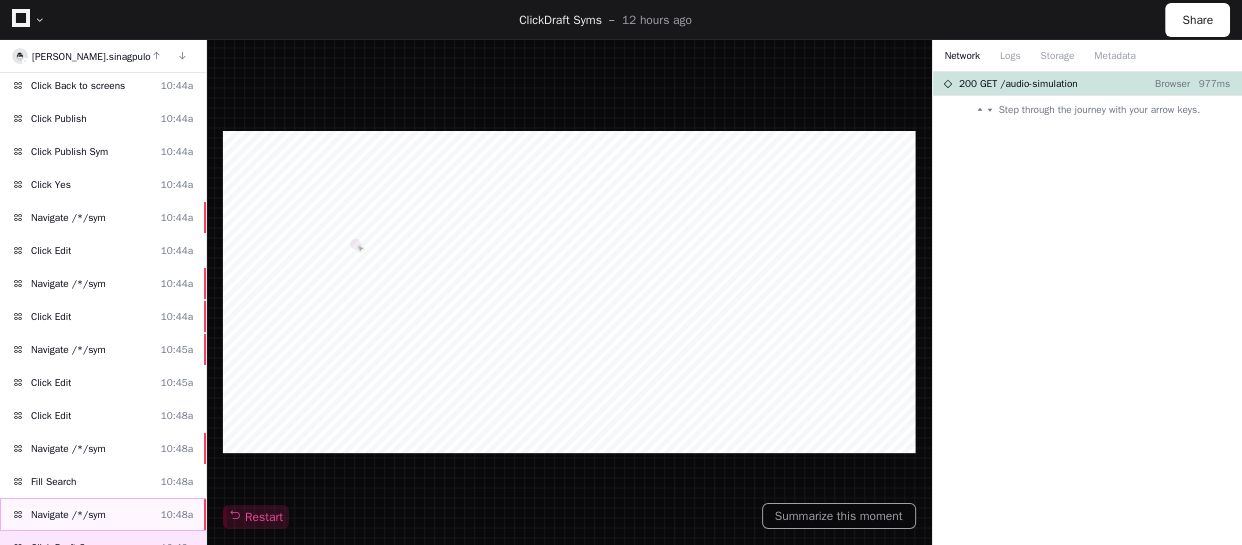 click on "Navigate /*/sym  10:48a" 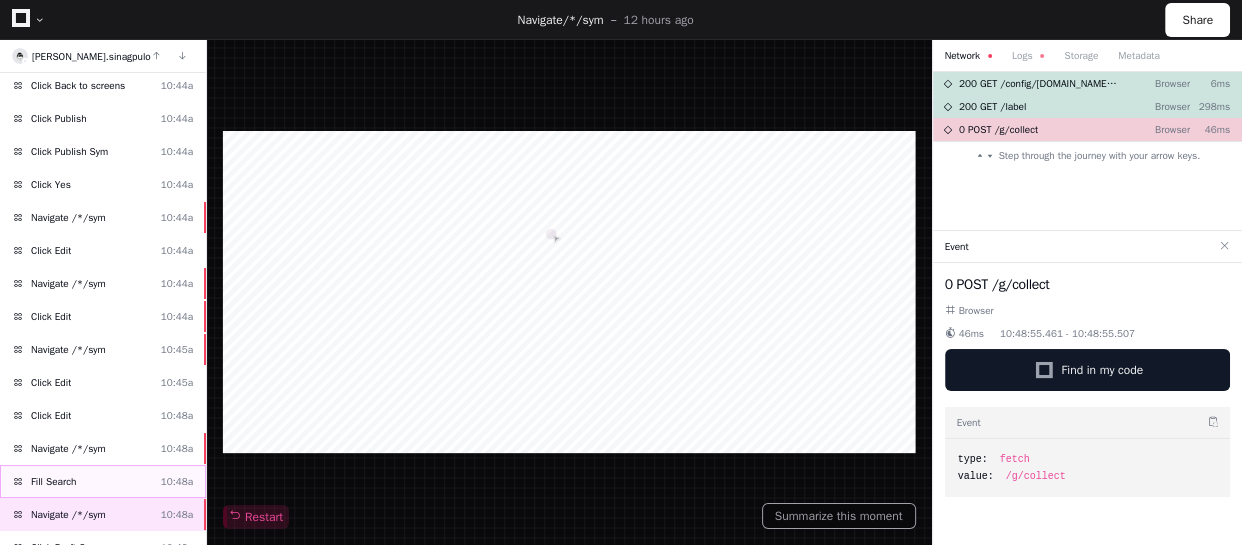 click on "Fill Search  10:48a" 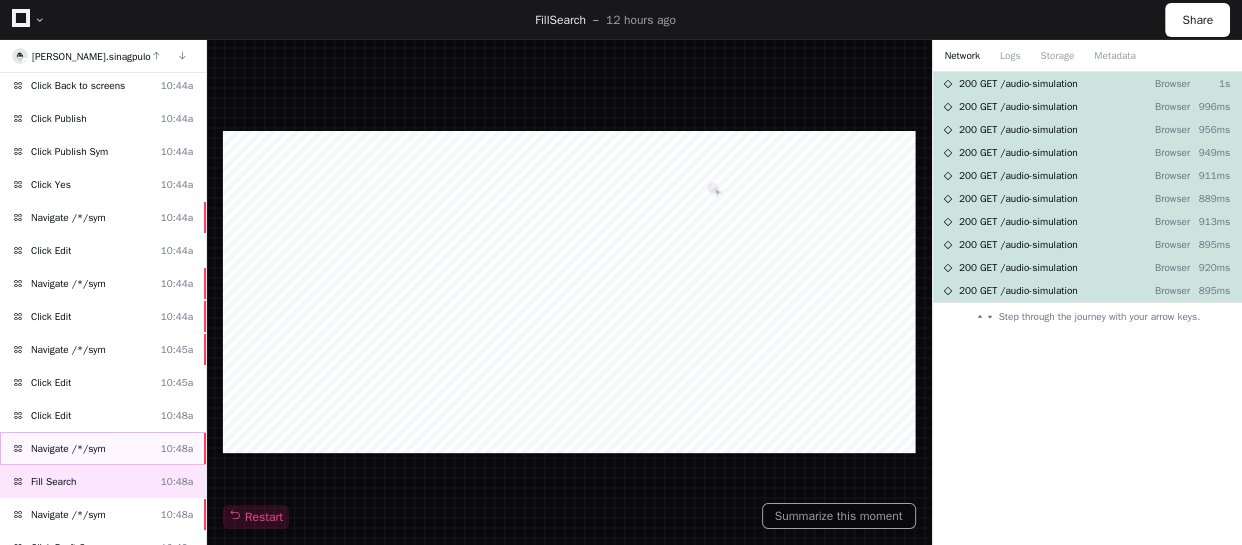 click on "Navigate /*/sym" 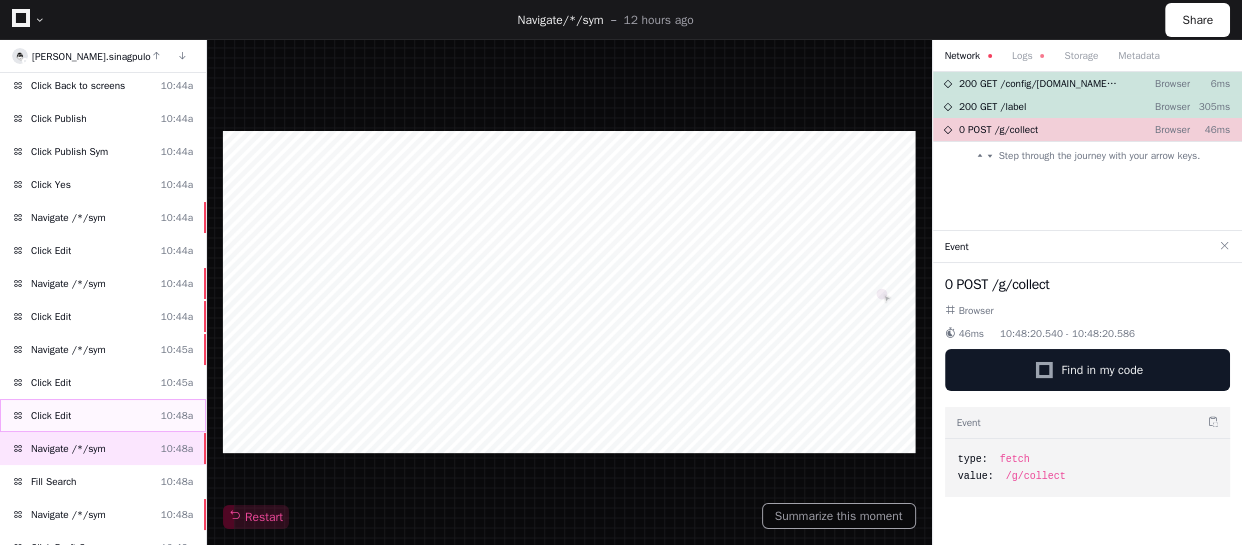 click on "Click Edit  10:48a" 